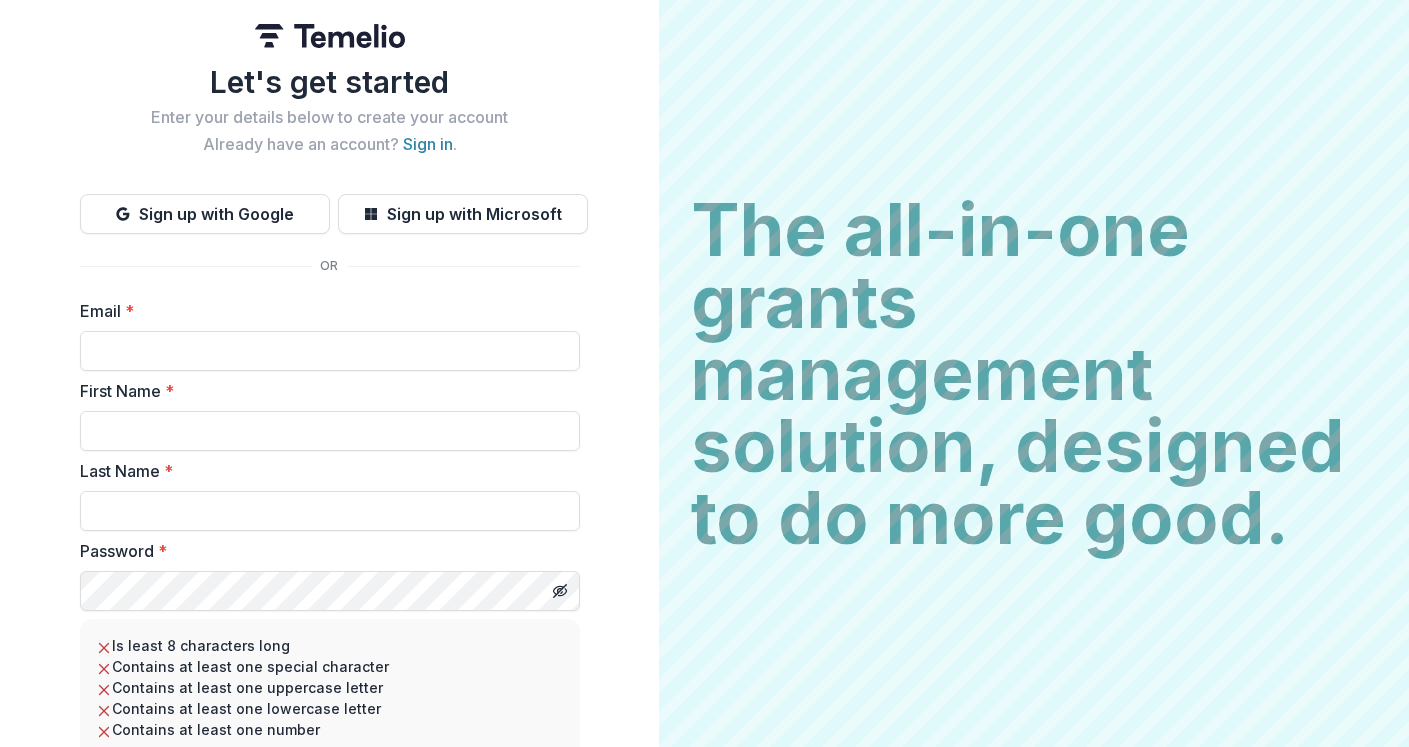 scroll, scrollTop: 0, scrollLeft: 0, axis: both 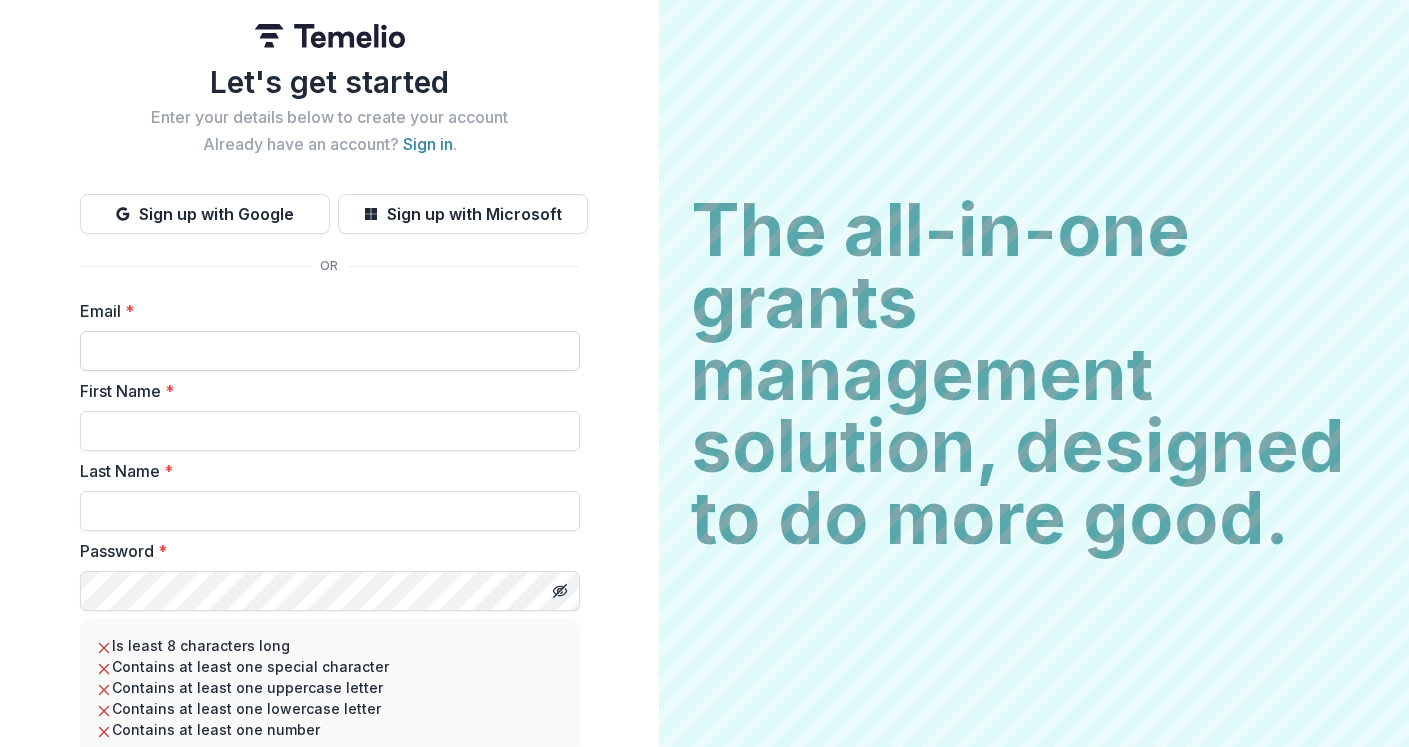 click on "Email *" at bounding box center (330, 351) 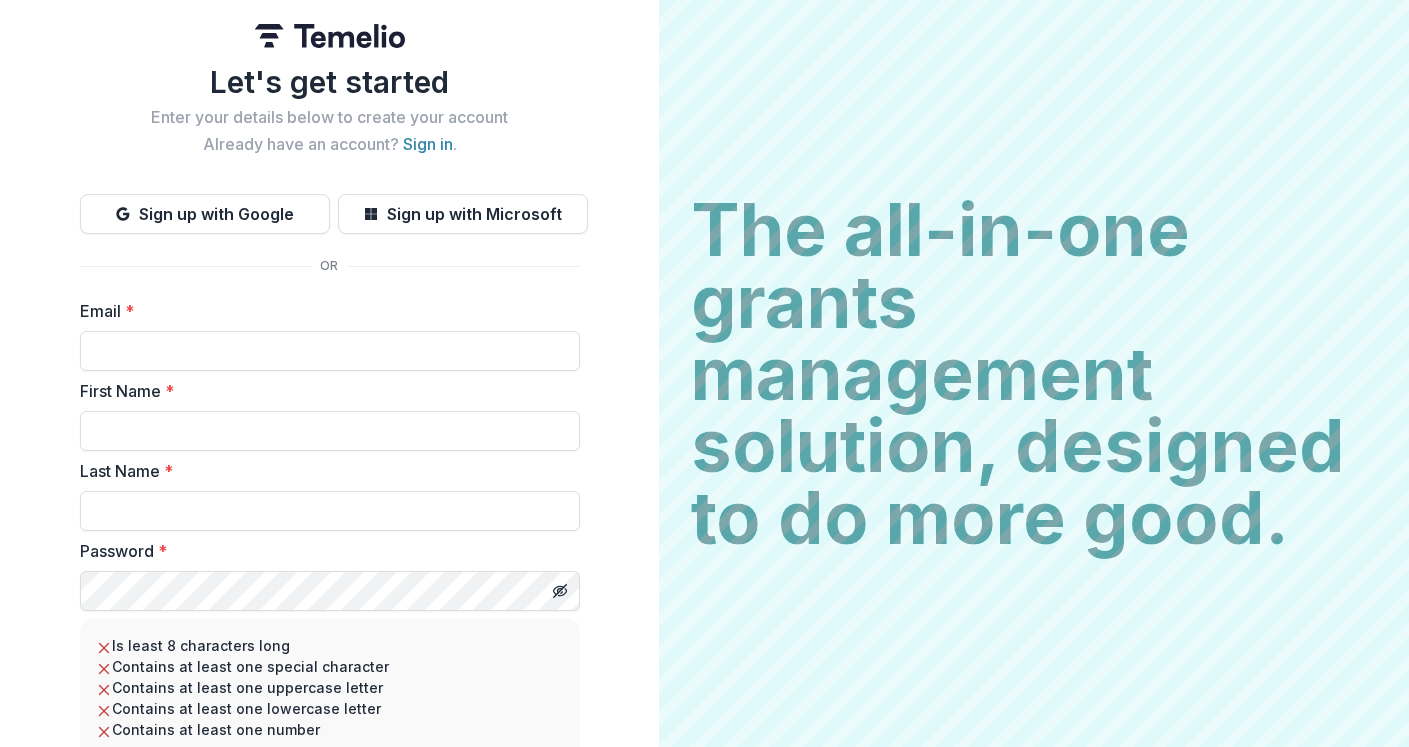 paste on "**********" 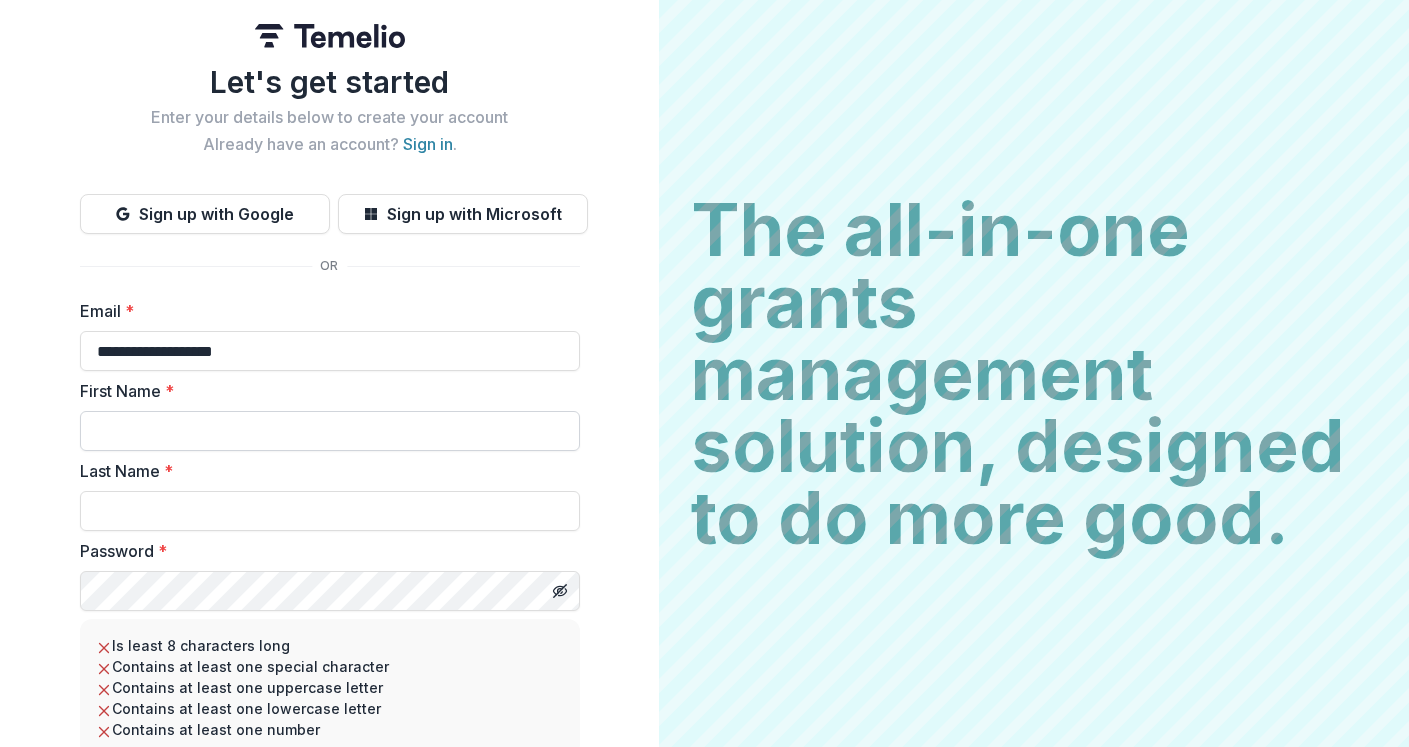 type on "**********" 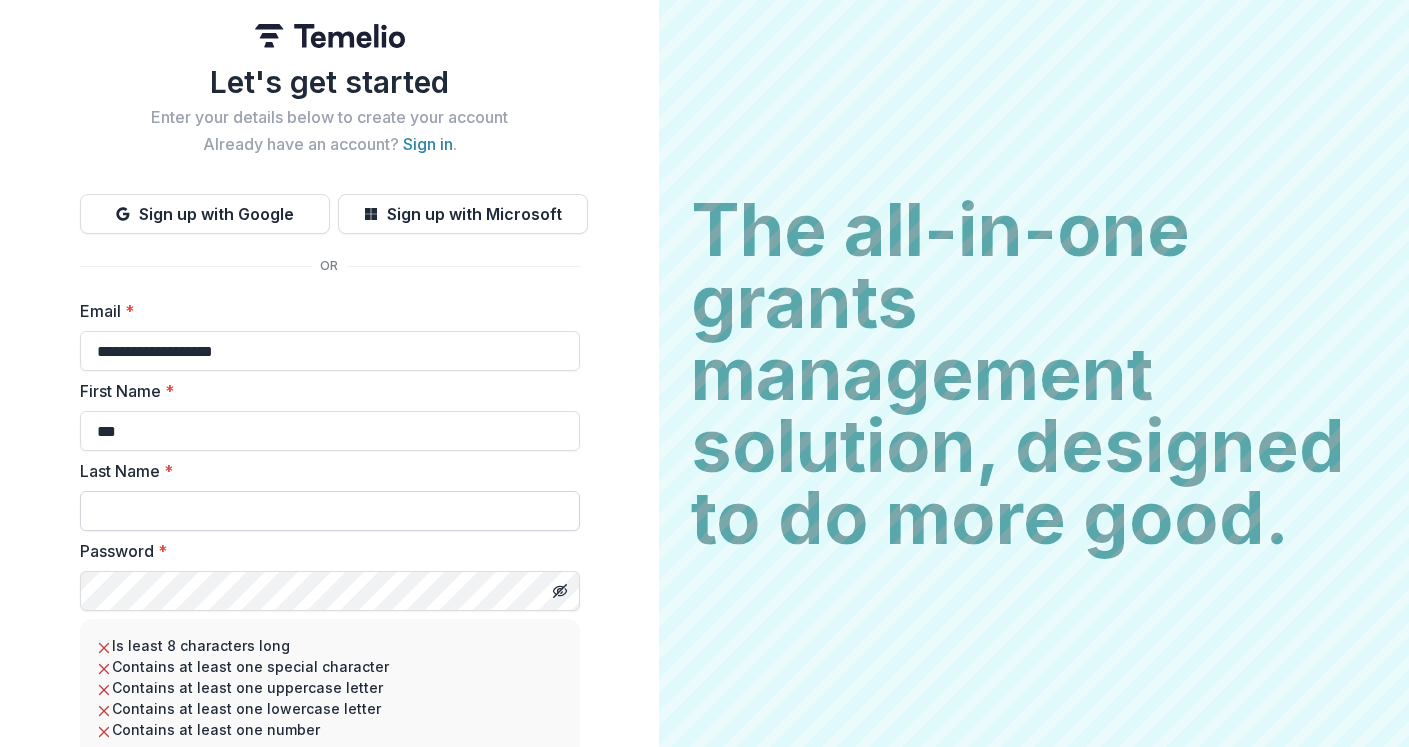type on "***" 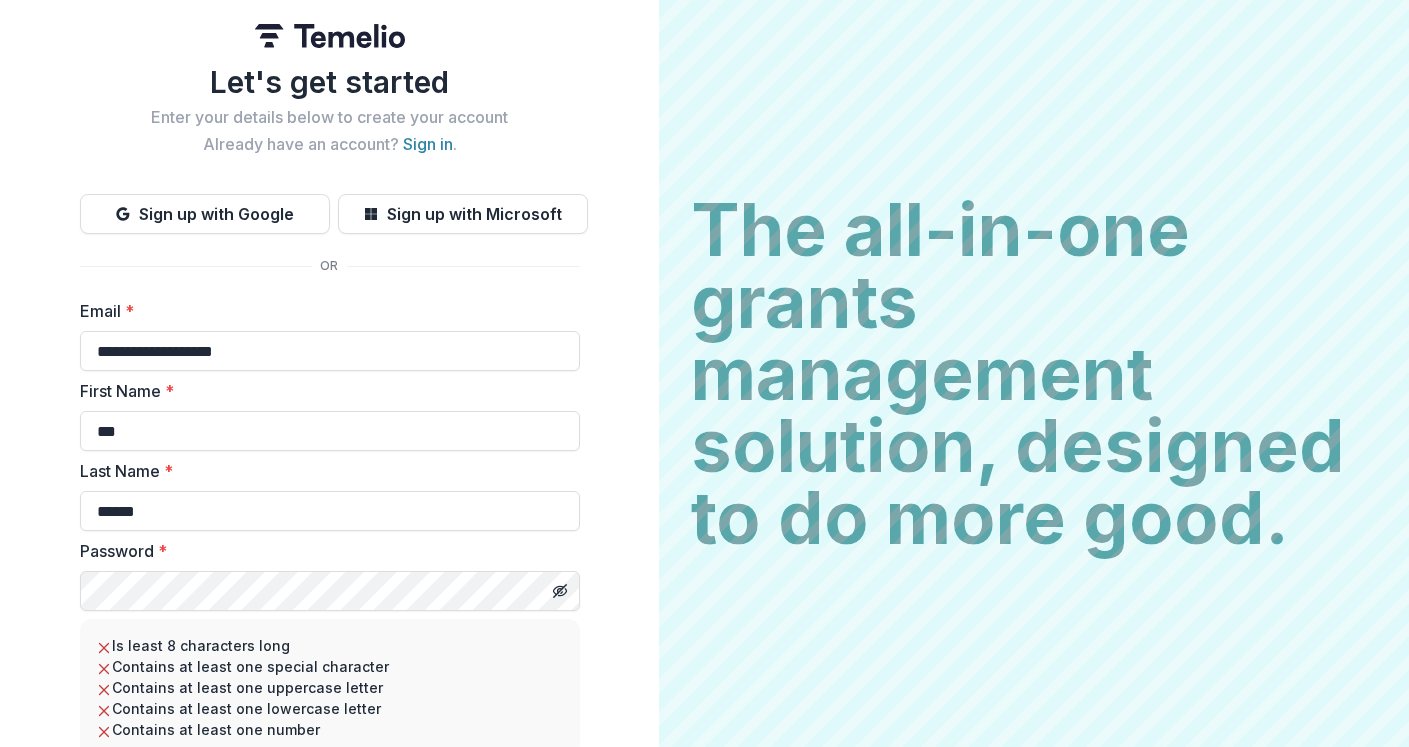type on "******" 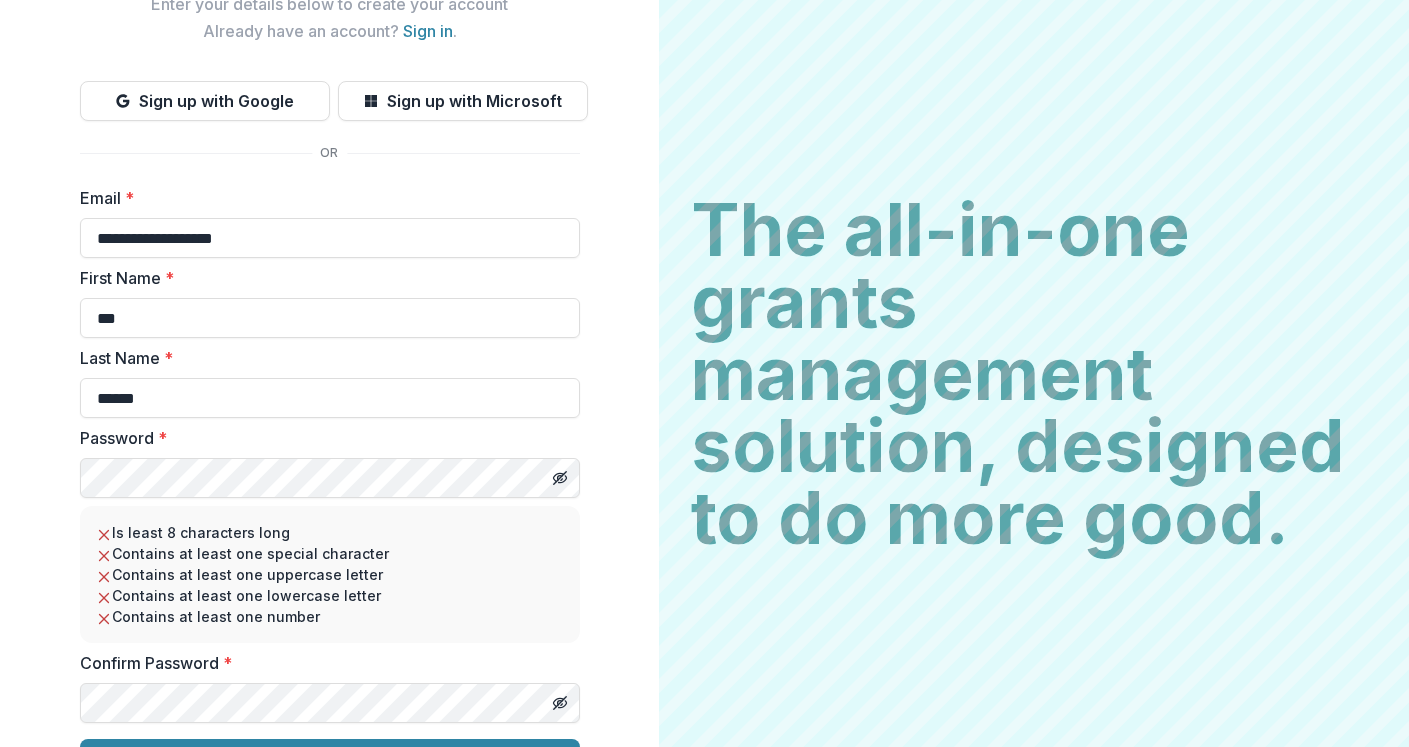 scroll, scrollTop: 112, scrollLeft: 0, axis: vertical 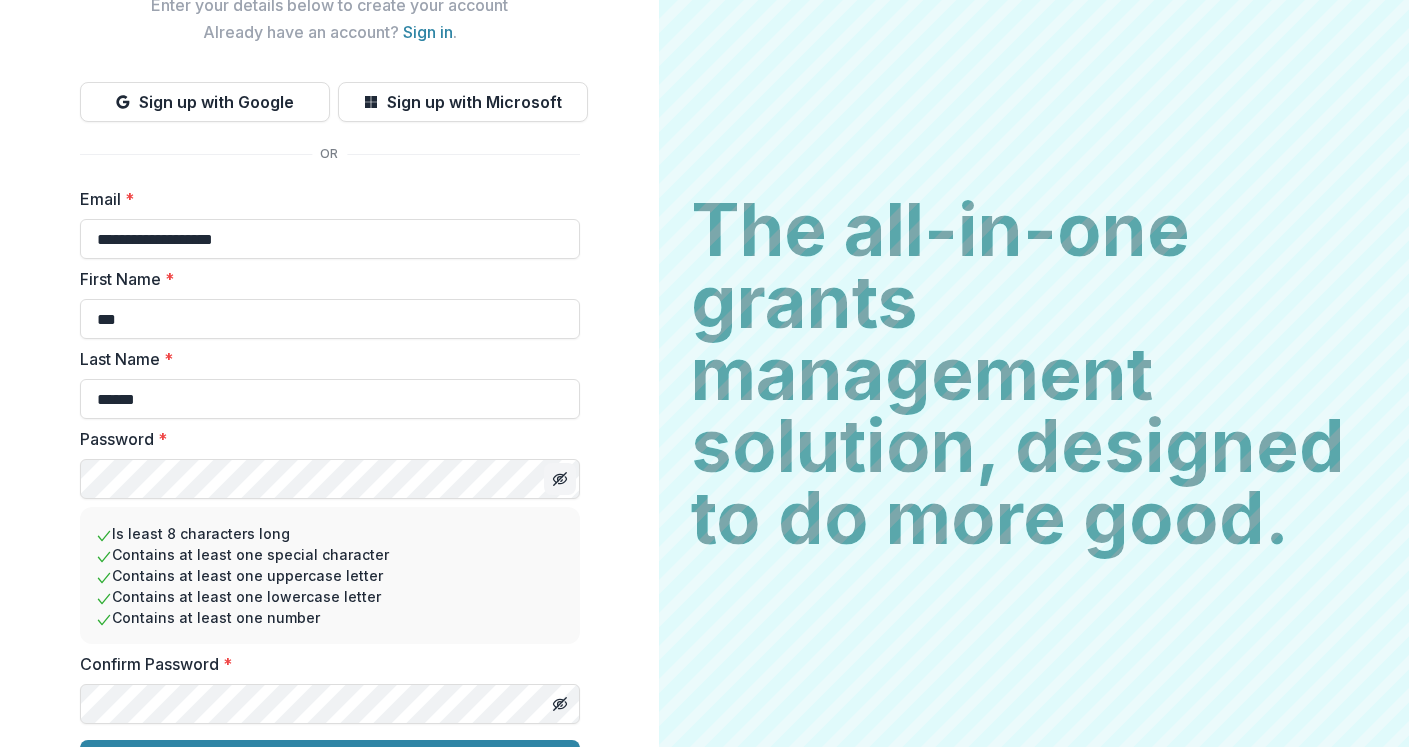click 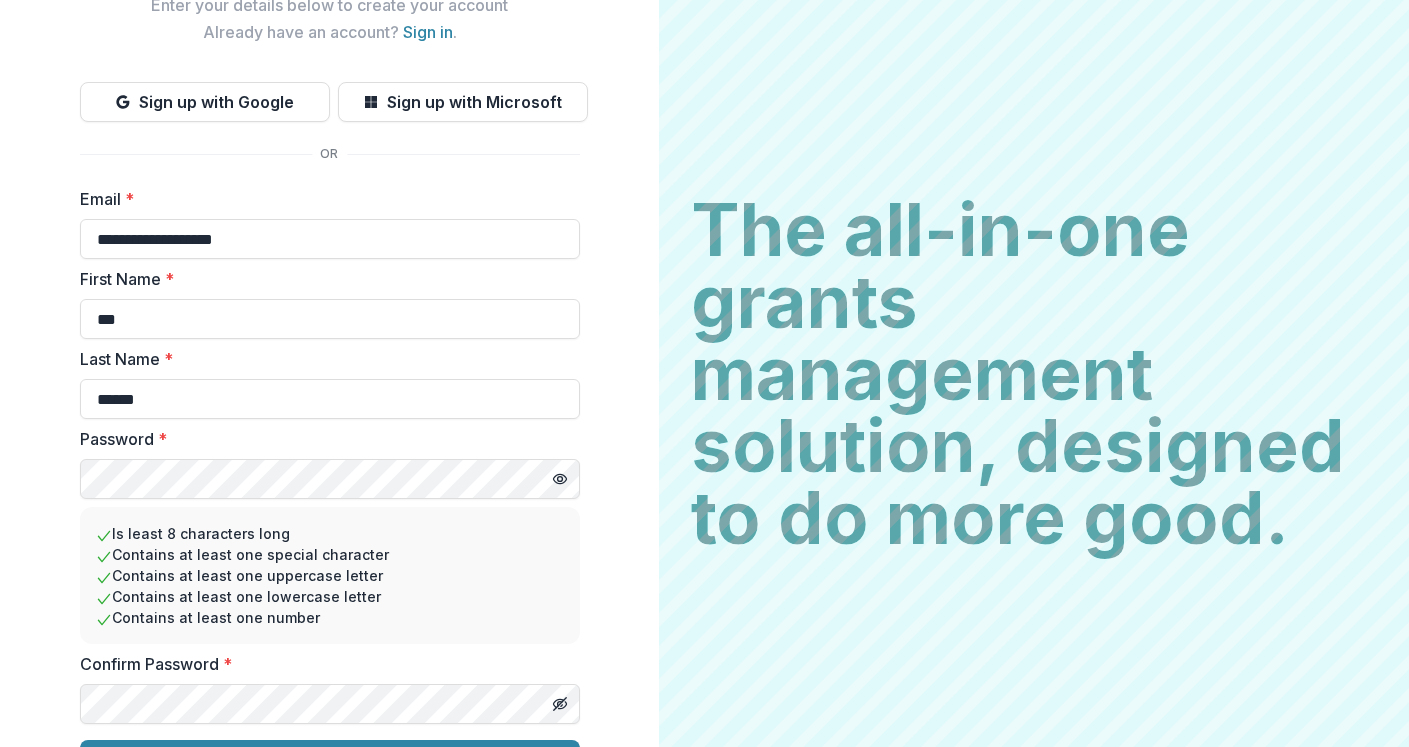 click on "**********" at bounding box center (329, 334) 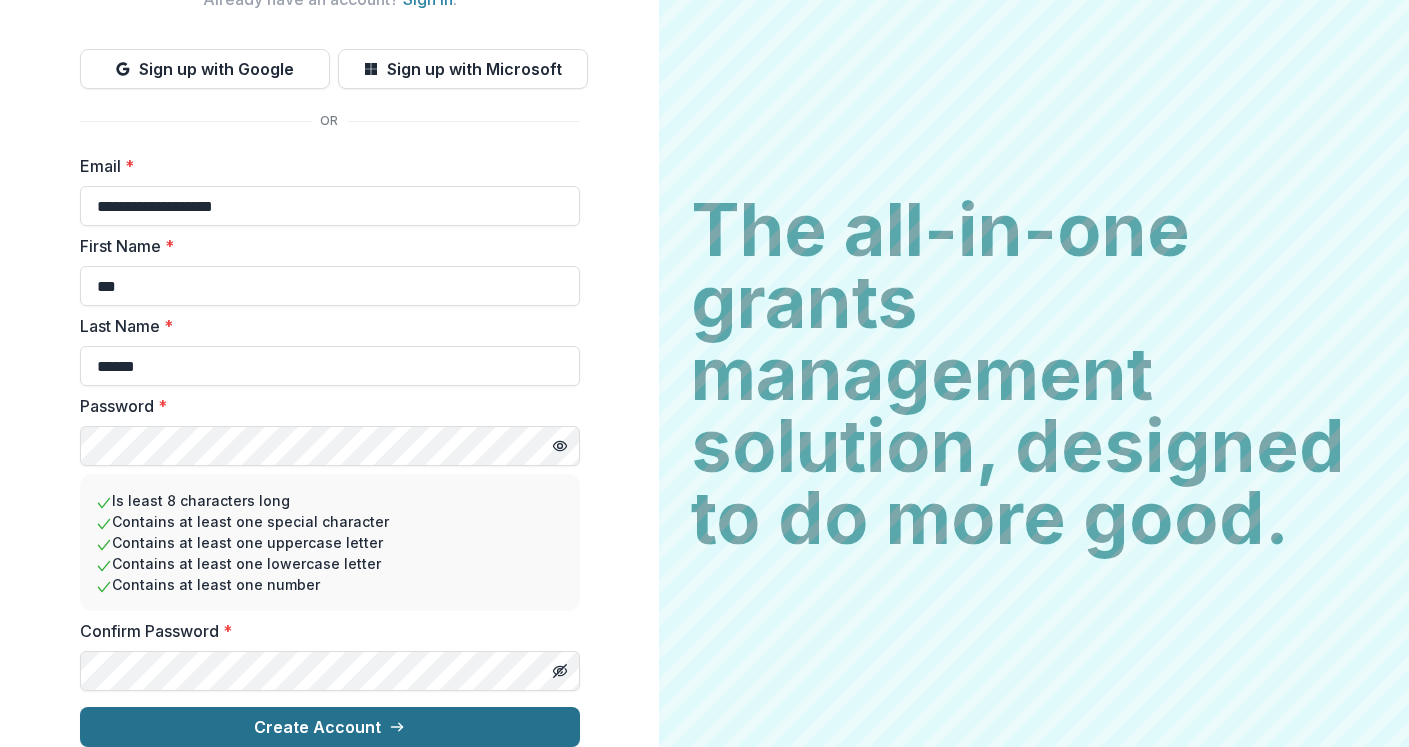 click on "Create Account" at bounding box center [330, 727] 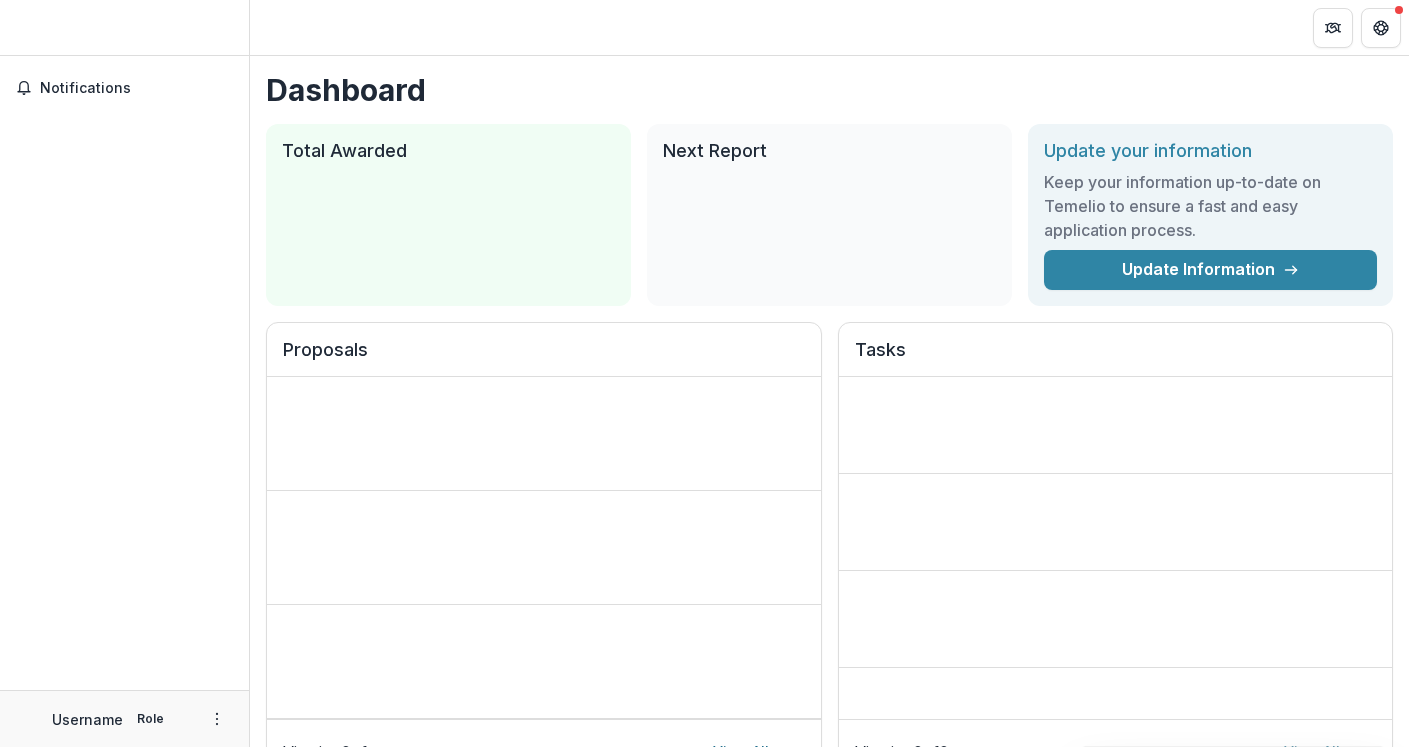 scroll, scrollTop: 0, scrollLeft: 0, axis: both 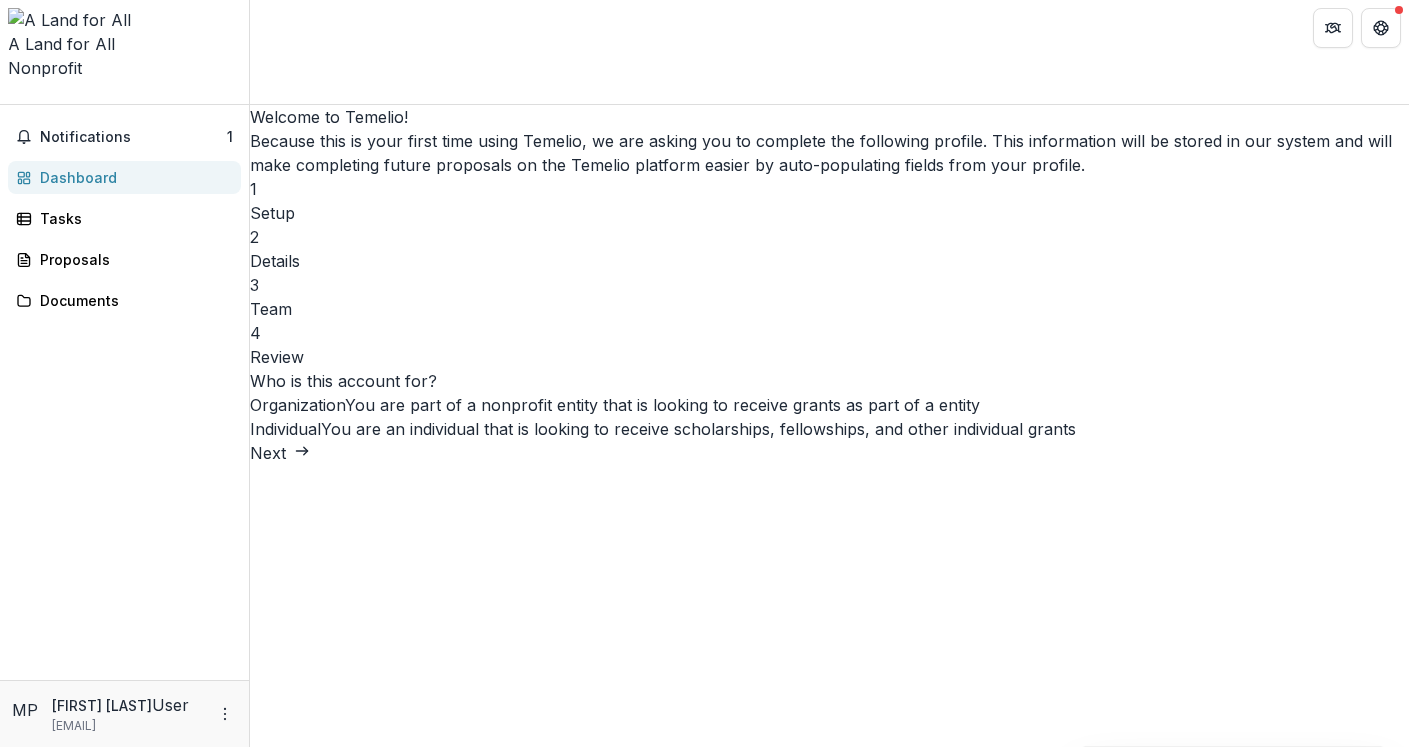 click on "Next" at bounding box center [280, 453] 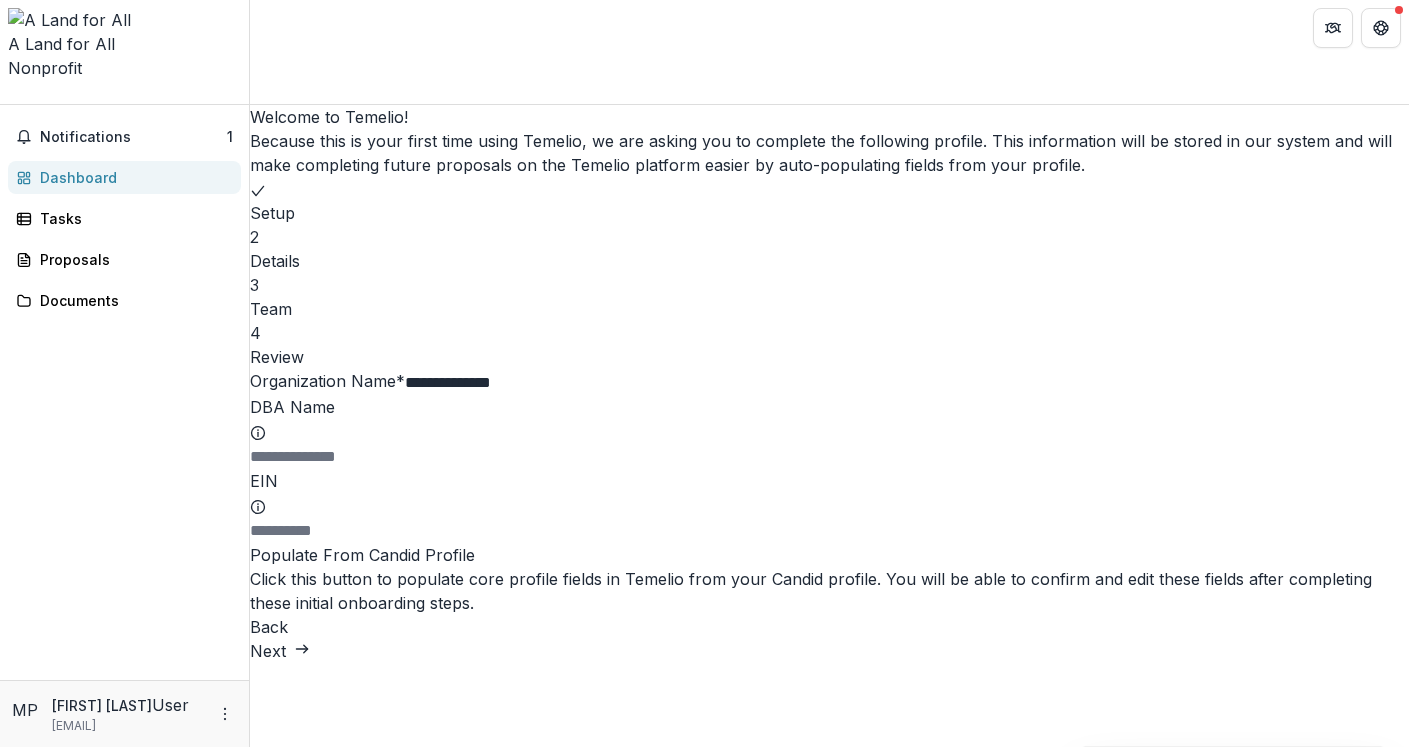 scroll, scrollTop: 77, scrollLeft: 0, axis: vertical 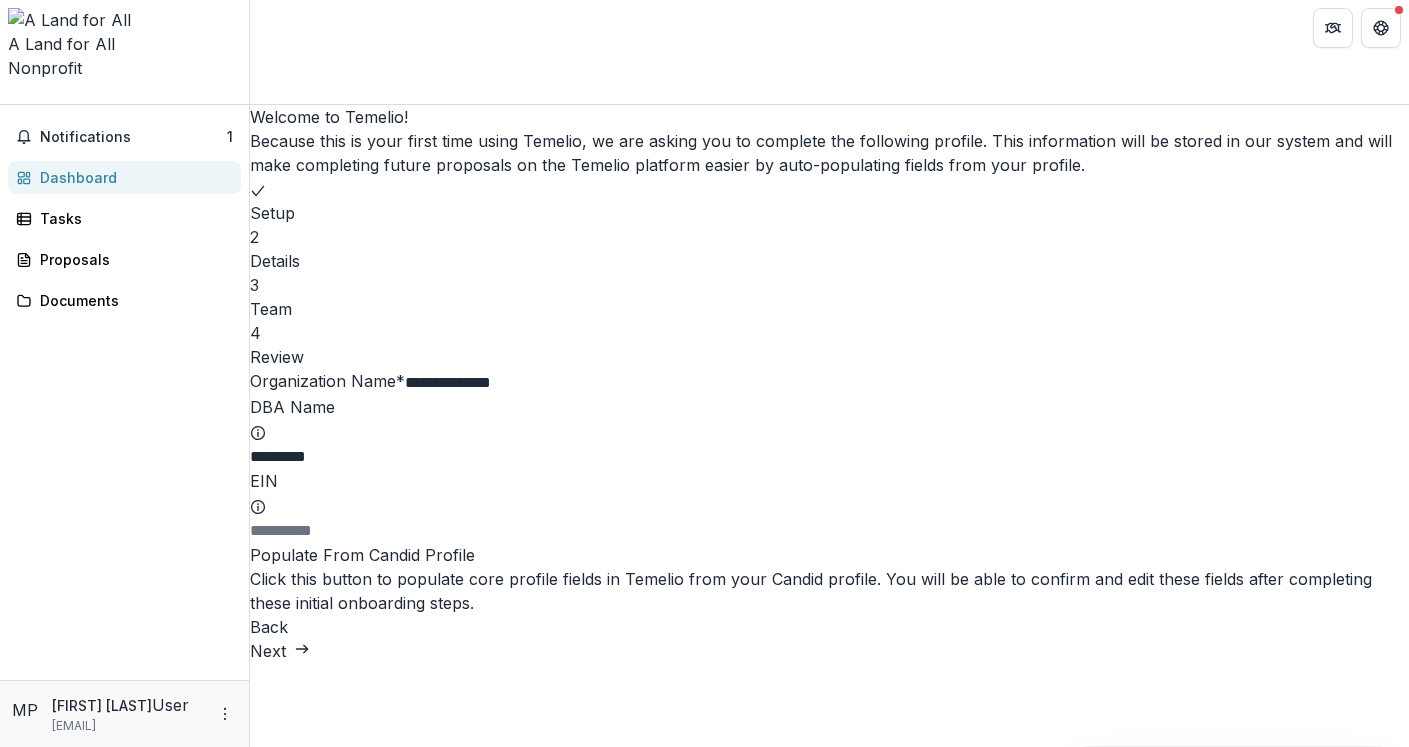 drag, startPoint x: 647, startPoint y: 414, endPoint x: 523, endPoint y: 418, distance: 124.0645 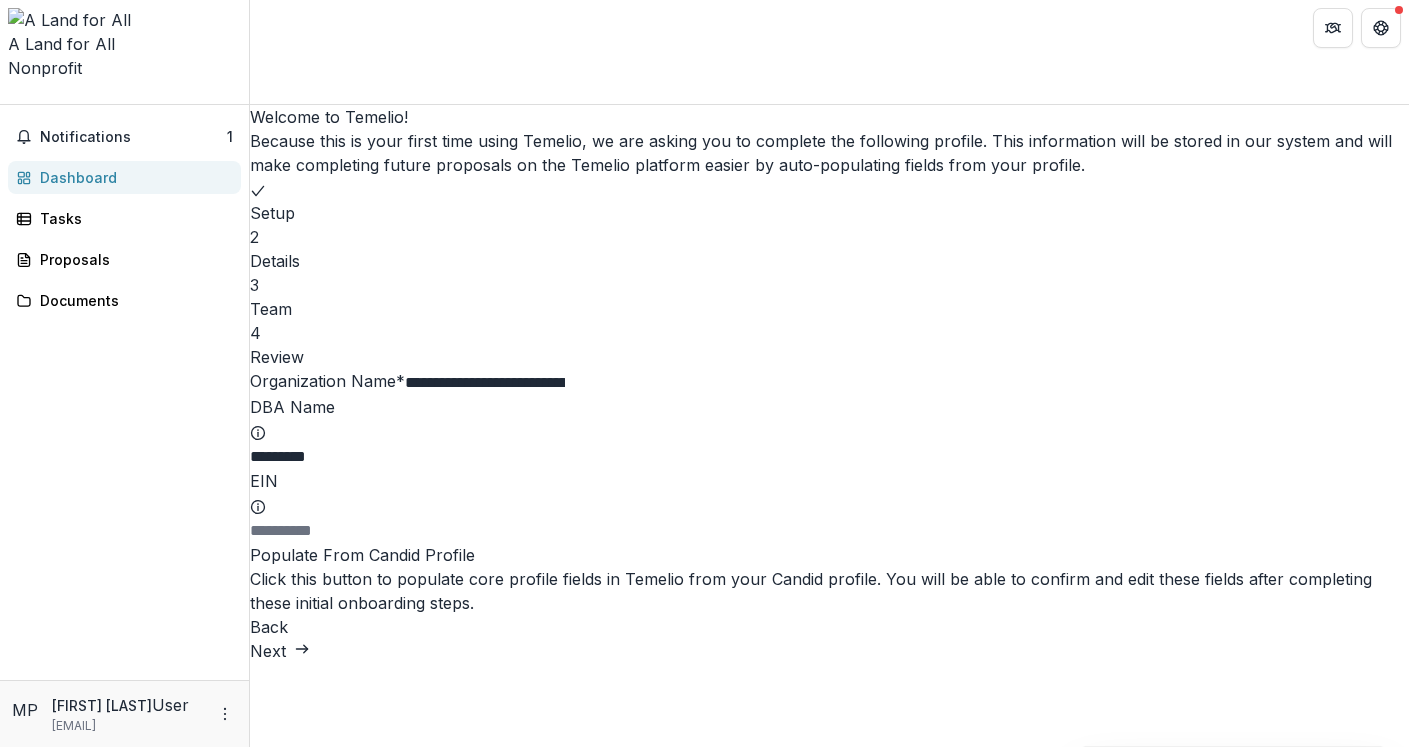 type on "**********" 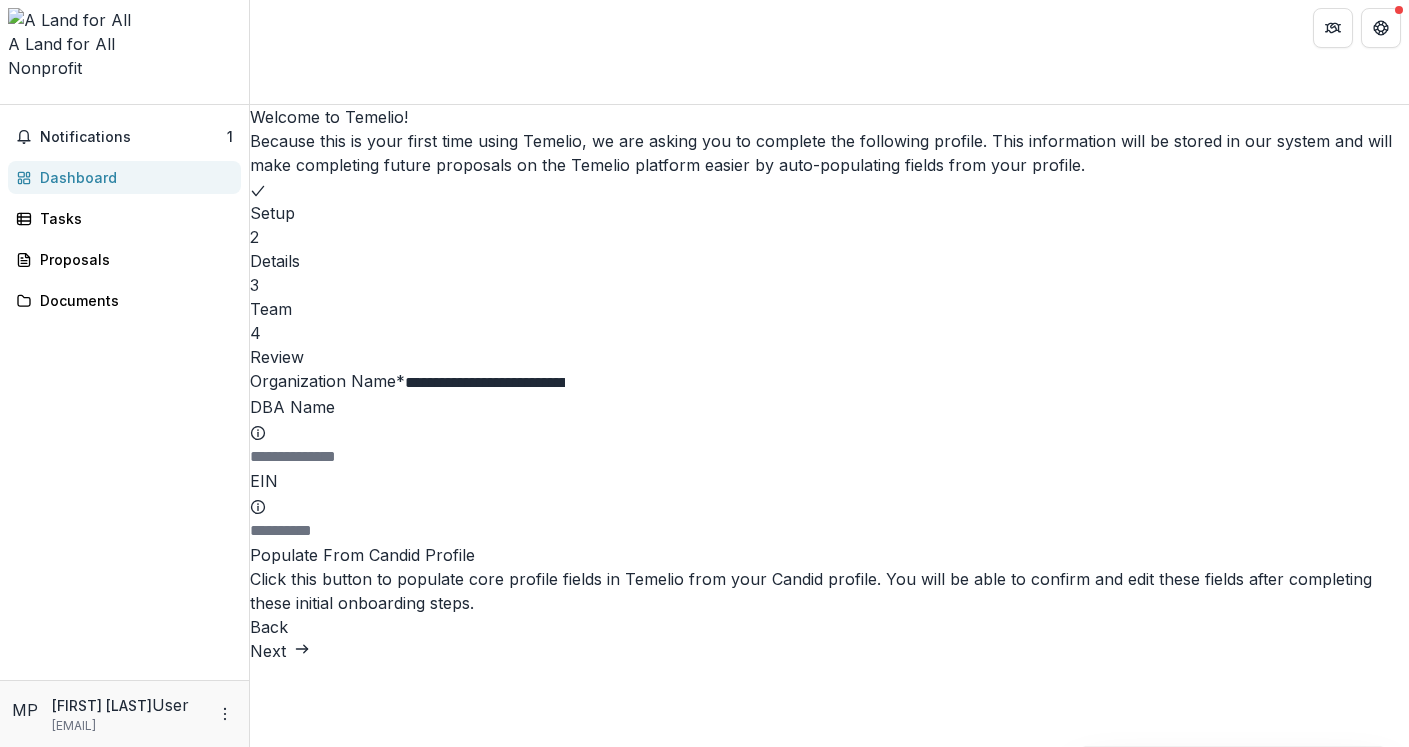 type 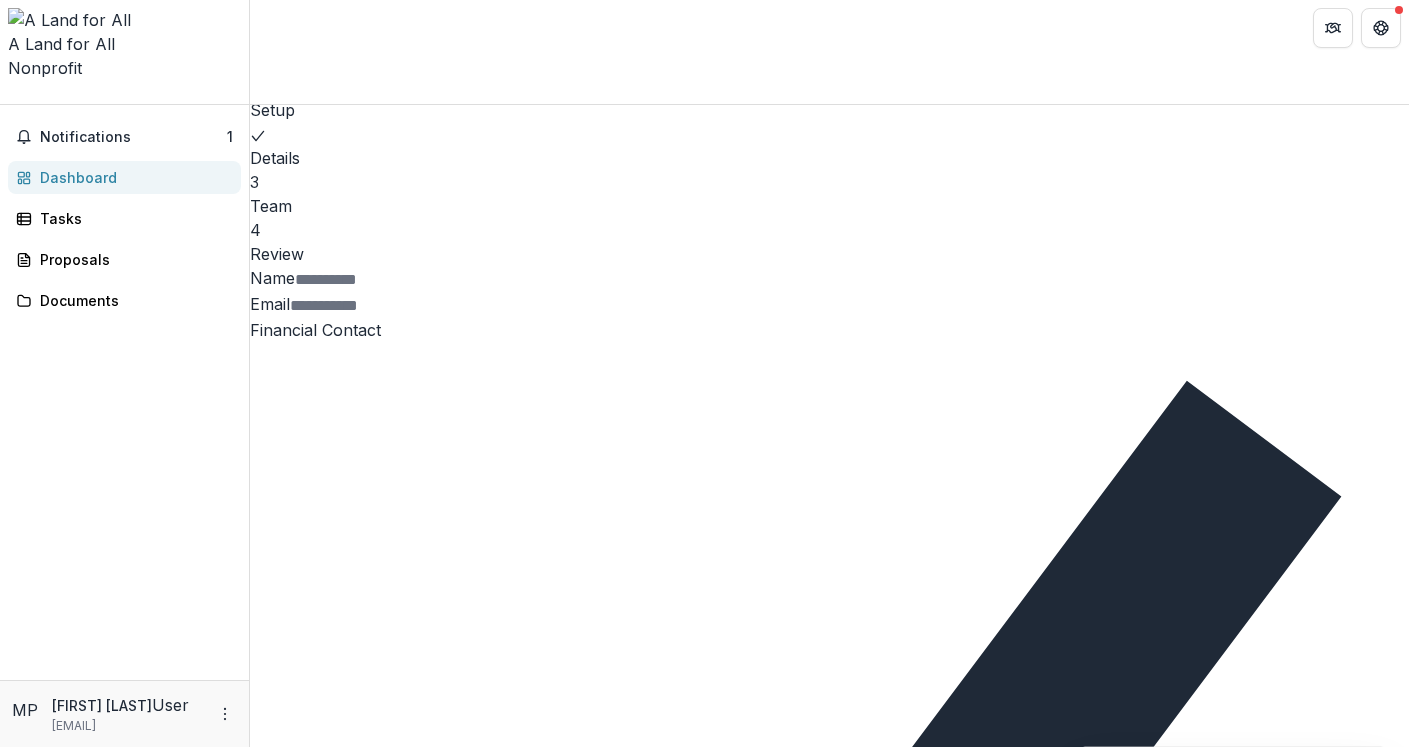 scroll, scrollTop: 0, scrollLeft: 0, axis: both 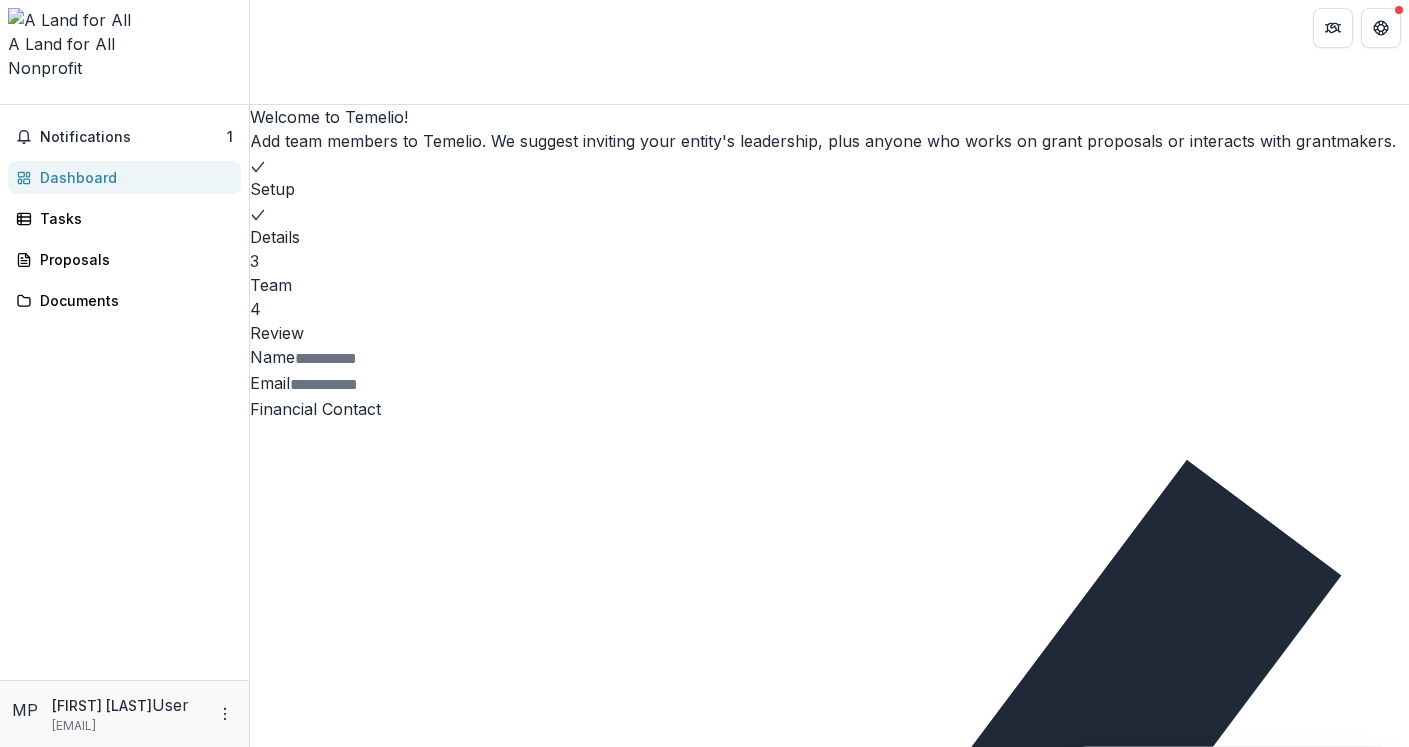 click on "Name" at bounding box center (375, 359) 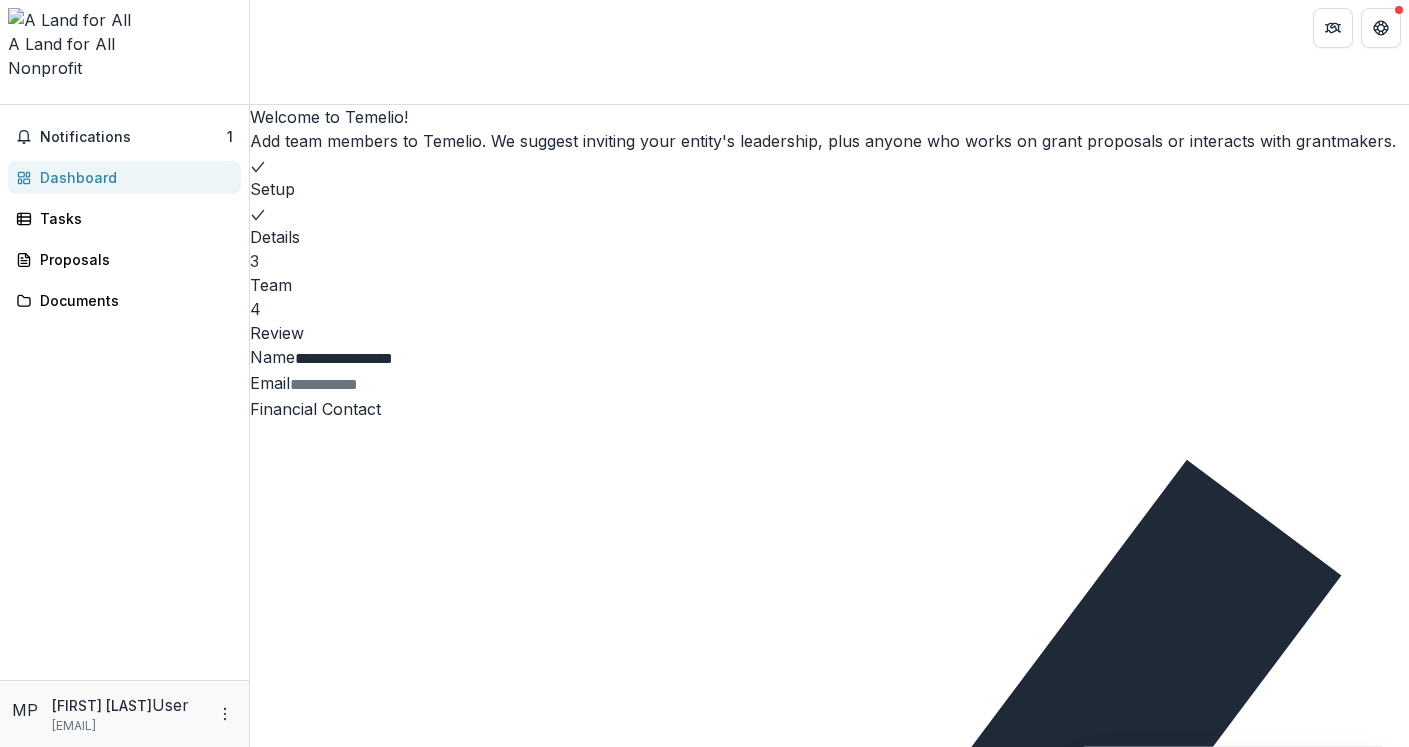 type on "**********" 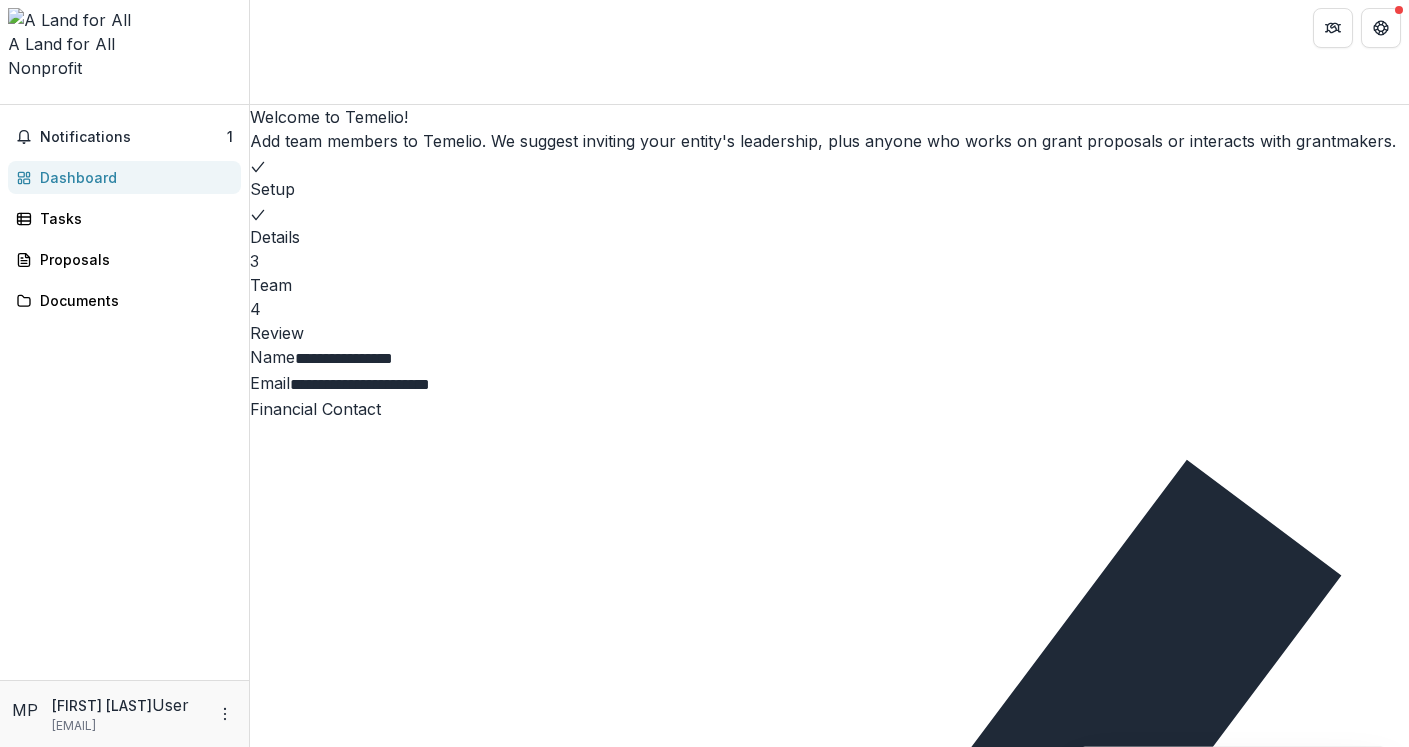 type on "**********" 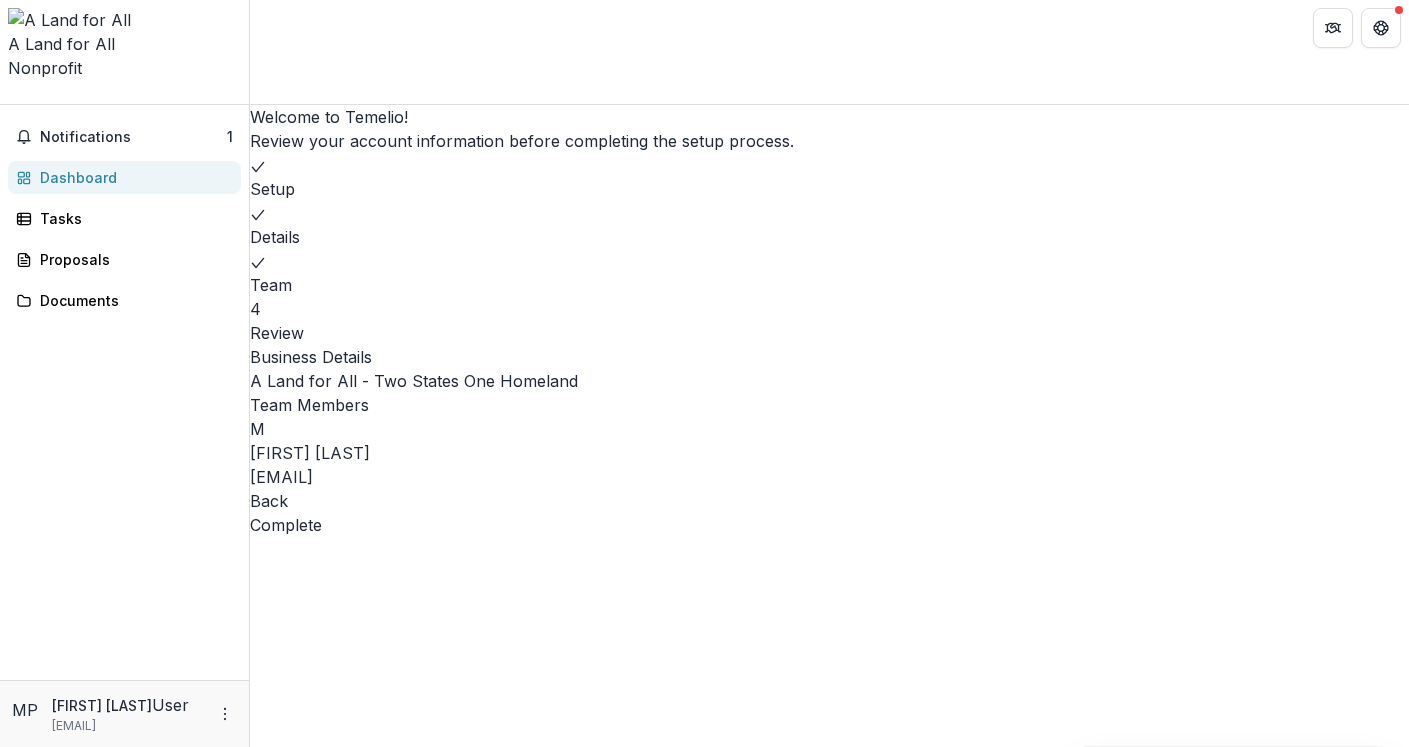 click on "M Manuela Rotstein manuela@alandforall.org" at bounding box center [829, 453] 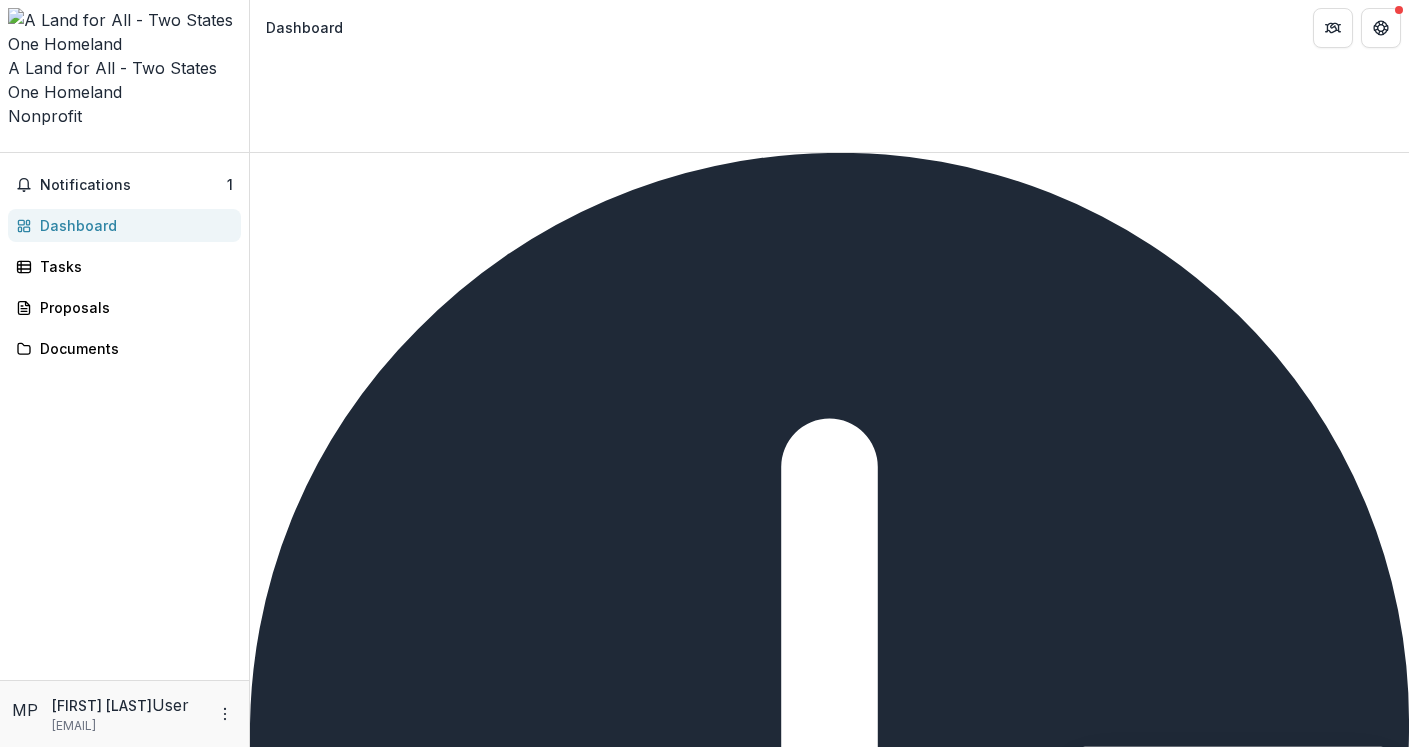 click on "Complete" at bounding box center [298, 1372] 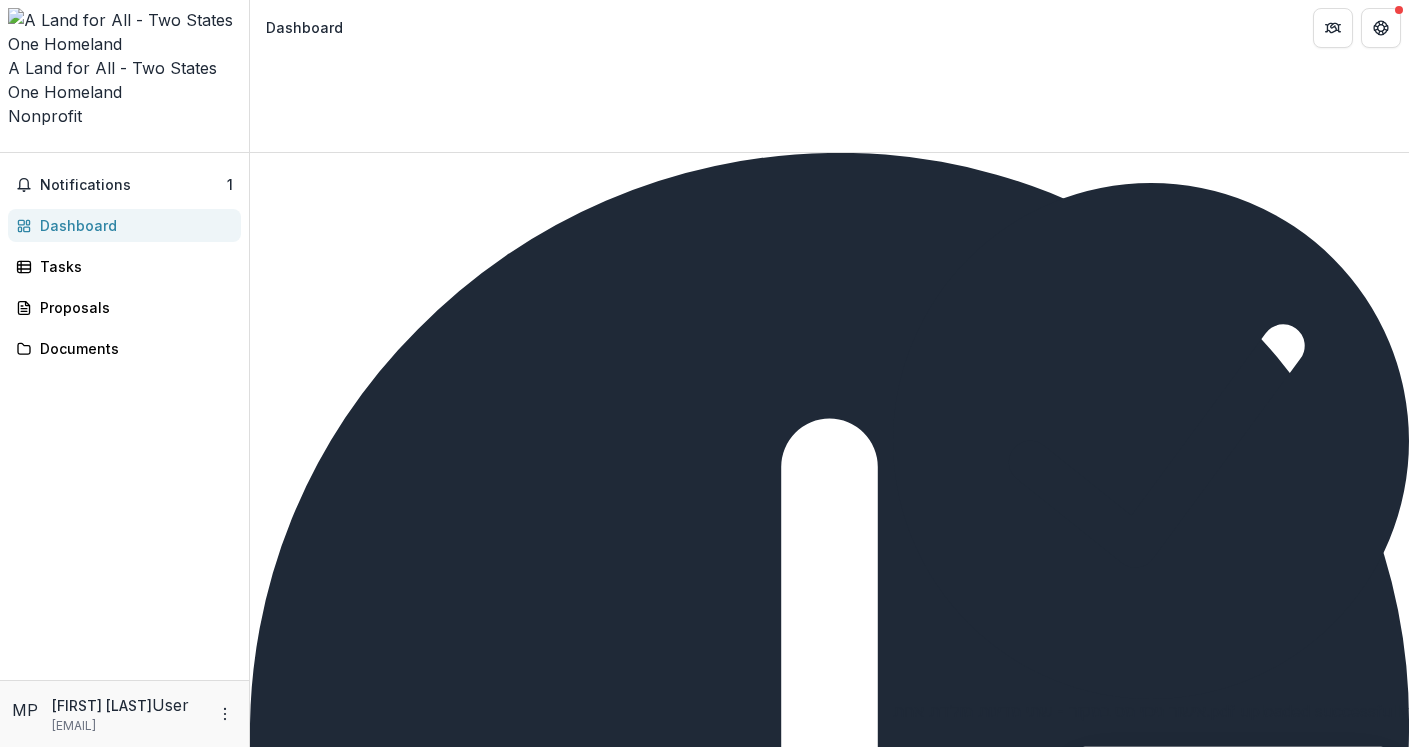 scroll, scrollTop: 1315, scrollLeft: 0, axis: vertical 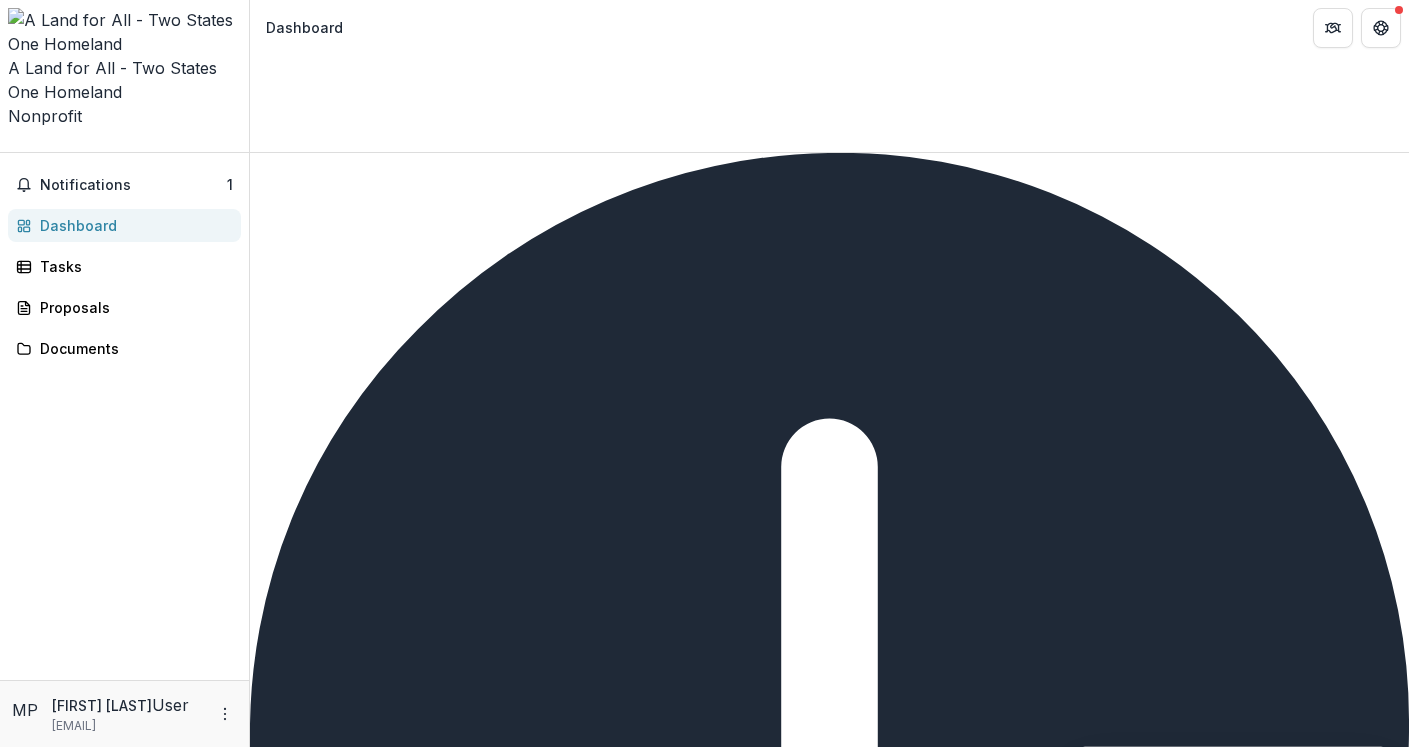 click on "click to browse" at bounding box center [231, 3213] 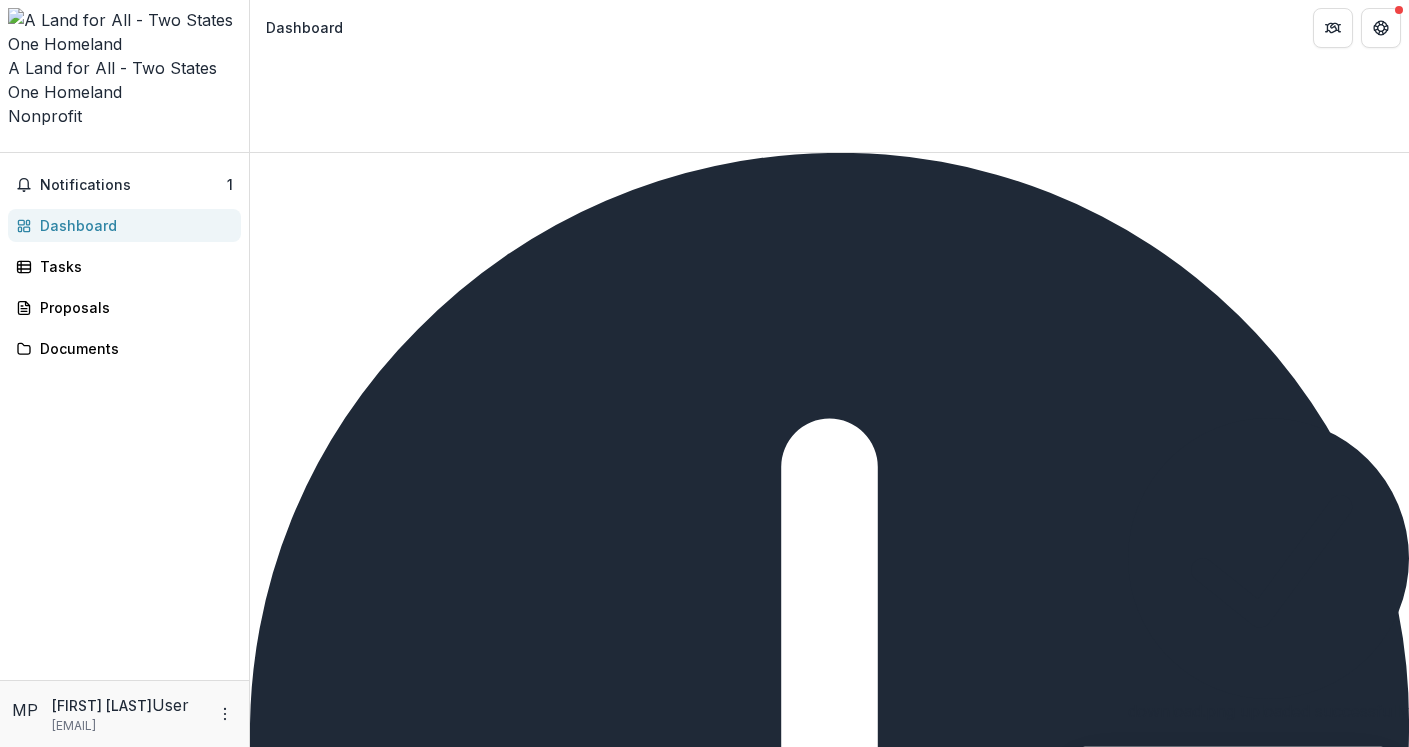scroll, scrollTop: 1698, scrollLeft: 0, axis: vertical 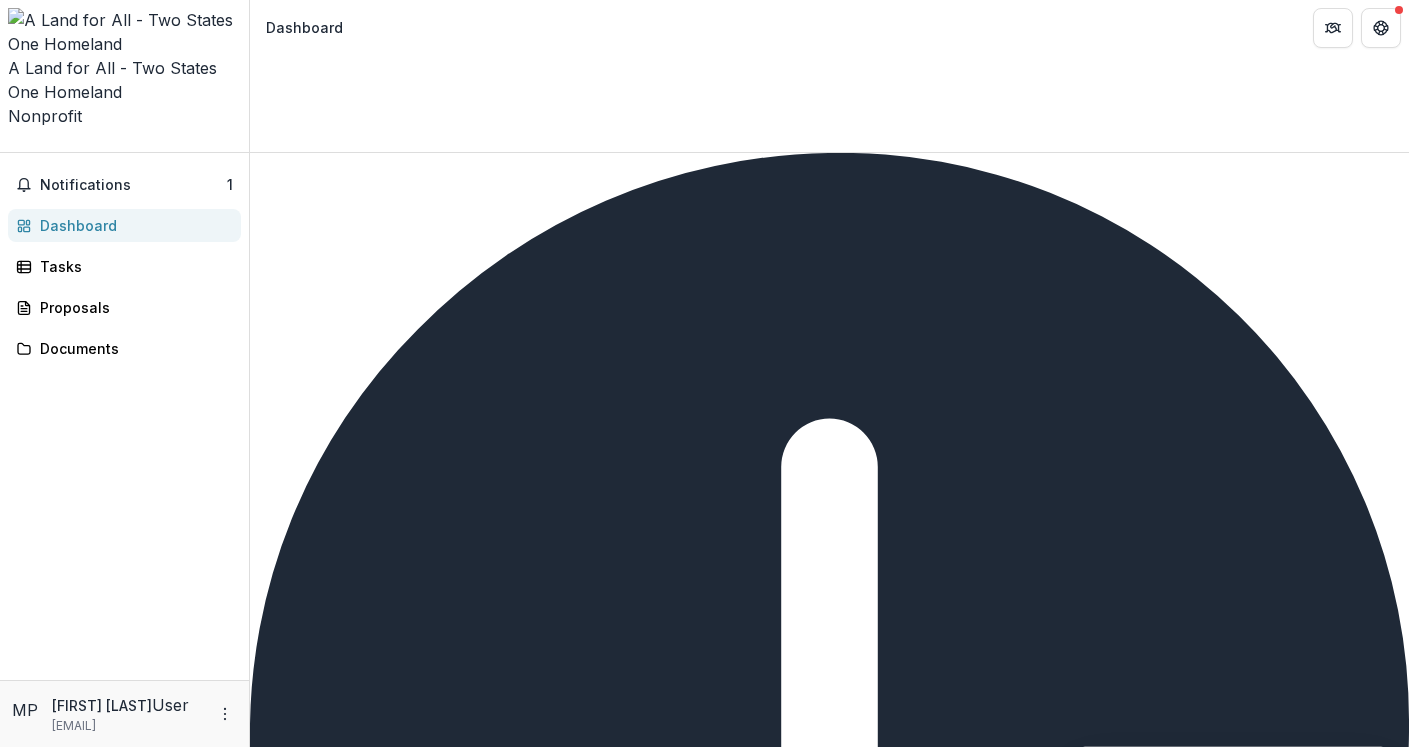 paste on "**********" 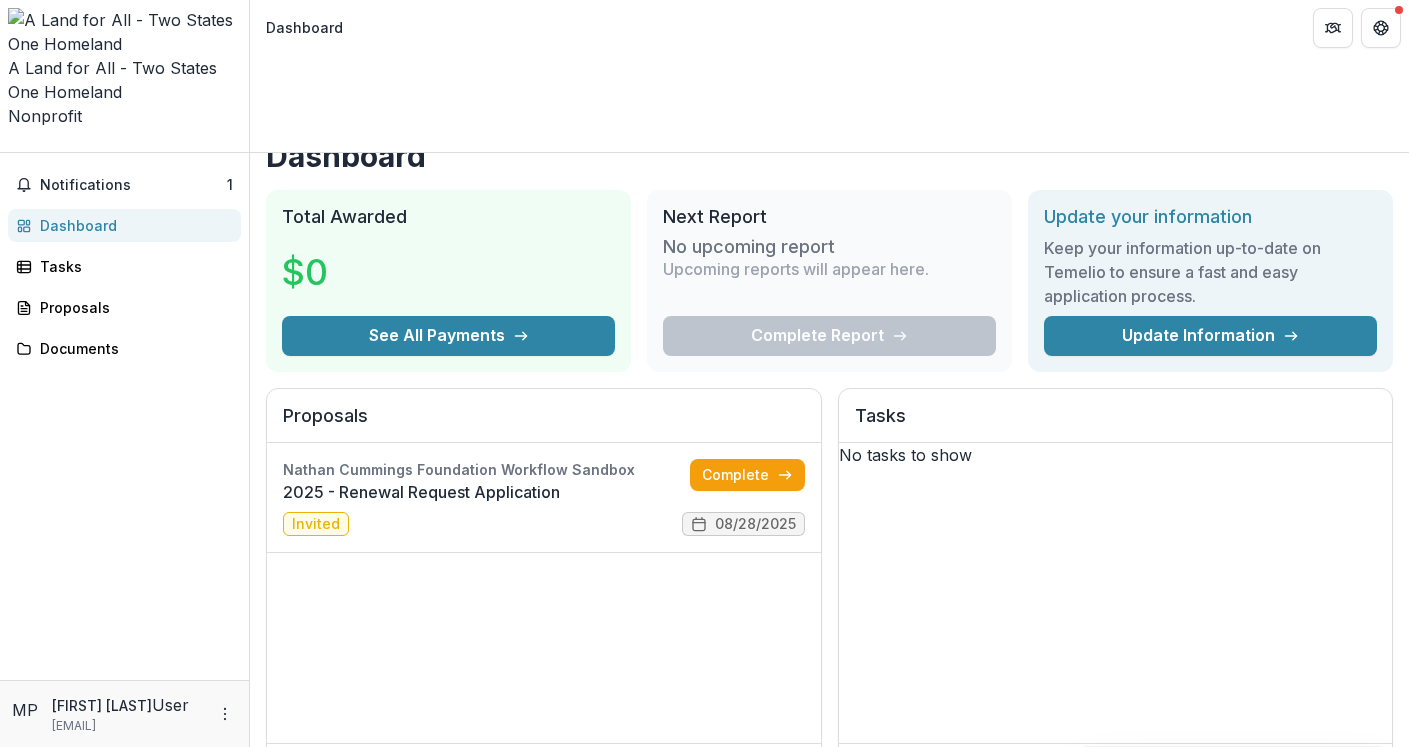 scroll, scrollTop: 33, scrollLeft: 0, axis: vertical 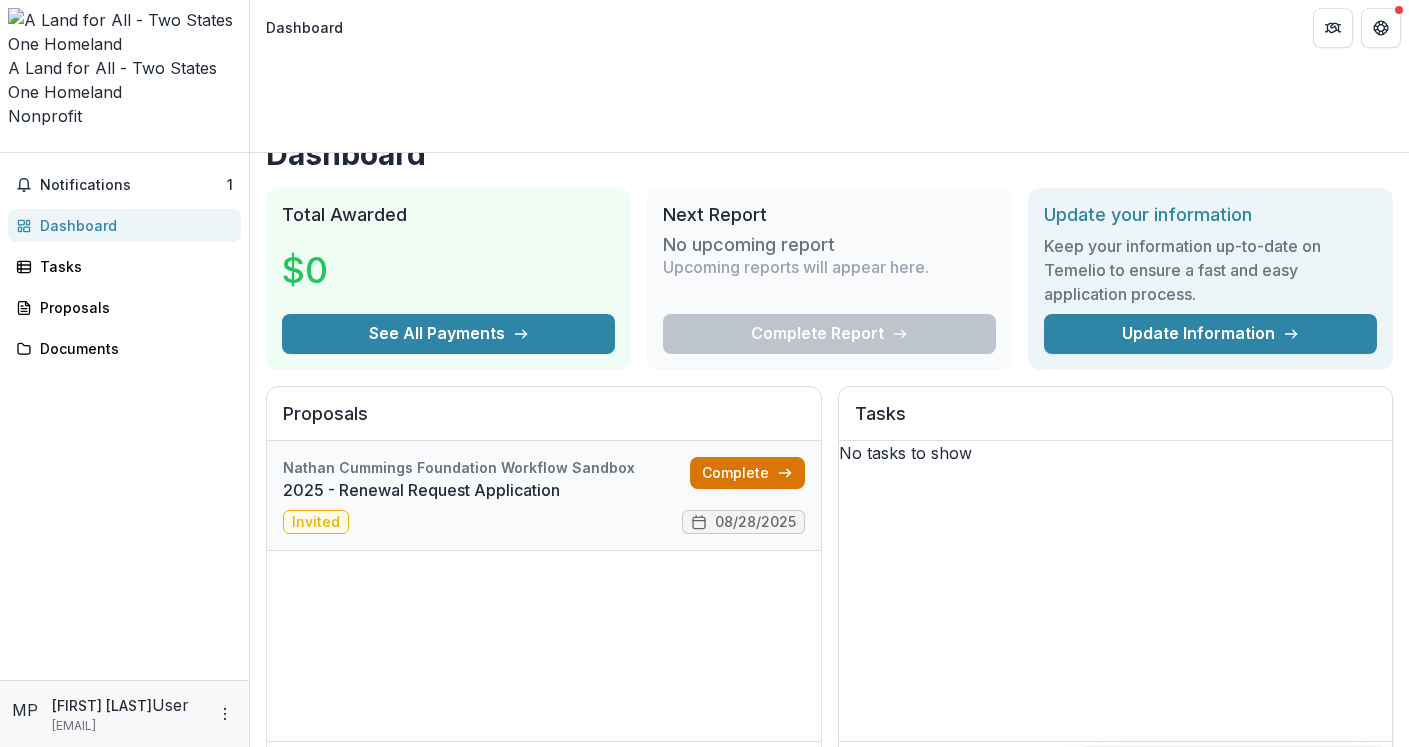 click on "Complete" at bounding box center [747, 473] 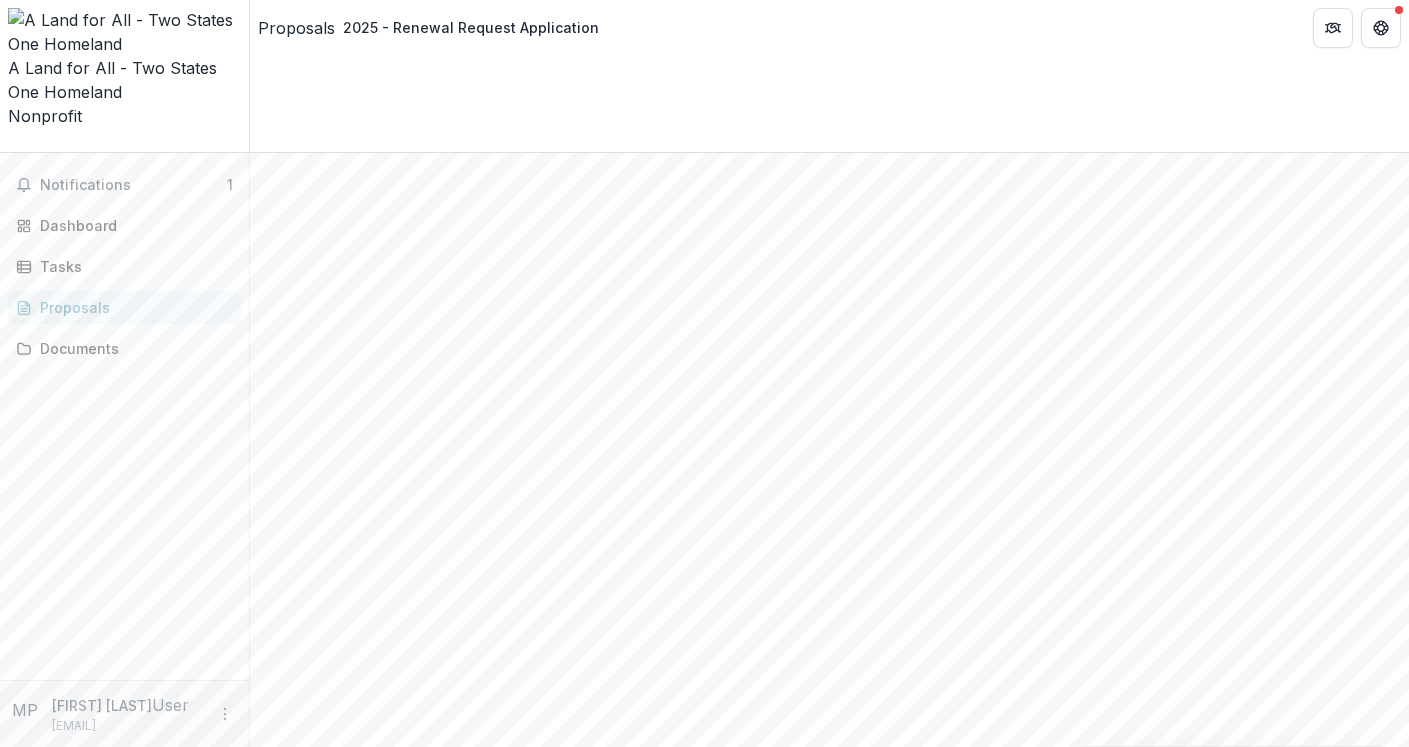 scroll, scrollTop: 857, scrollLeft: 0, axis: vertical 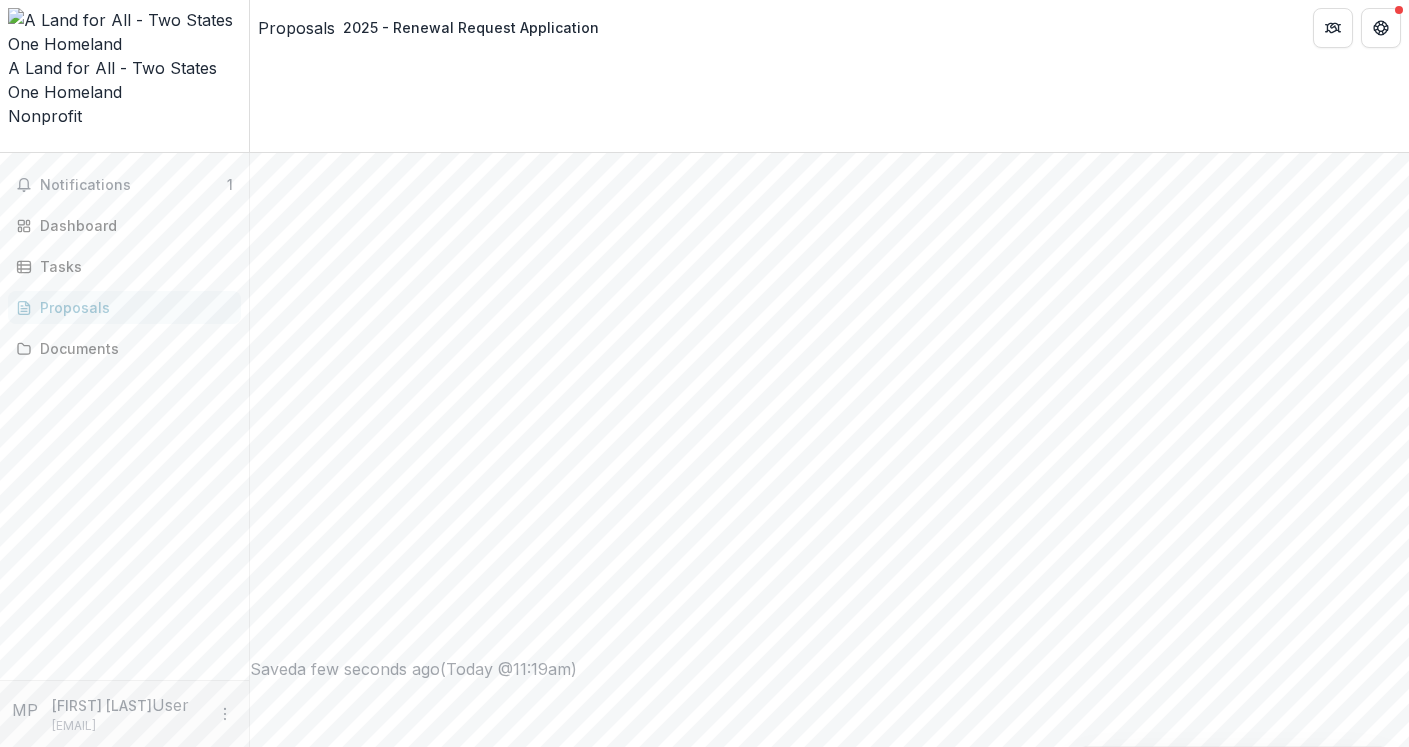 click at bounding box center (829, 3997) 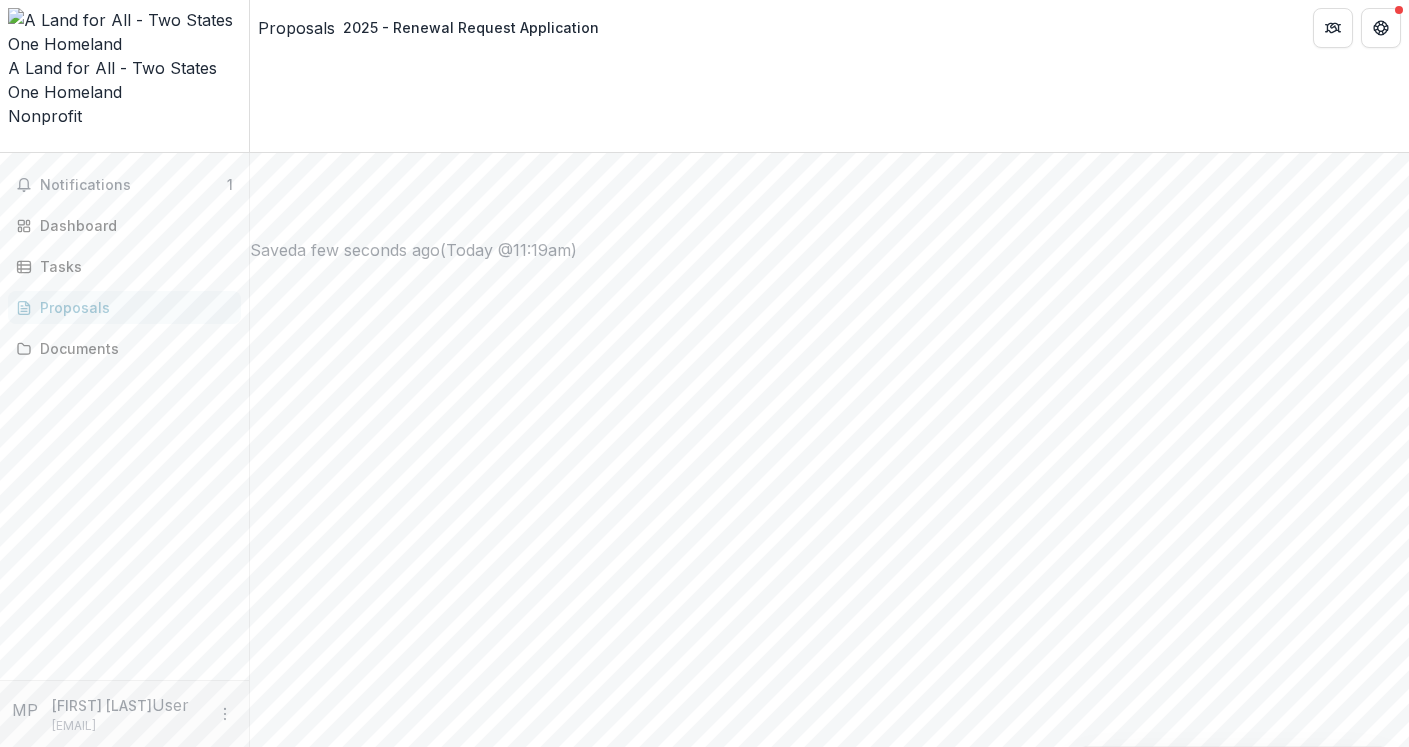 scroll, scrollTop: 1646, scrollLeft: 0, axis: vertical 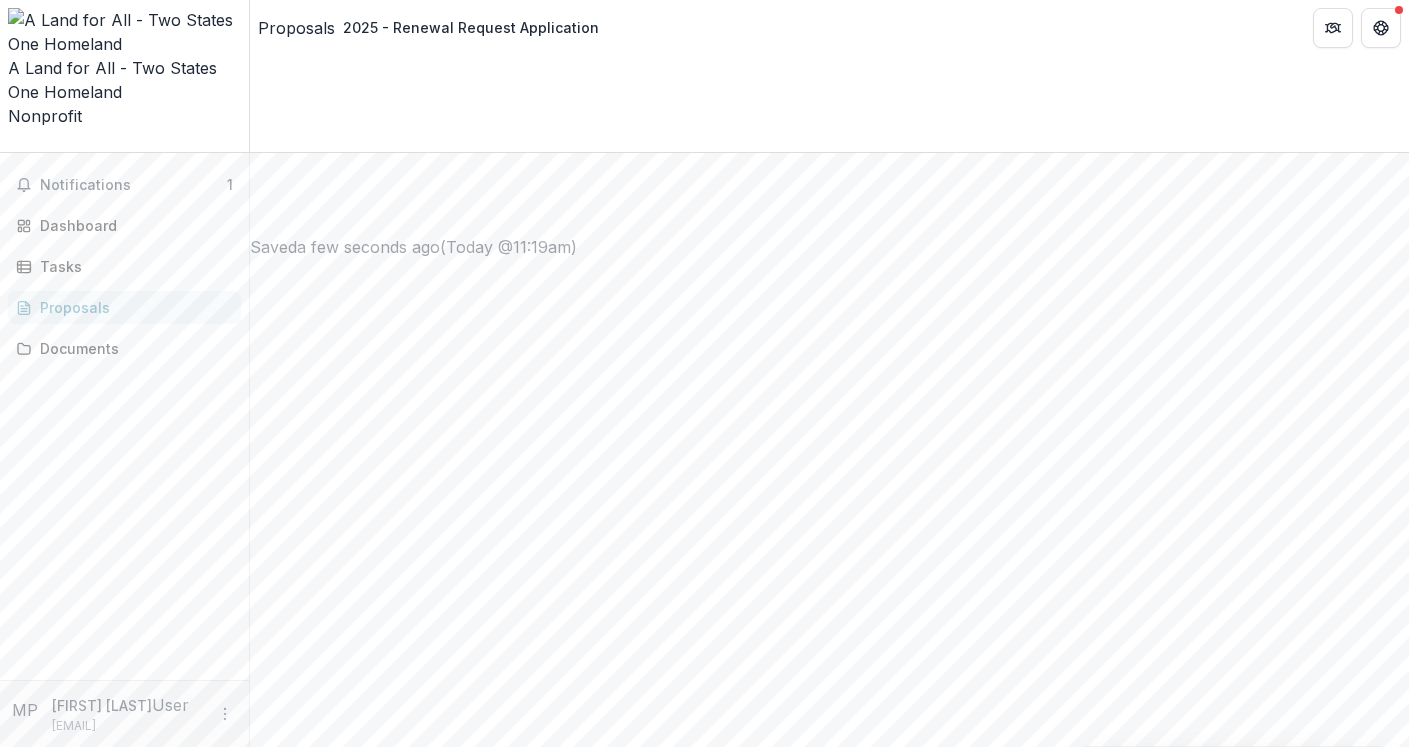 click at bounding box center (829, 4924) 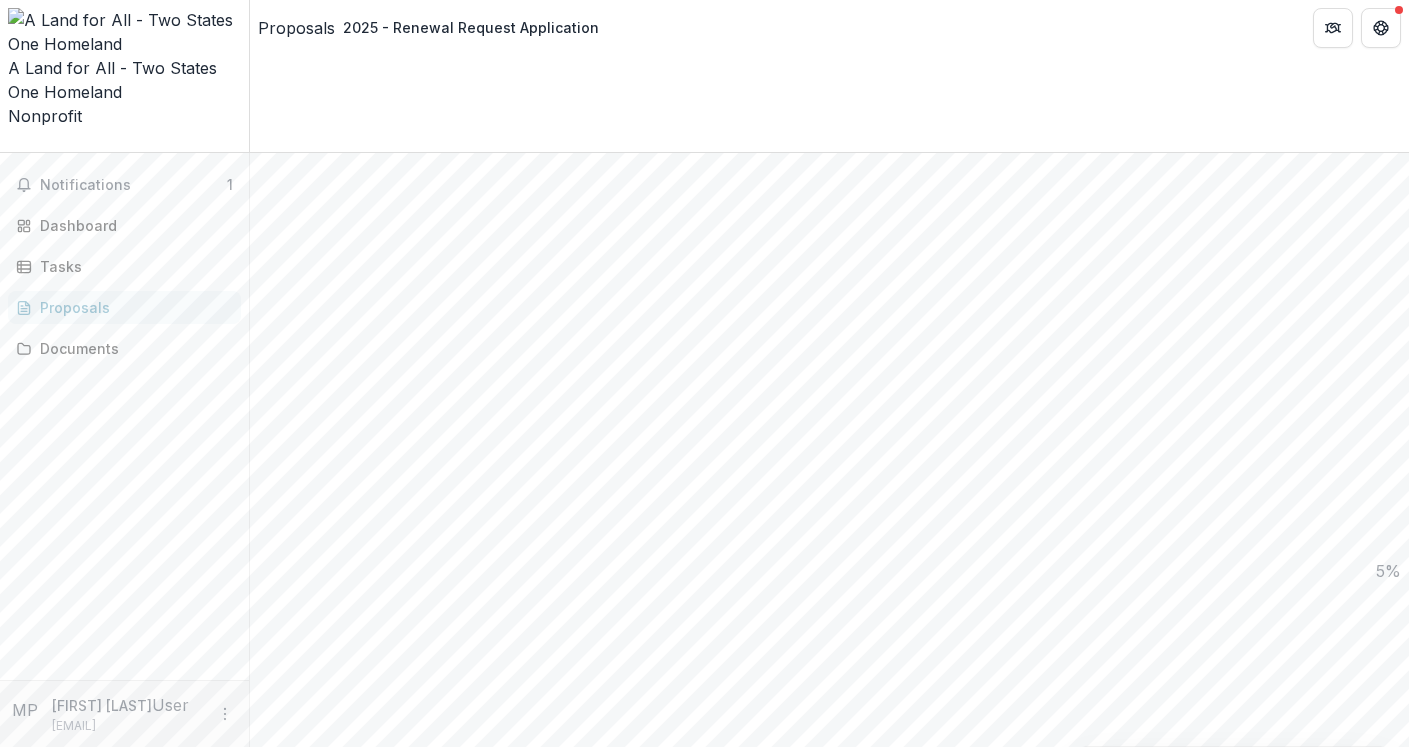 scroll, scrollTop: 1894, scrollLeft: 0, axis: vertical 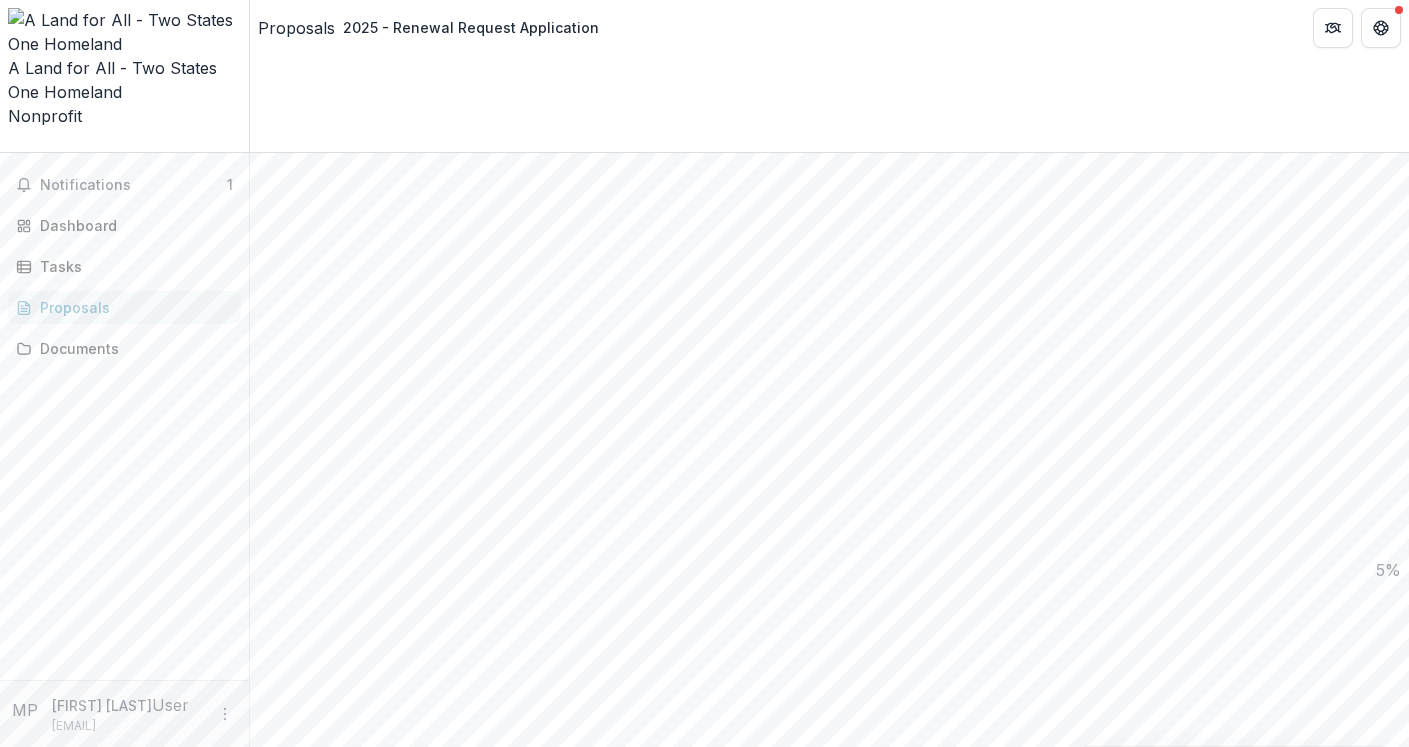 click on "Amount Requested *" at bounding box center (330, 4888) 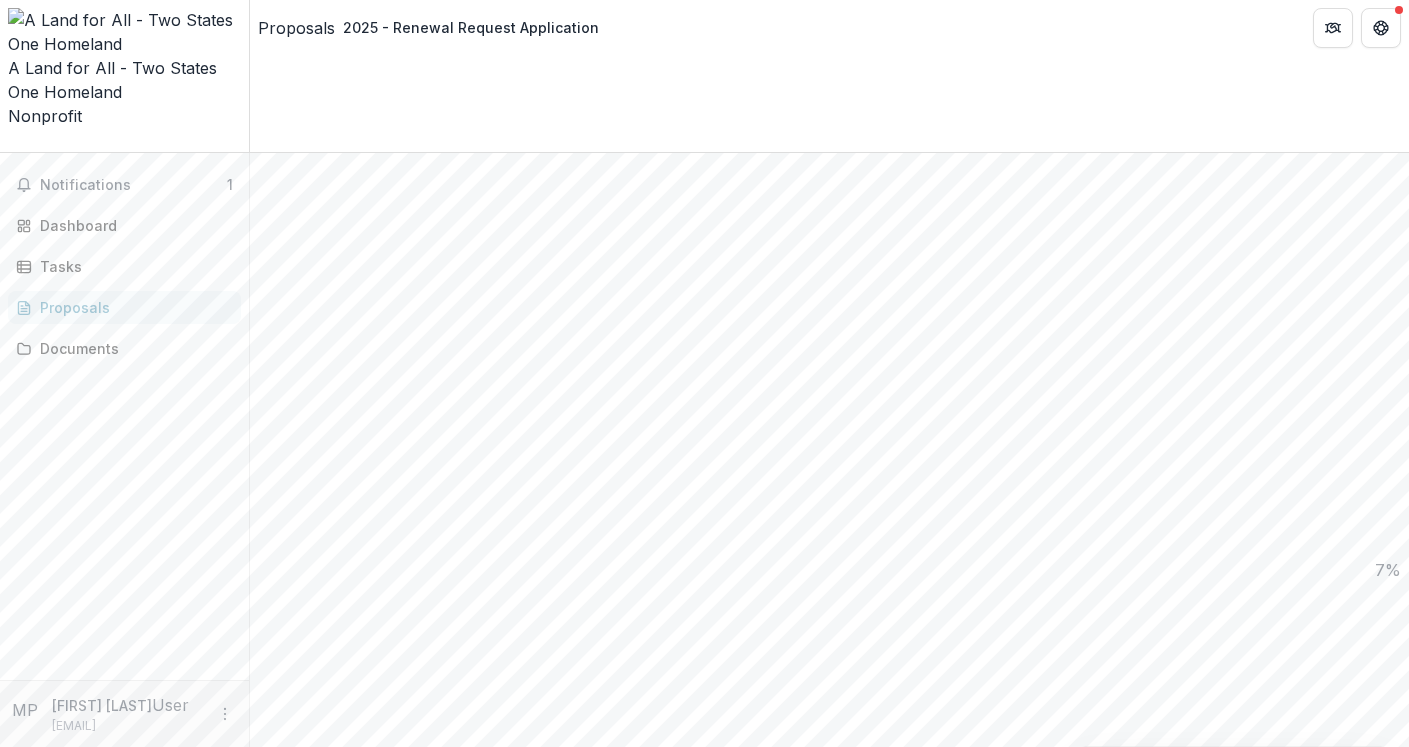 click on "Start Date *" at bounding box center [312, 4961] 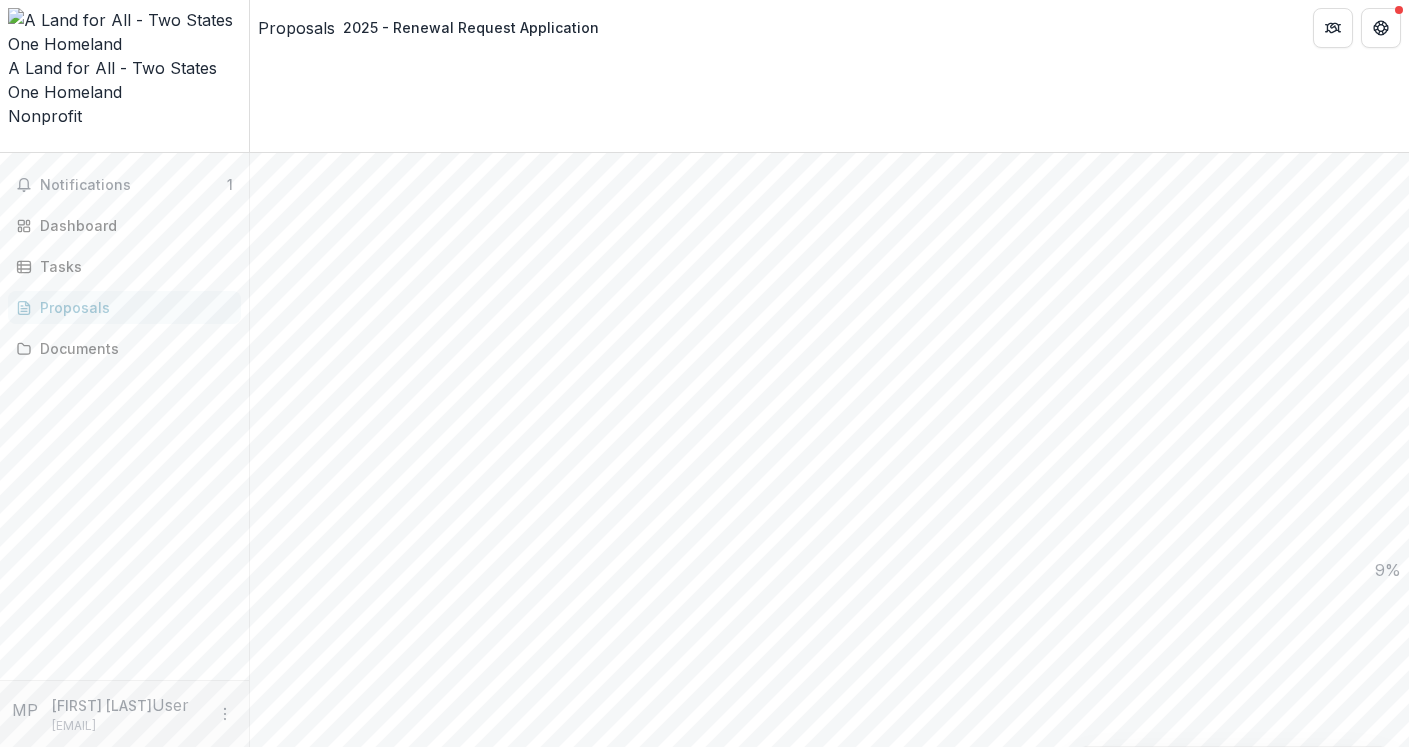 click on "**********" at bounding box center (312, 4961) 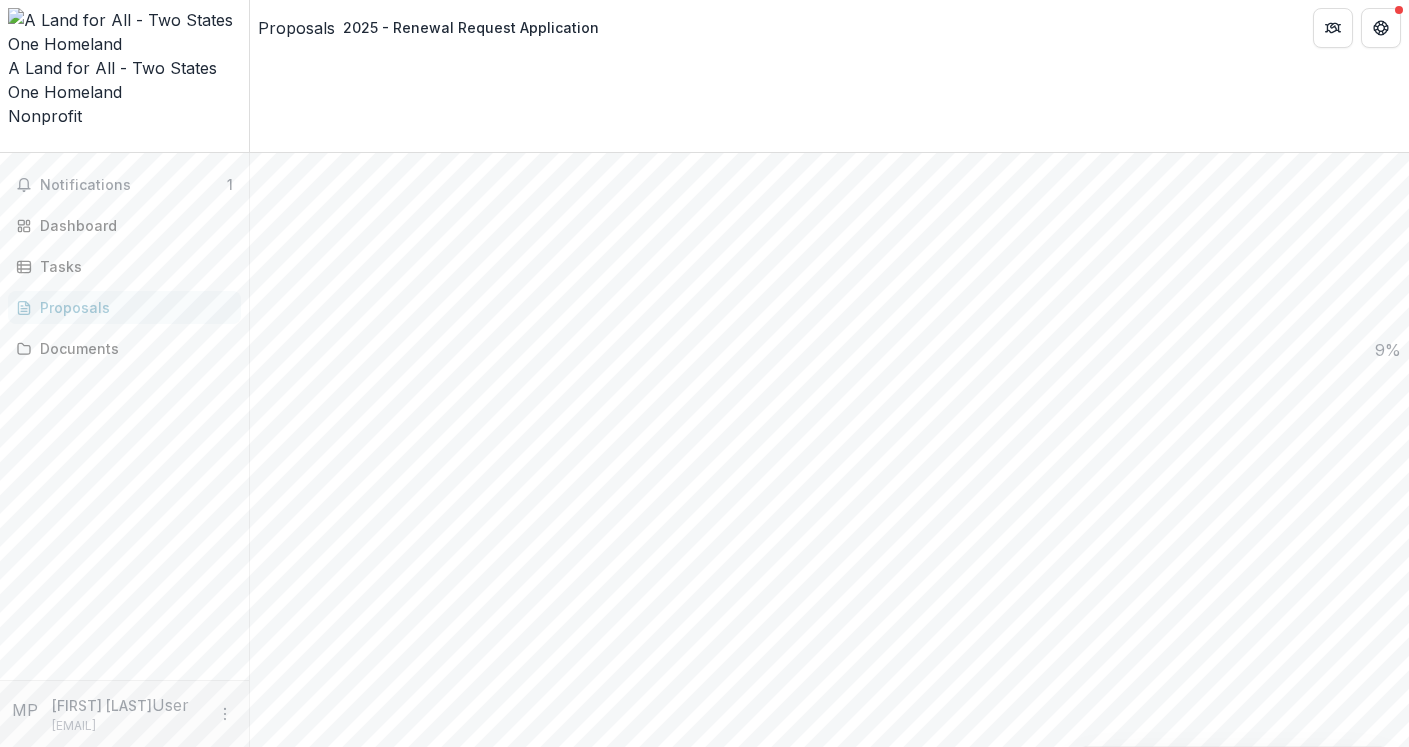 scroll, scrollTop: 2119, scrollLeft: 0, axis: vertical 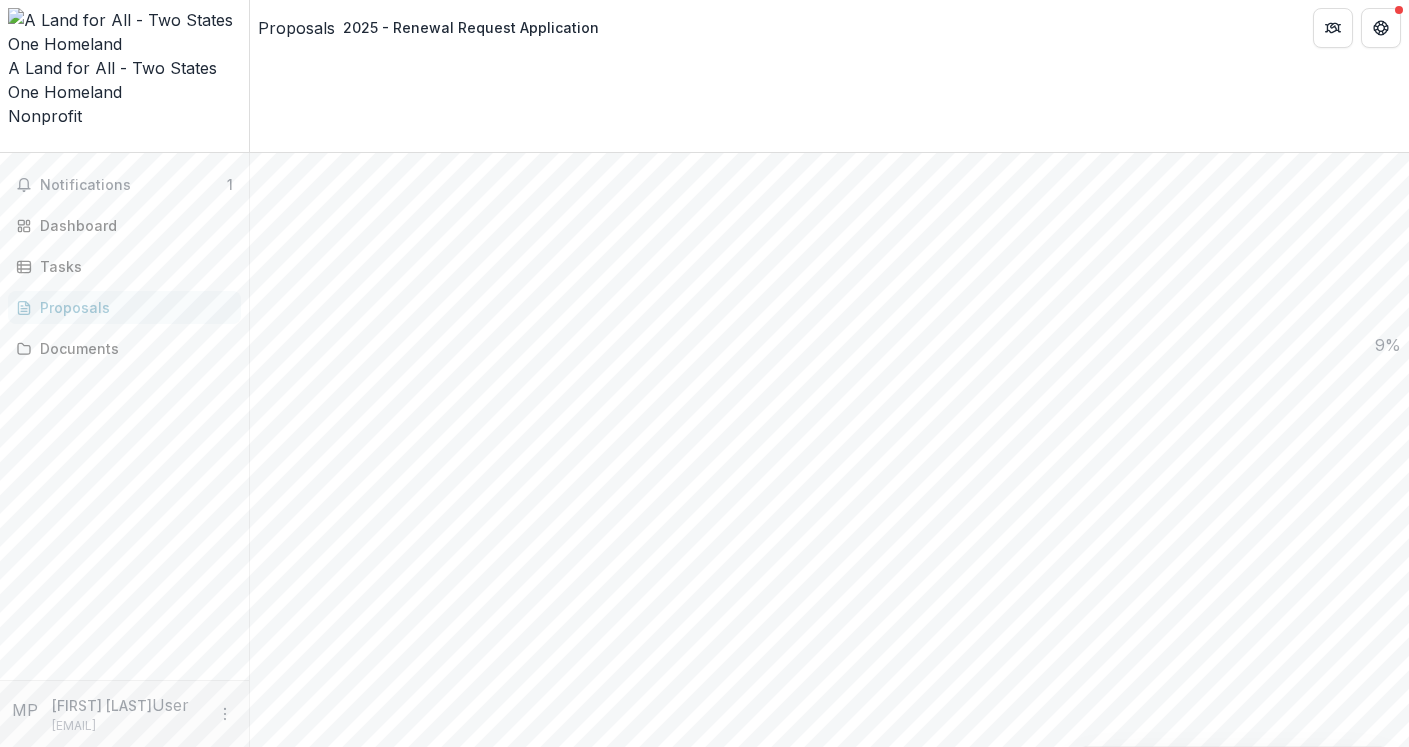 click on "Duration (months) *" at bounding box center [330, 4886] 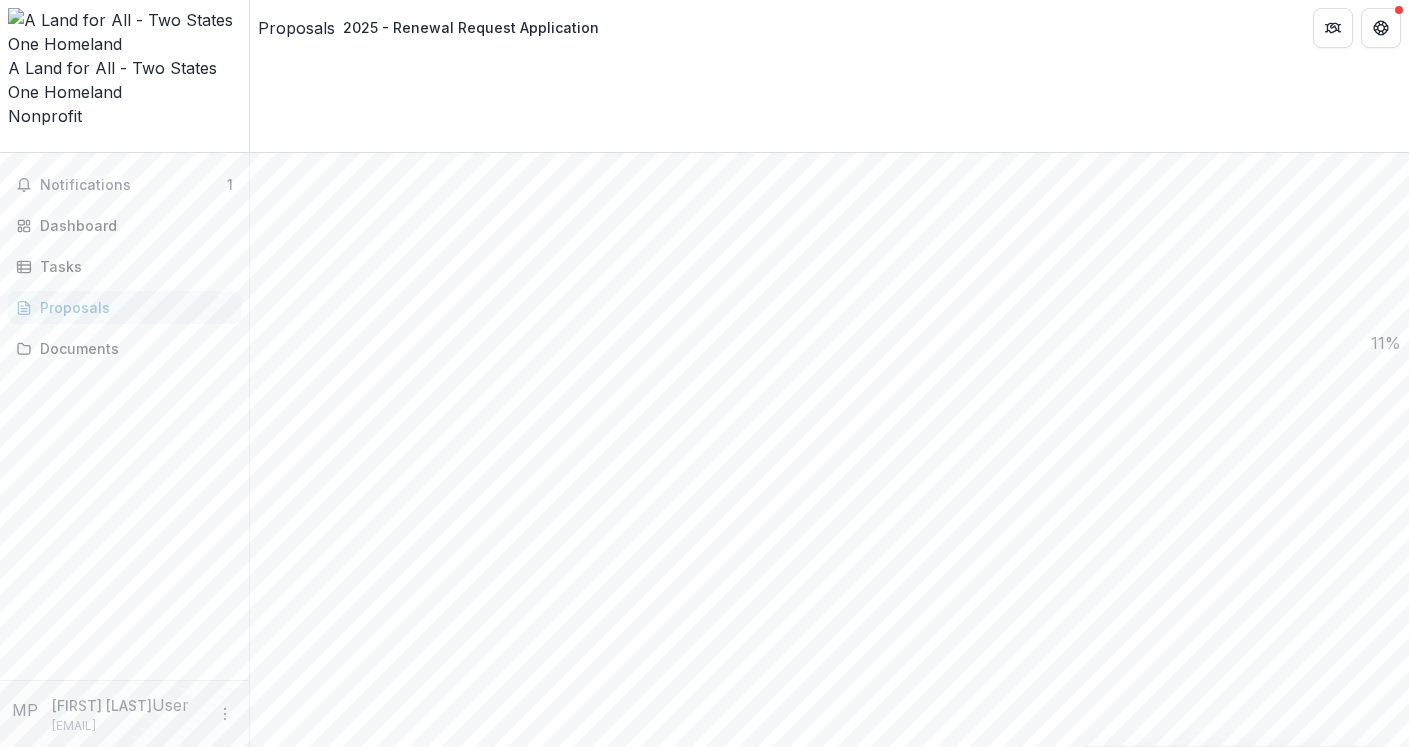 scroll, scrollTop: 2192, scrollLeft: 0, axis: vertical 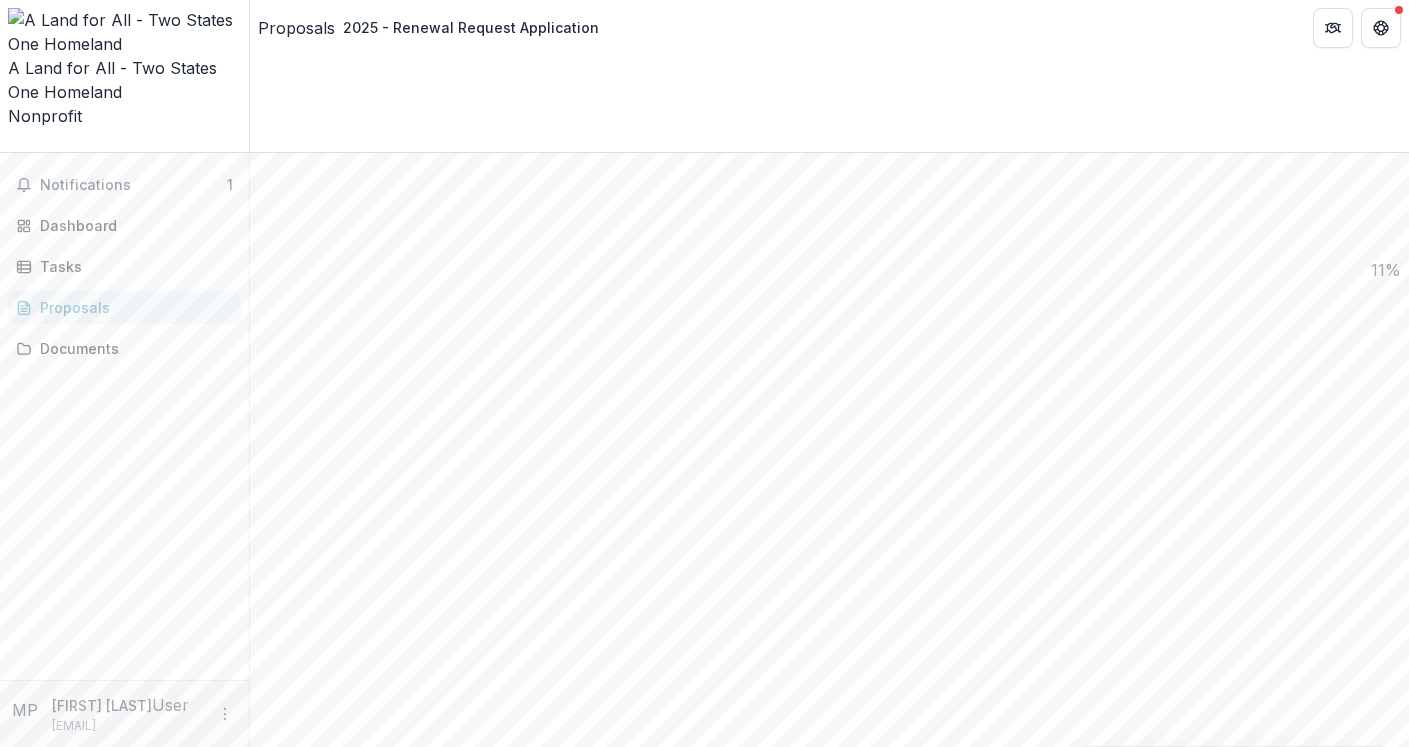 type on "**" 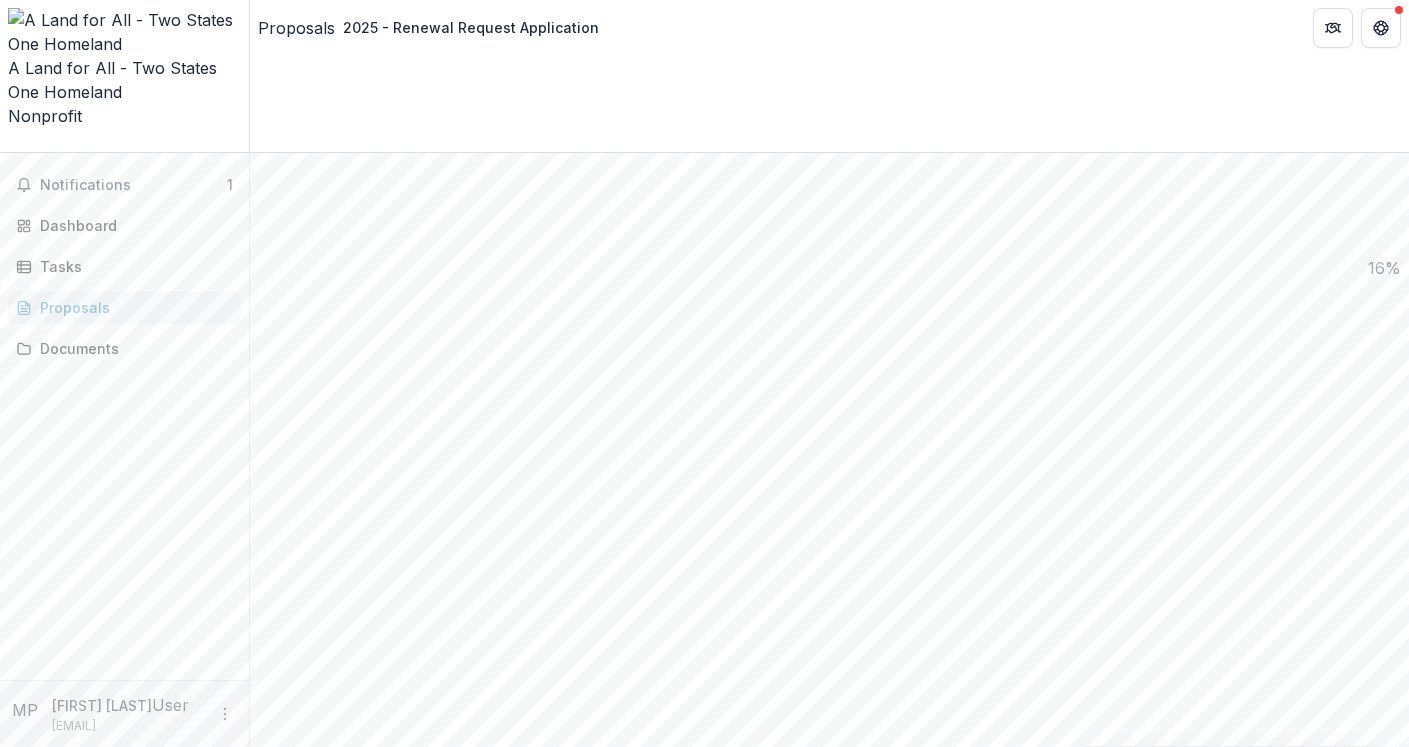 drag, startPoint x: 351, startPoint y: 527, endPoint x: 317, endPoint y: 524, distance: 34.132095 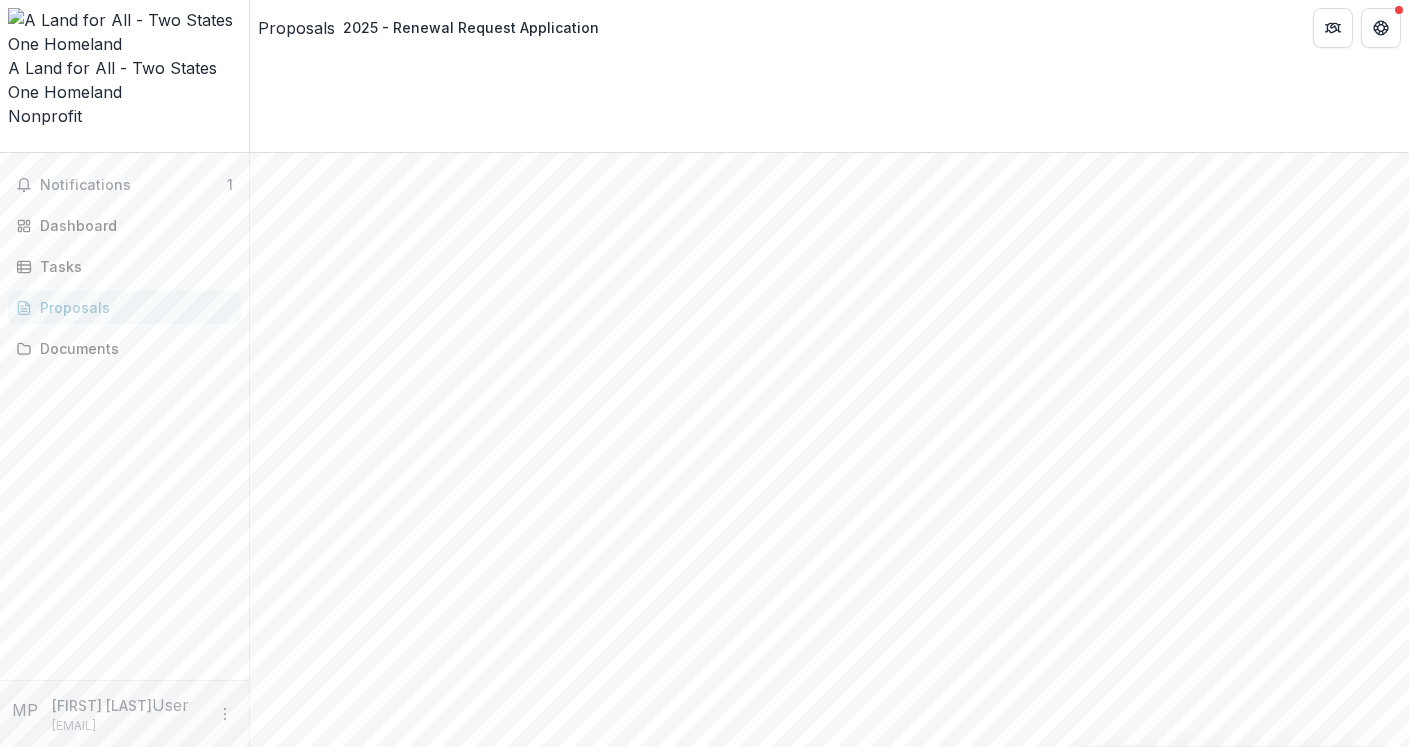 scroll, scrollTop: 2592, scrollLeft: 0, axis: vertical 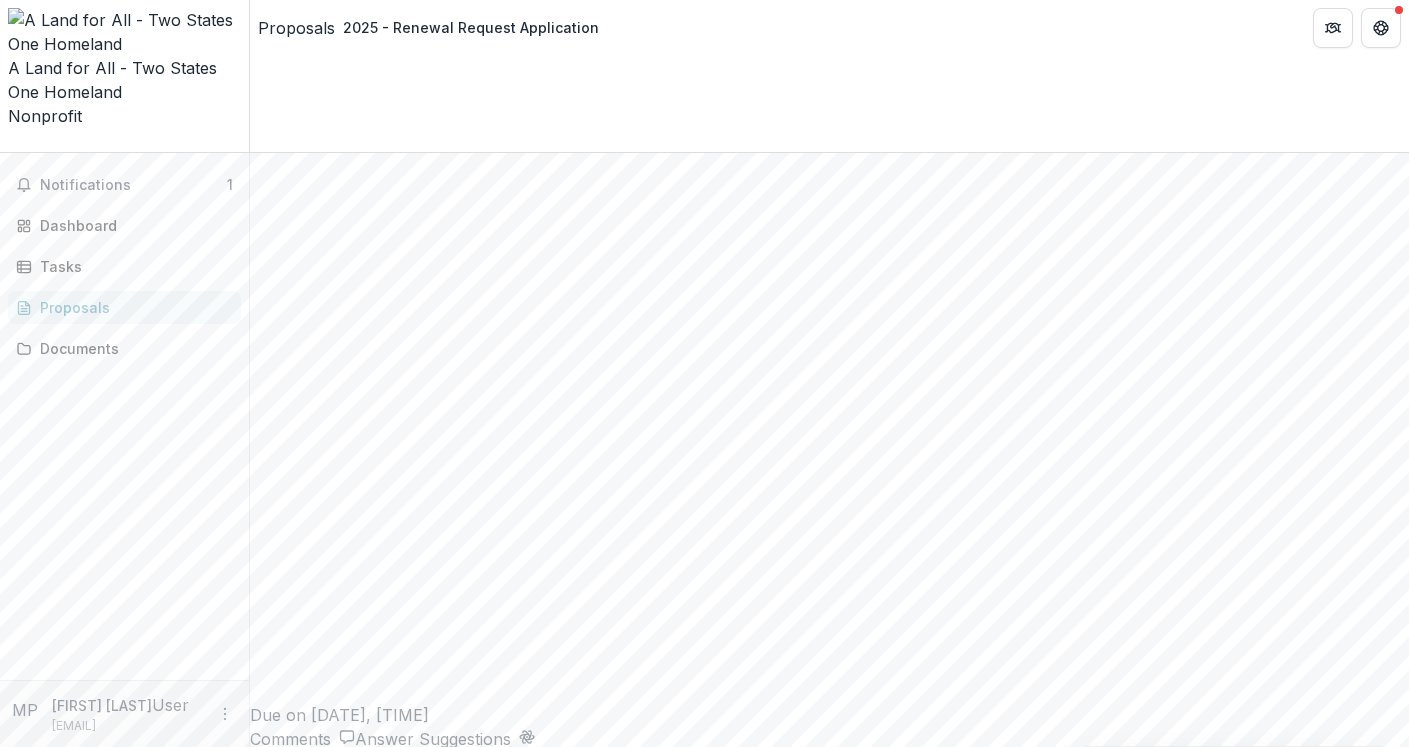 click on "Max Character Count:  1000 Current length:  989" at bounding box center (829, 7226) 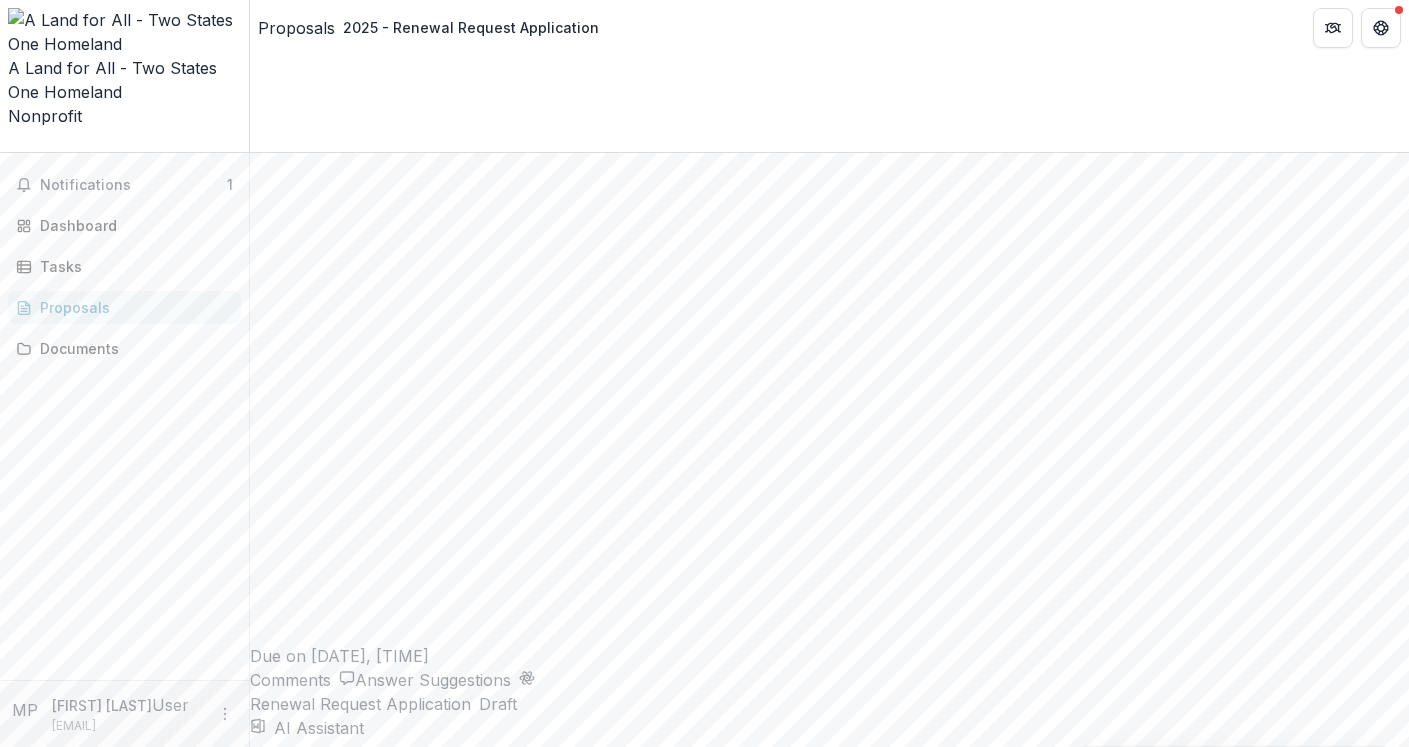 scroll, scrollTop: 3539, scrollLeft: 0, axis: vertical 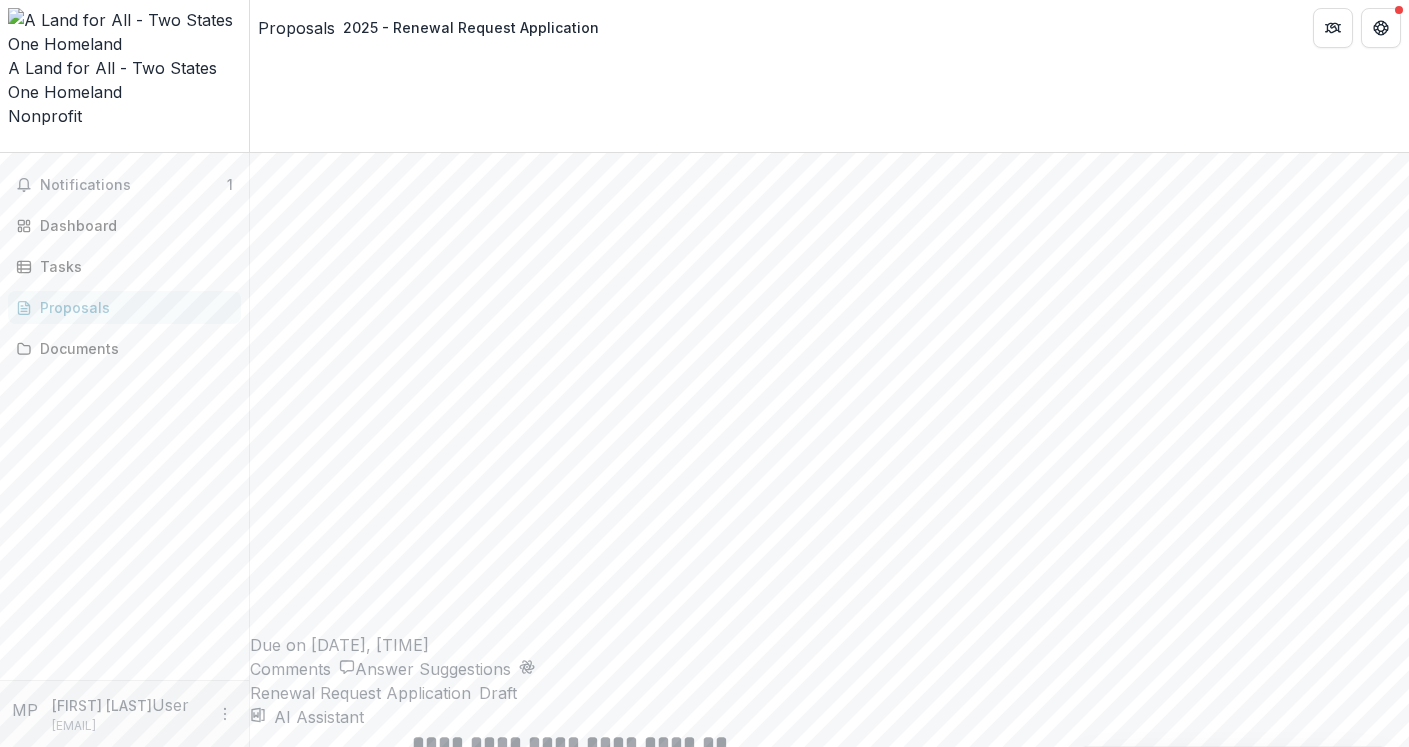 drag, startPoint x: 307, startPoint y: 551, endPoint x: 412, endPoint y: 641, distance: 138.29317 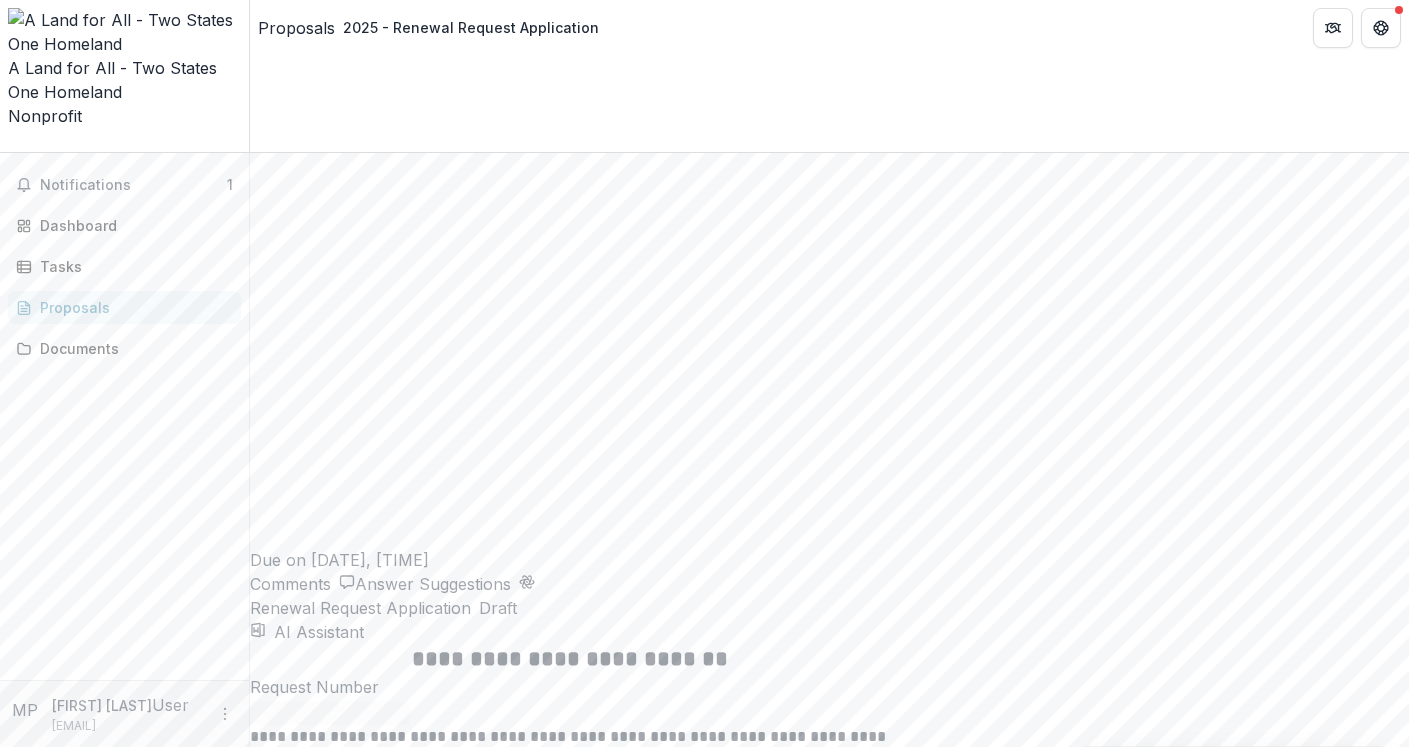 scroll, scrollTop: 3631, scrollLeft: 0, axis: vertical 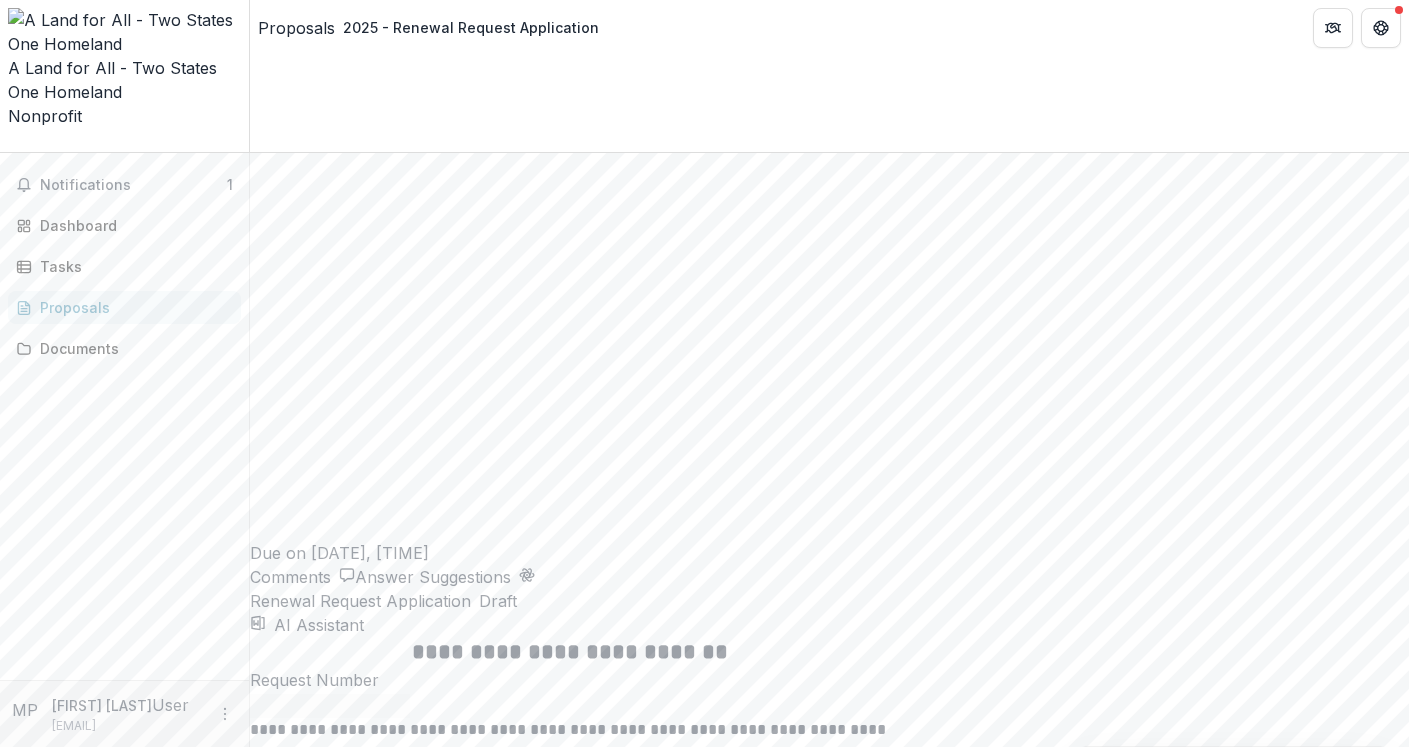 click at bounding box center [829, 7298] 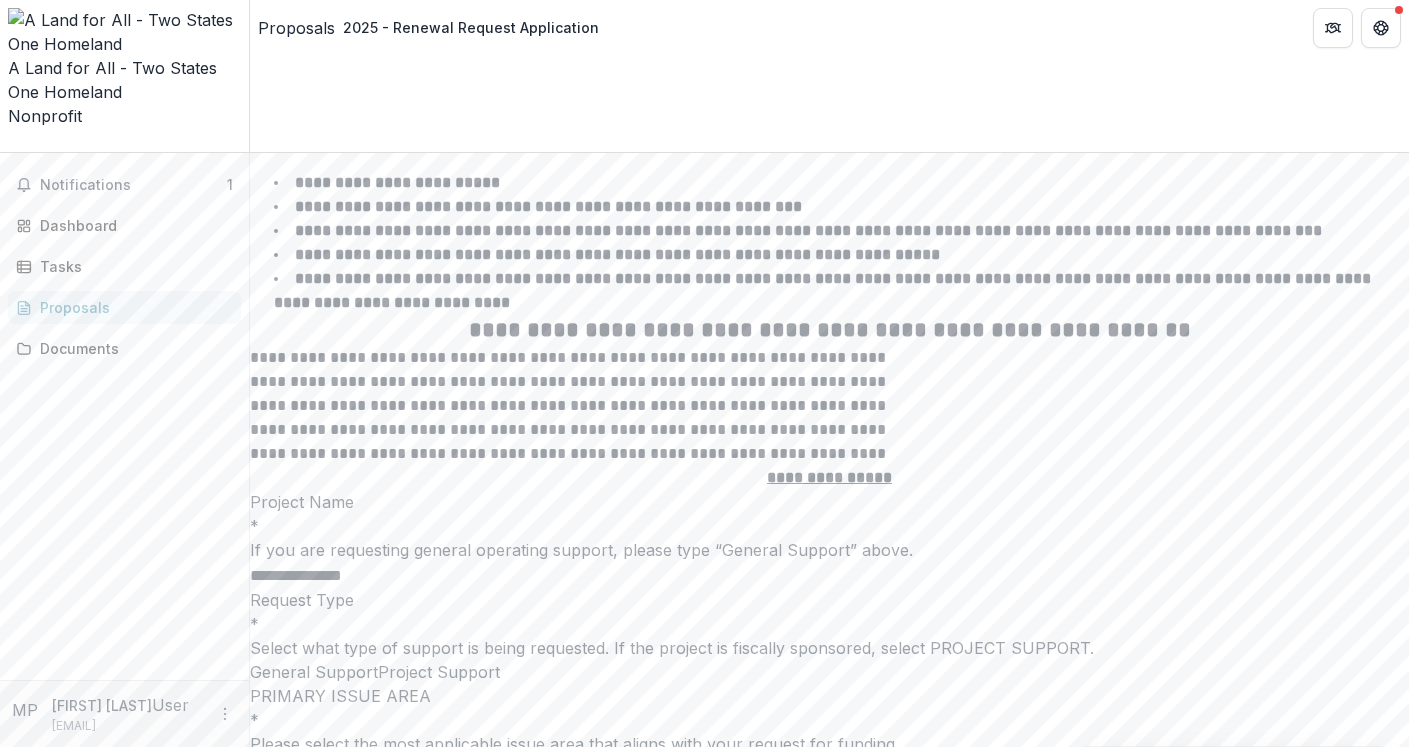 scroll, scrollTop: 4237, scrollLeft: 0, axis: vertical 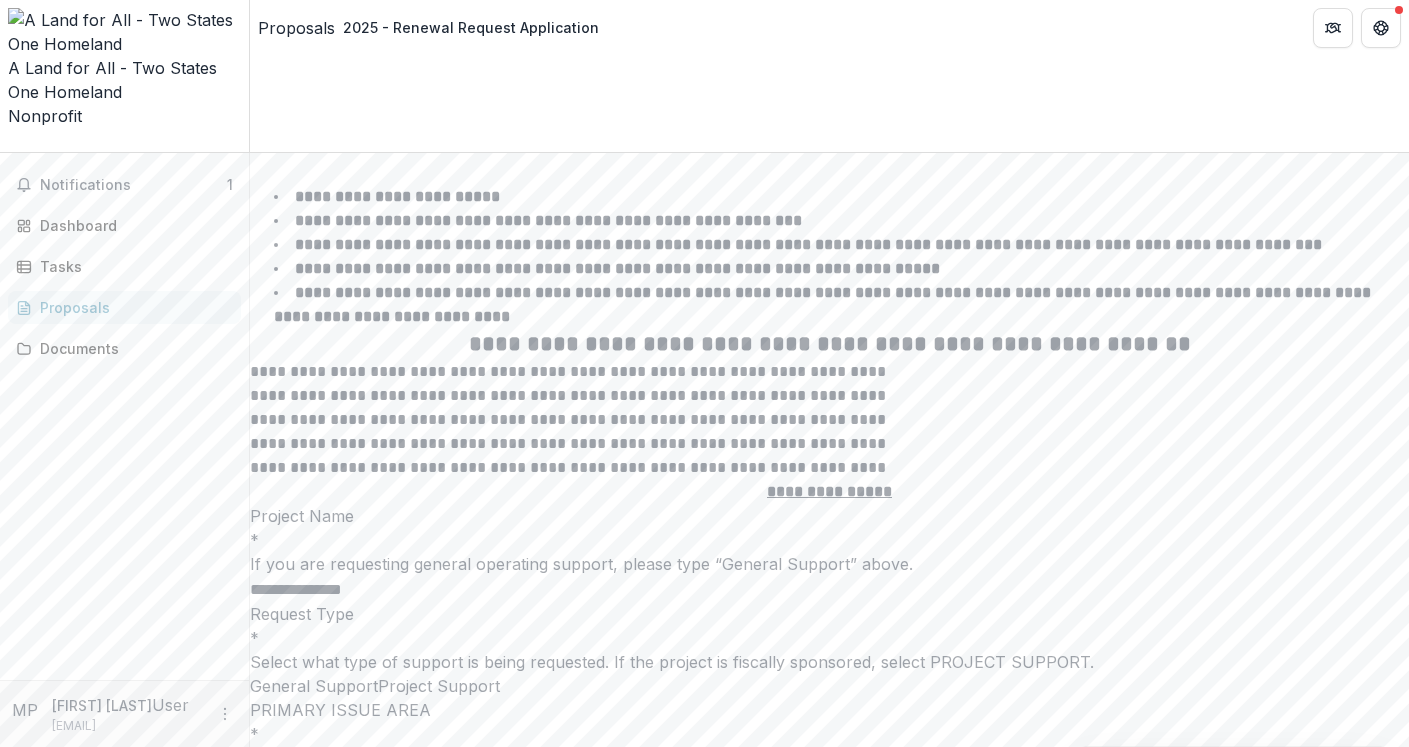 click on "**********" at bounding box center [668, 6780] 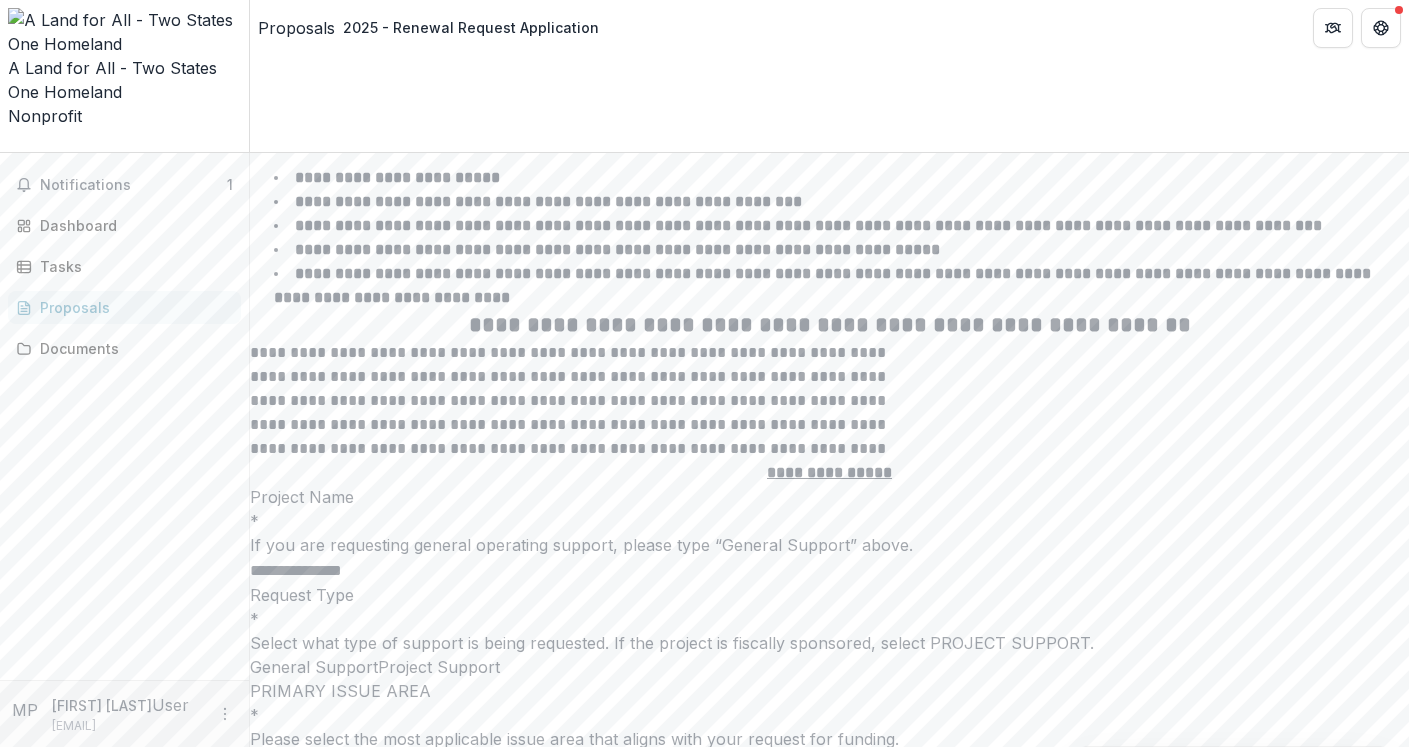 scroll, scrollTop: 4257, scrollLeft: 0, axis: vertical 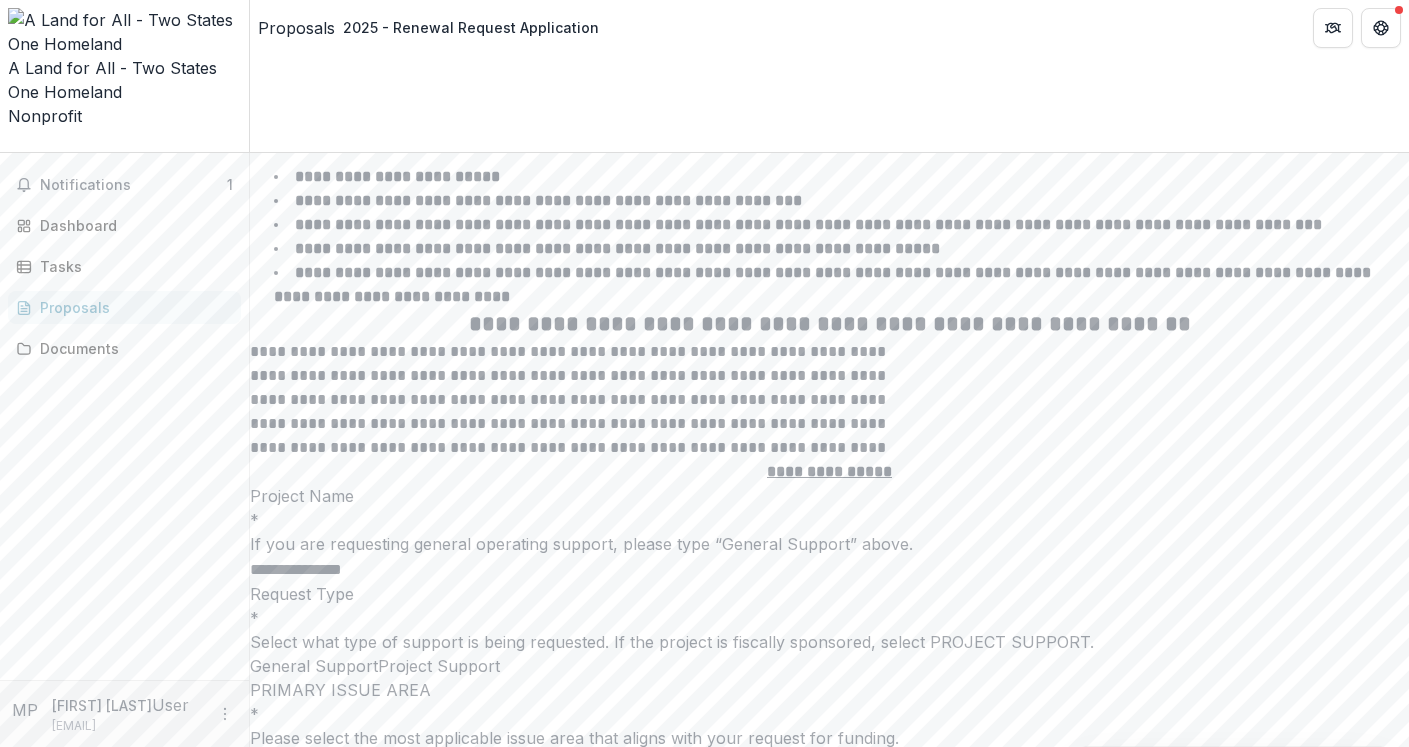 drag, startPoint x: 841, startPoint y: 349, endPoint x: 499, endPoint y: 341, distance: 342.09357 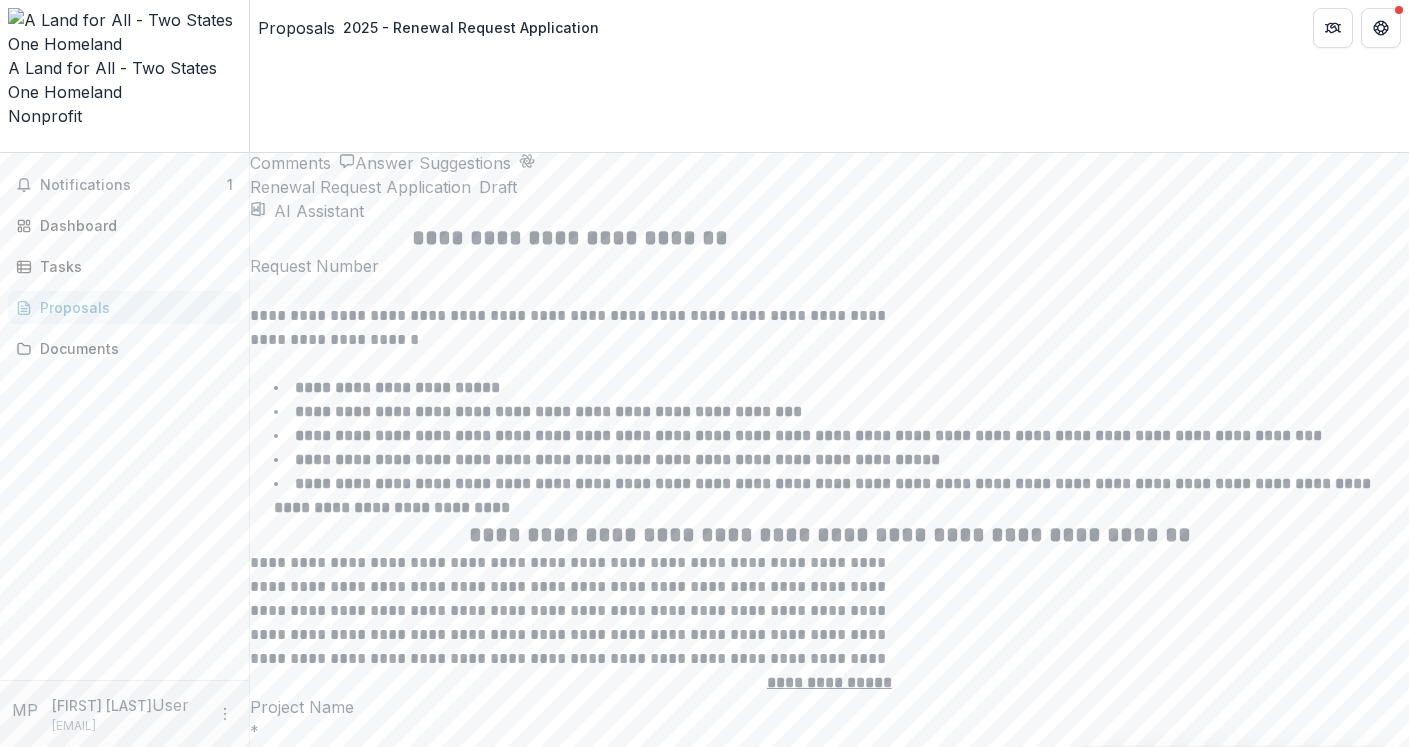 scroll, scrollTop: 4111, scrollLeft: 0, axis: vertical 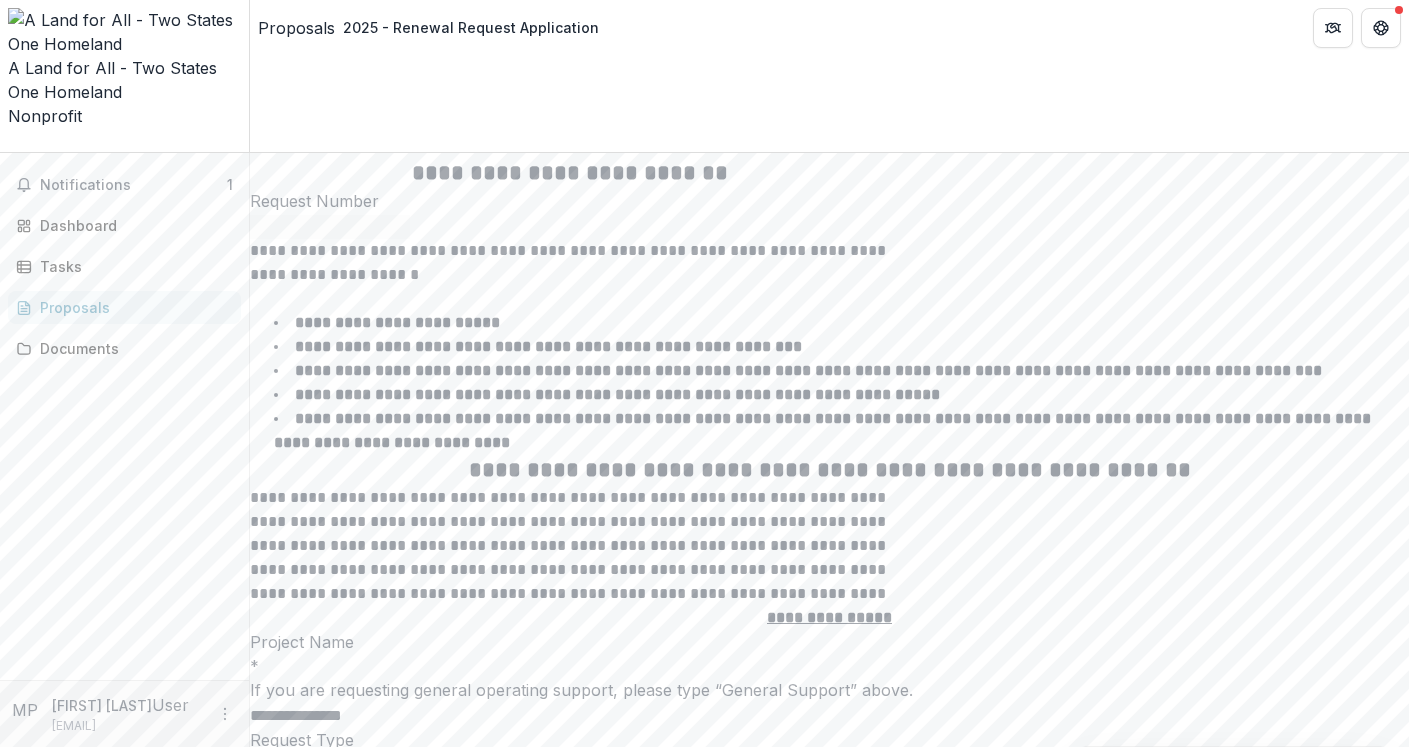 drag, startPoint x: 487, startPoint y: 309, endPoint x: 343, endPoint y: 308, distance: 144.00348 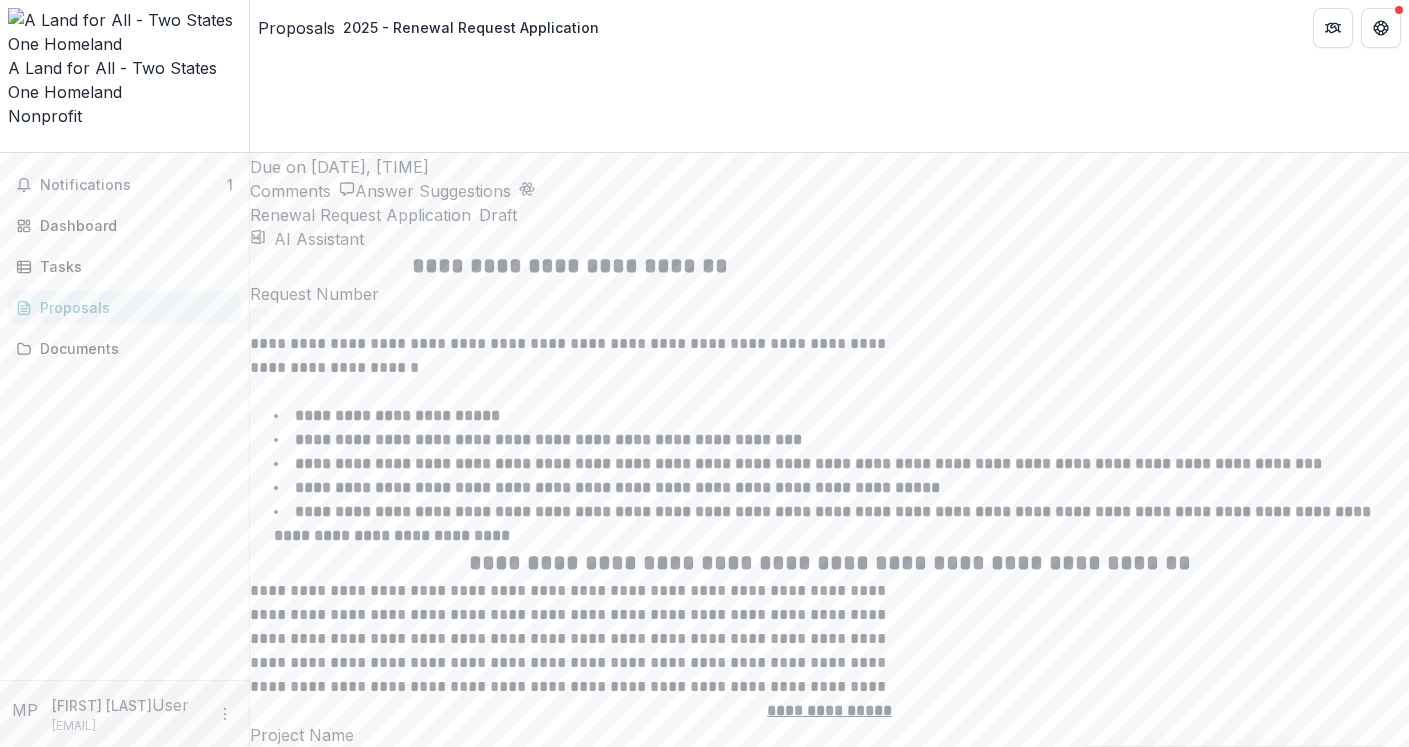 scroll, scrollTop: 4023, scrollLeft: 0, axis: vertical 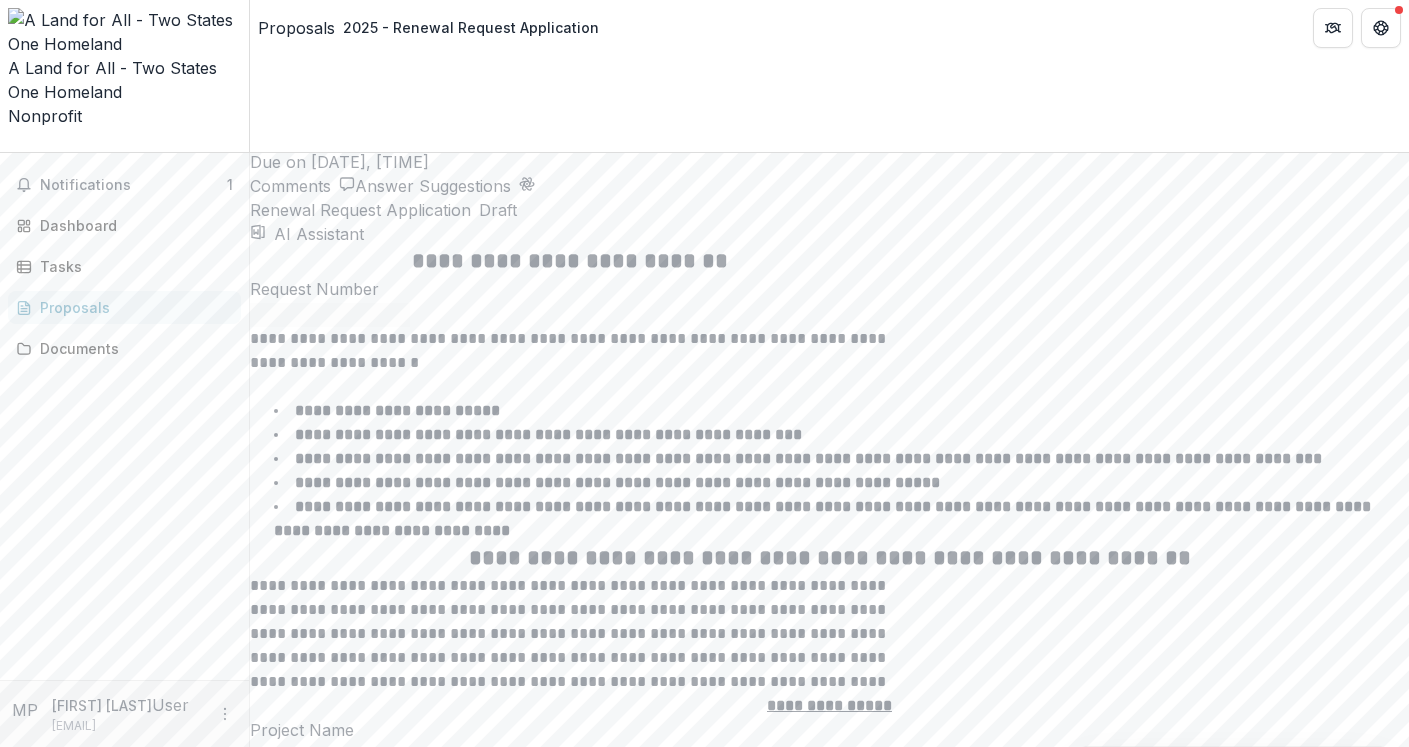 click on "**********" at bounding box center (616, 7030) 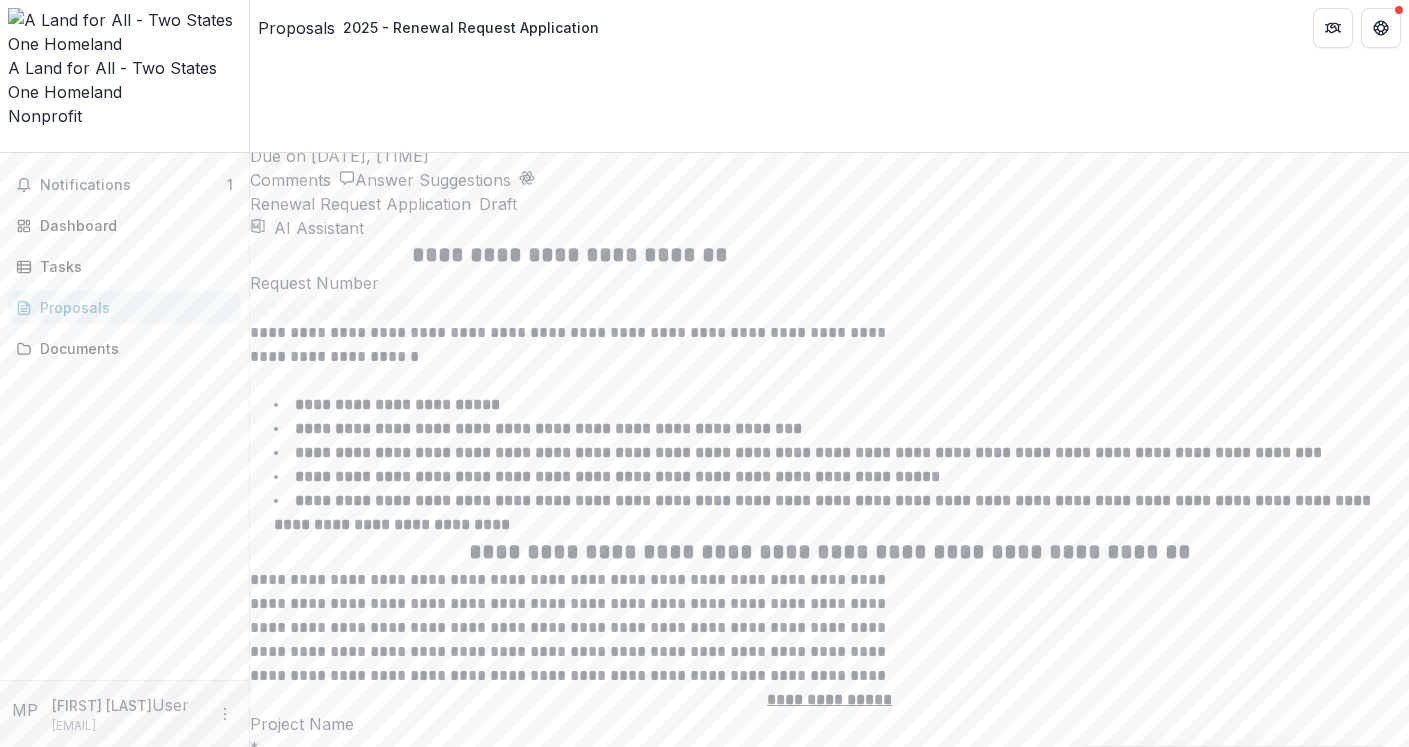 scroll, scrollTop: 4015, scrollLeft: 0, axis: vertical 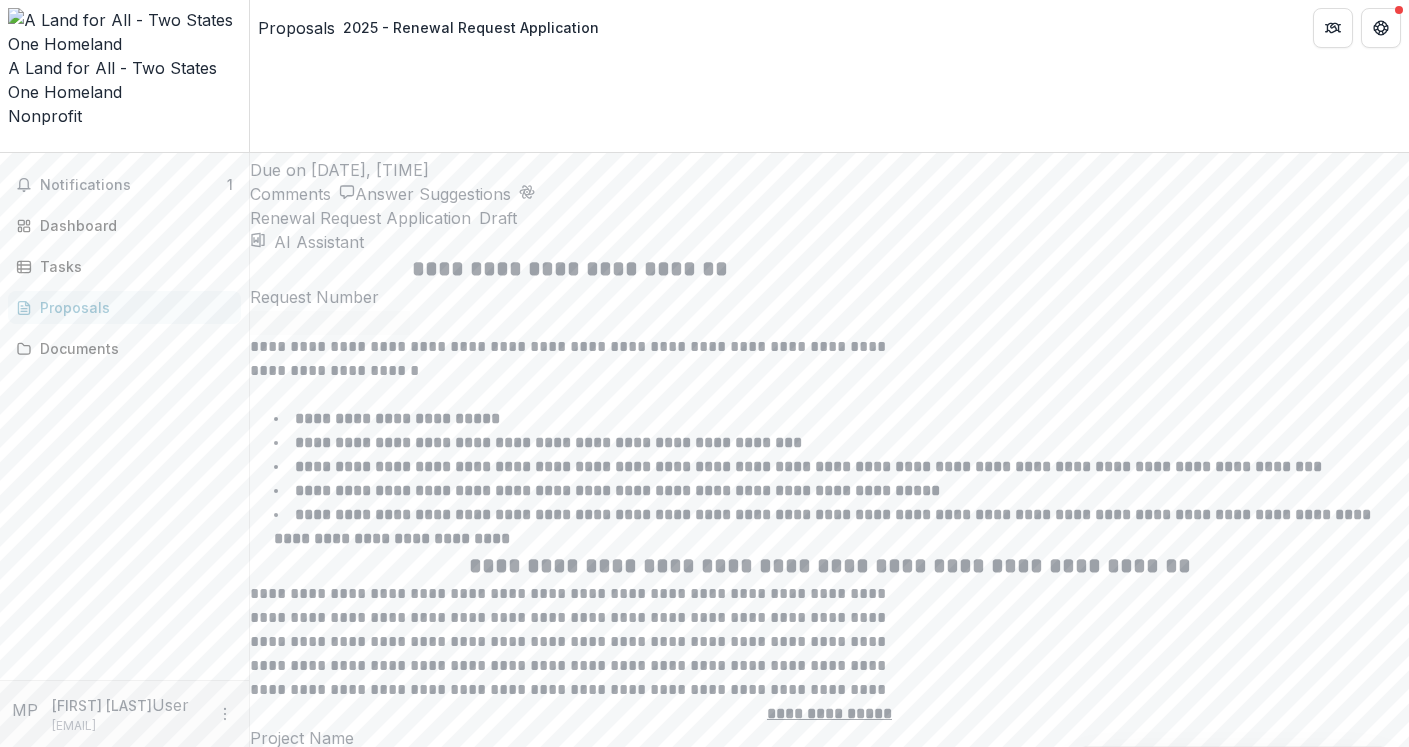drag, startPoint x: 464, startPoint y: 254, endPoint x: 404, endPoint y: 258, distance: 60.133186 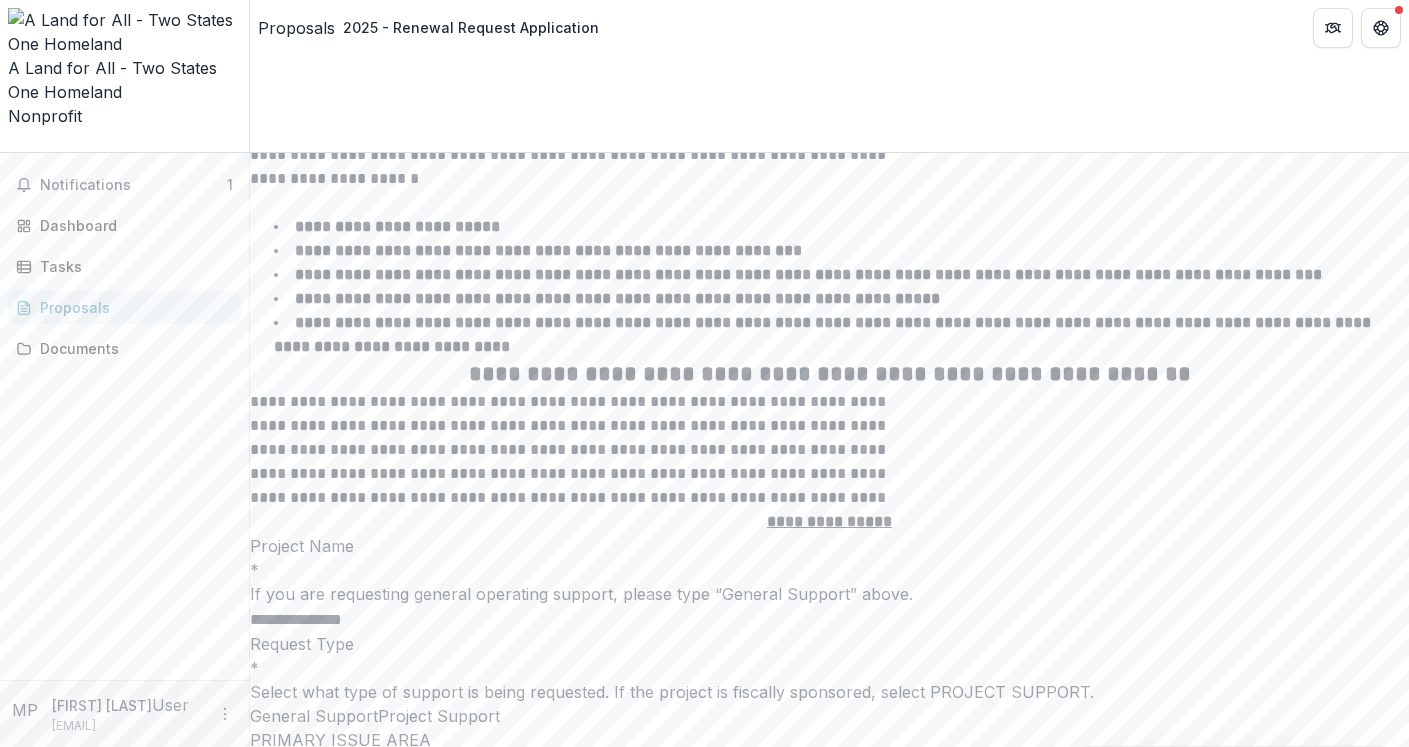 scroll, scrollTop: 4214, scrollLeft: 0, axis: vertical 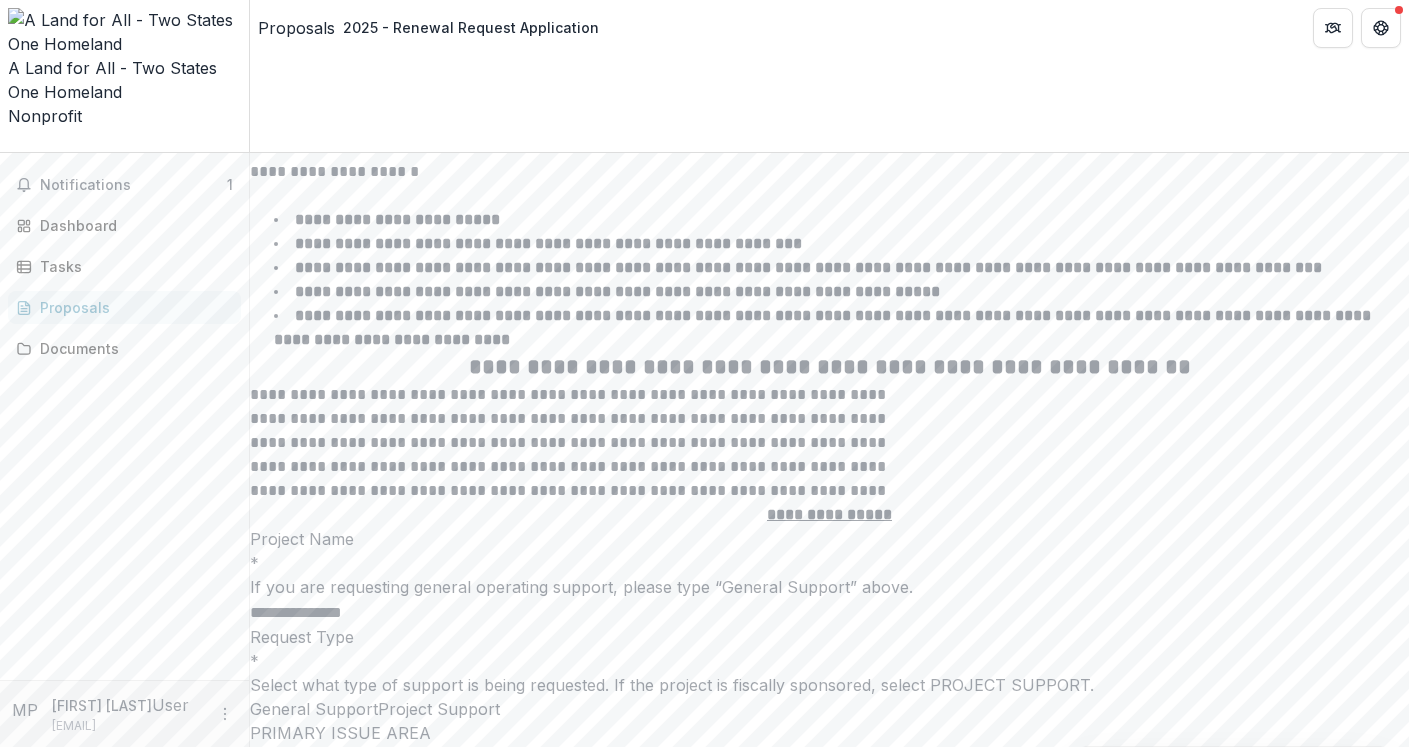 click on "**********" at bounding box center [599, 6963] 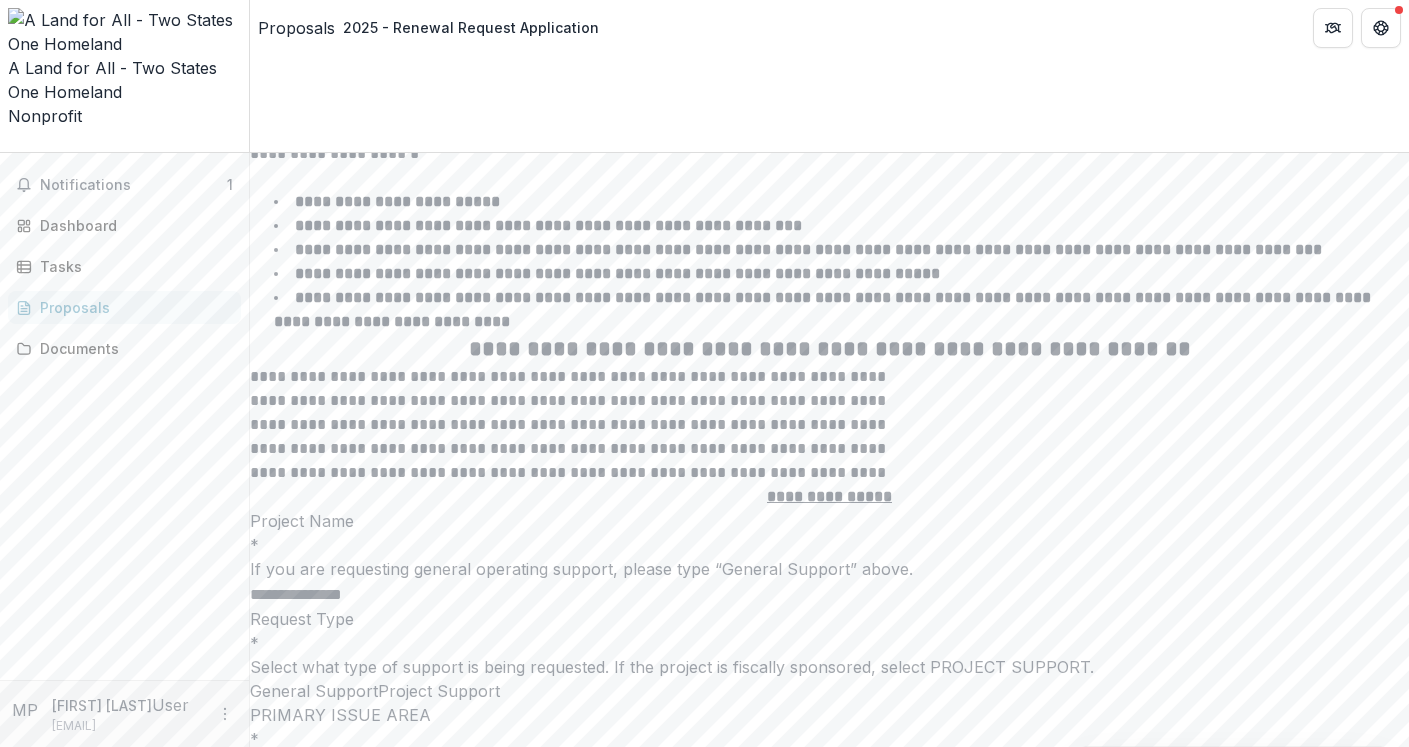 scroll, scrollTop: 4233, scrollLeft: 0, axis: vertical 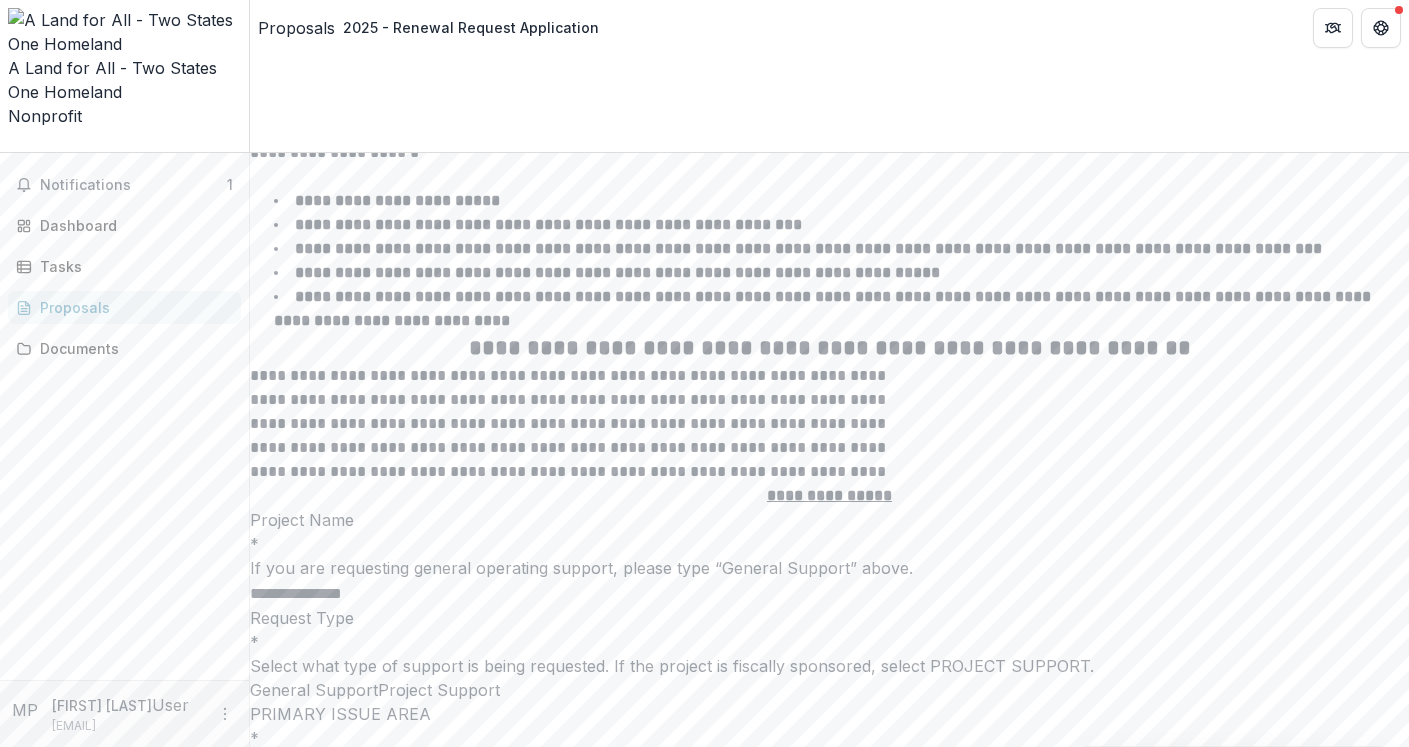 click on "**********" at bounding box center (616, 6820) 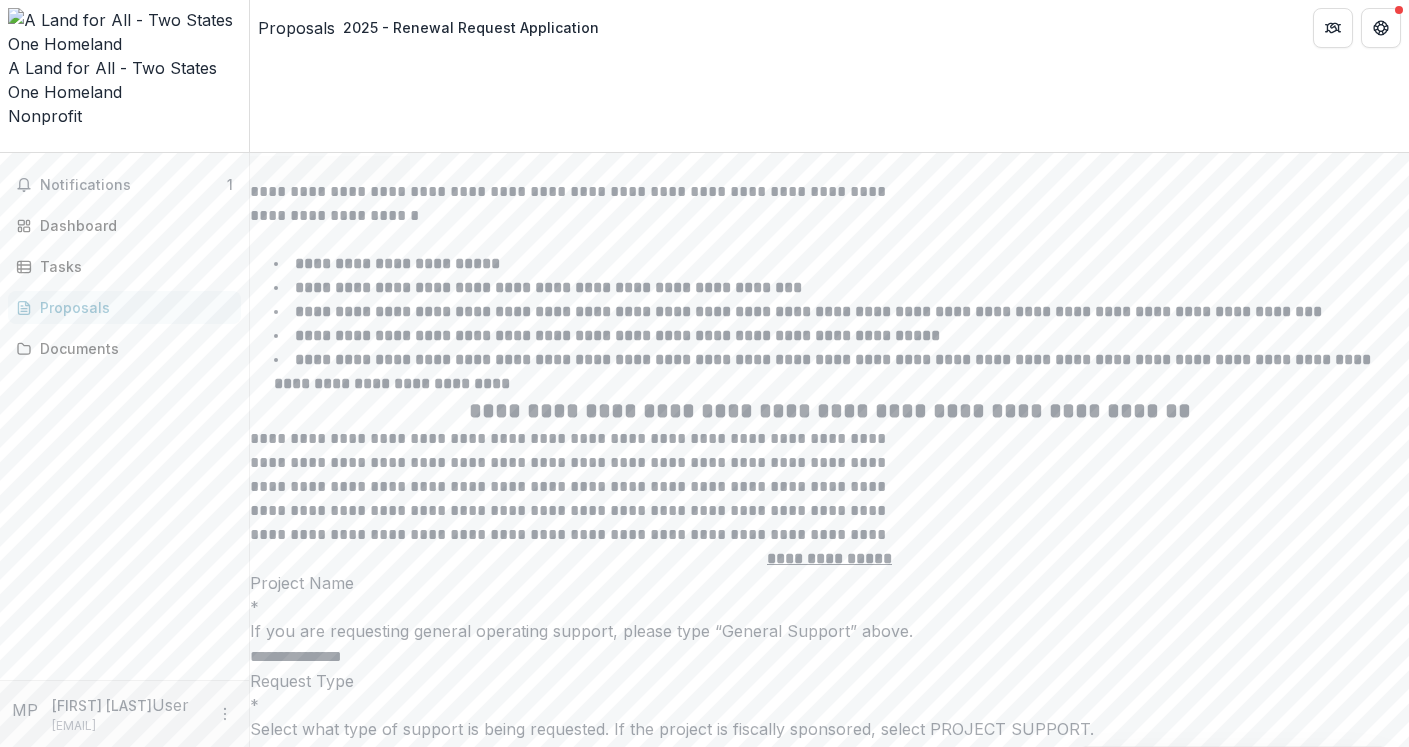 scroll, scrollTop: 4169, scrollLeft: 0, axis: vertical 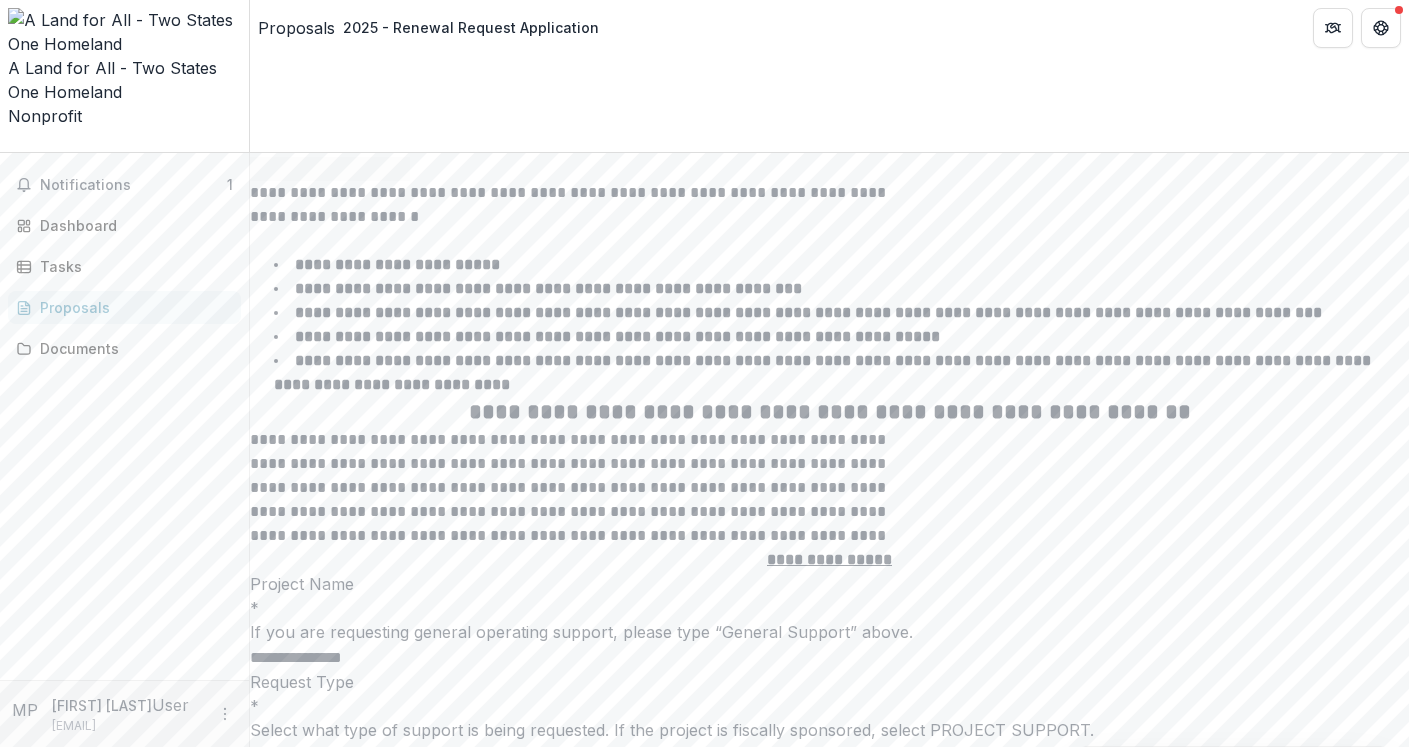 drag, startPoint x: 672, startPoint y: 145, endPoint x: 525, endPoint y: 149, distance: 147.05441 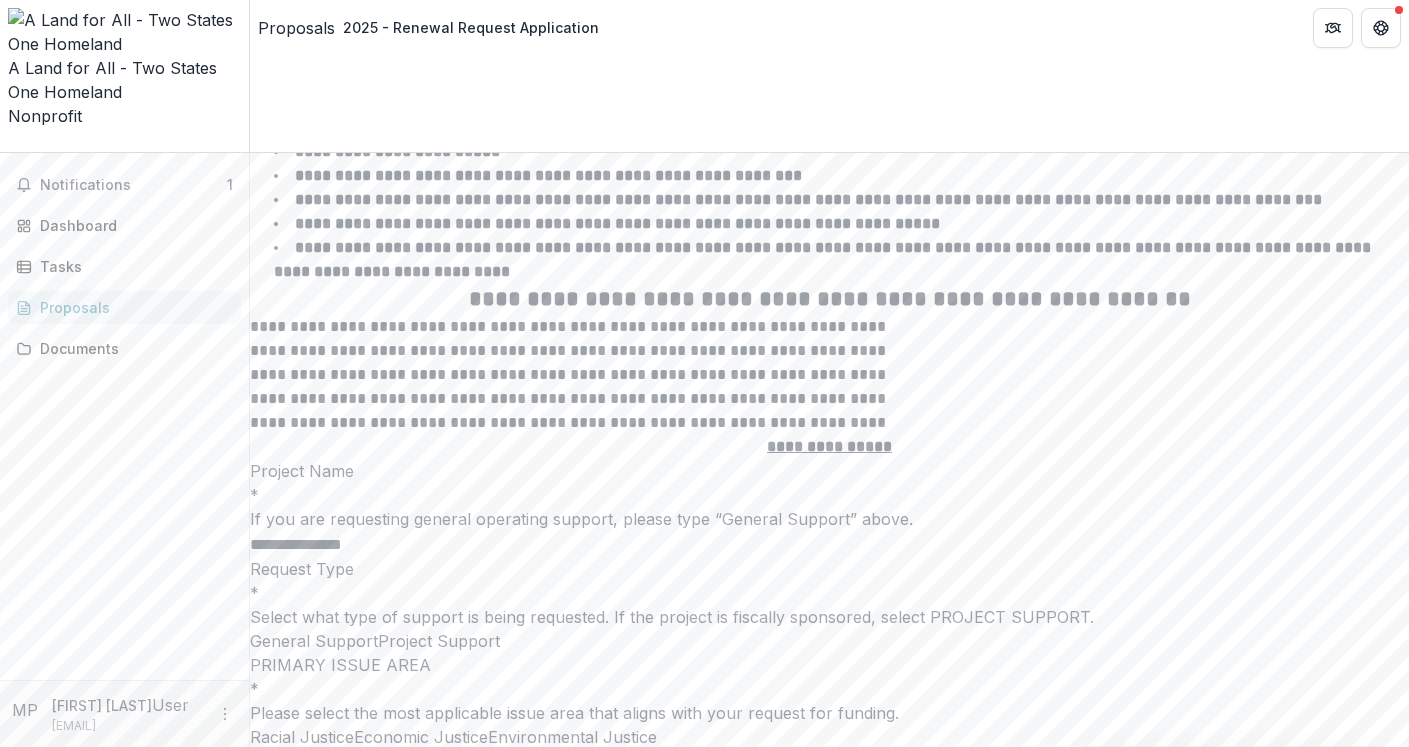 scroll, scrollTop: 4284, scrollLeft: 0, axis: vertical 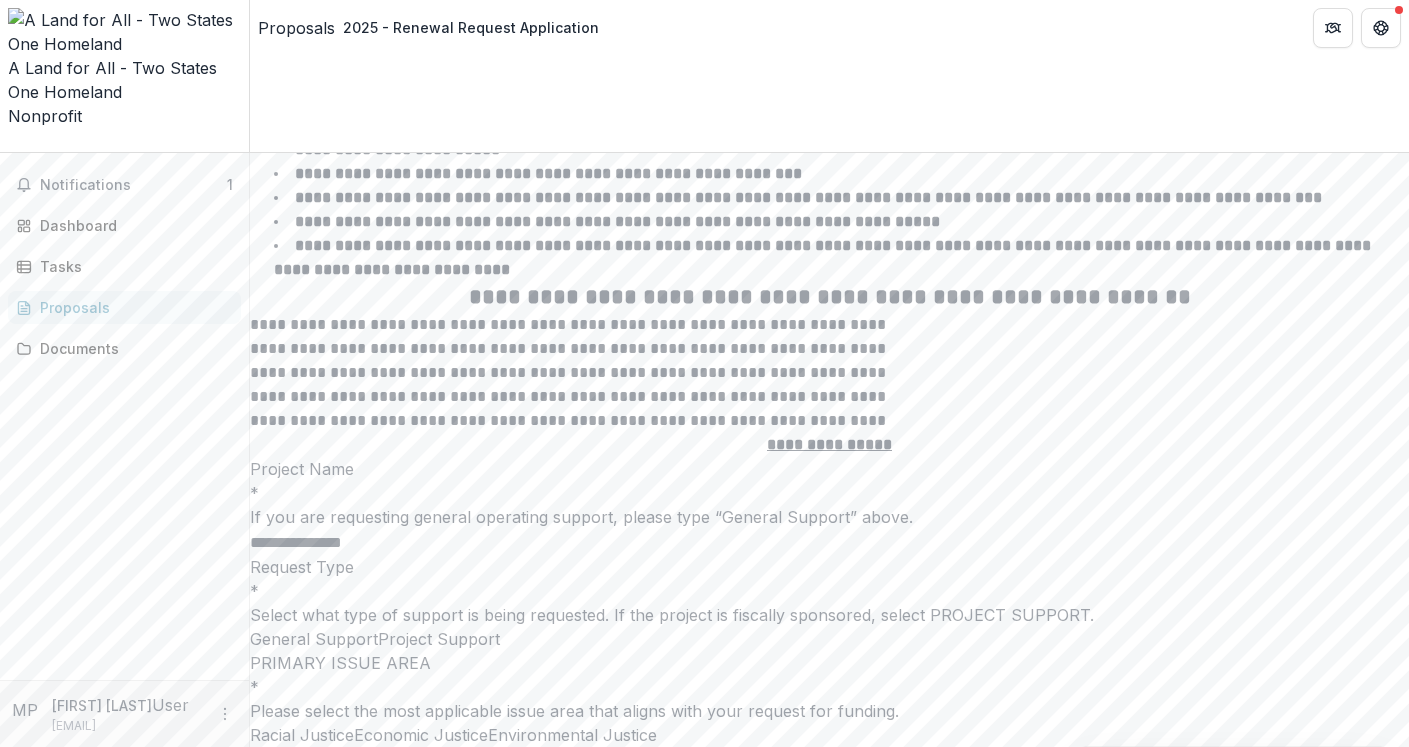 click on "**********" at bounding box center (561, 6838) 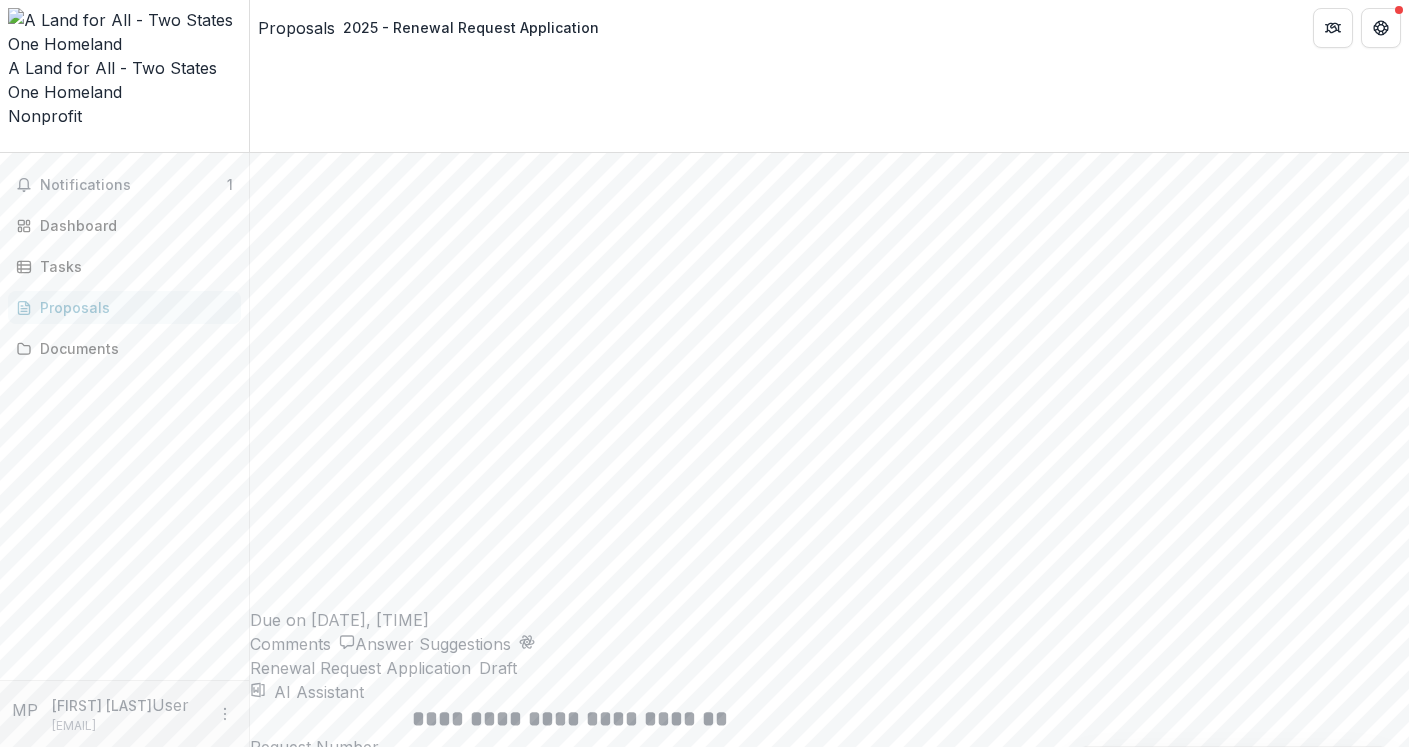 scroll, scrollTop: 3564, scrollLeft: 0, axis: vertical 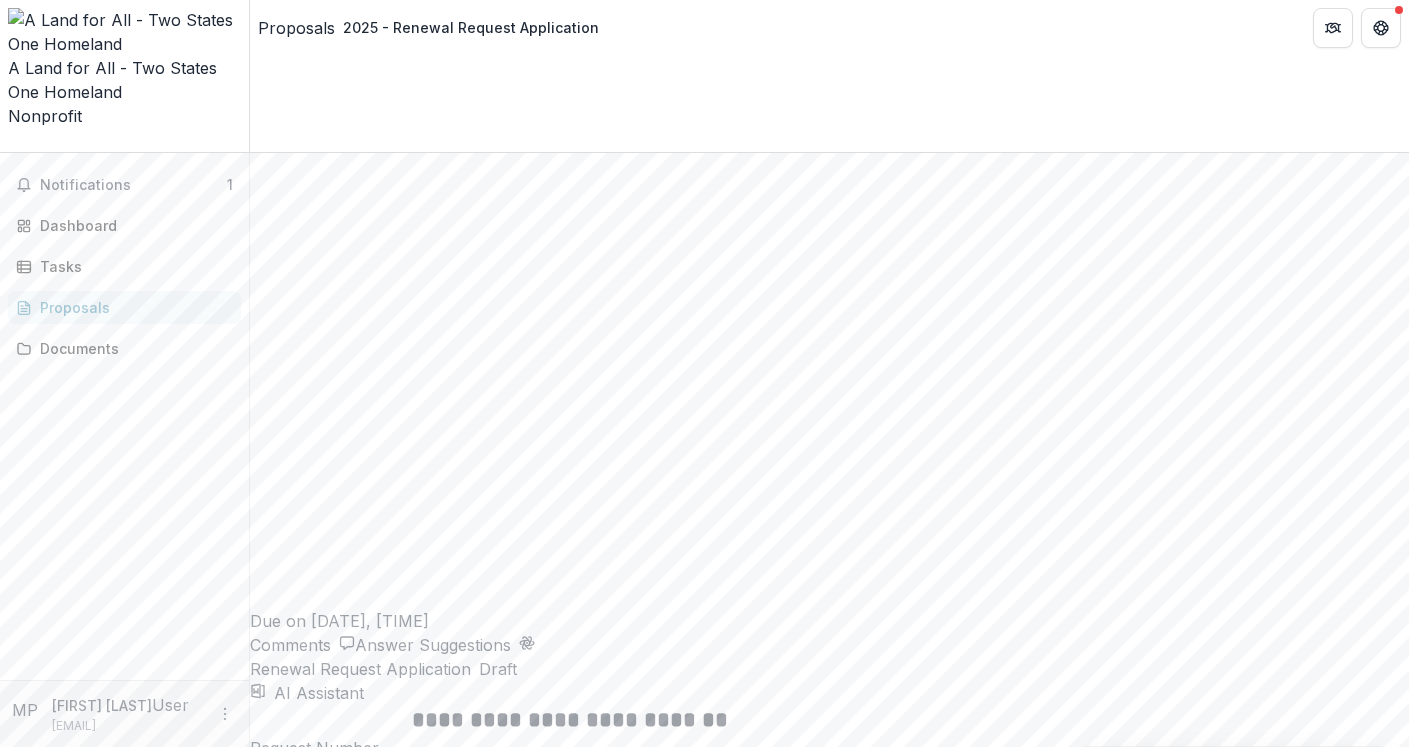 click on "**********" at bounding box center [753, 6829] 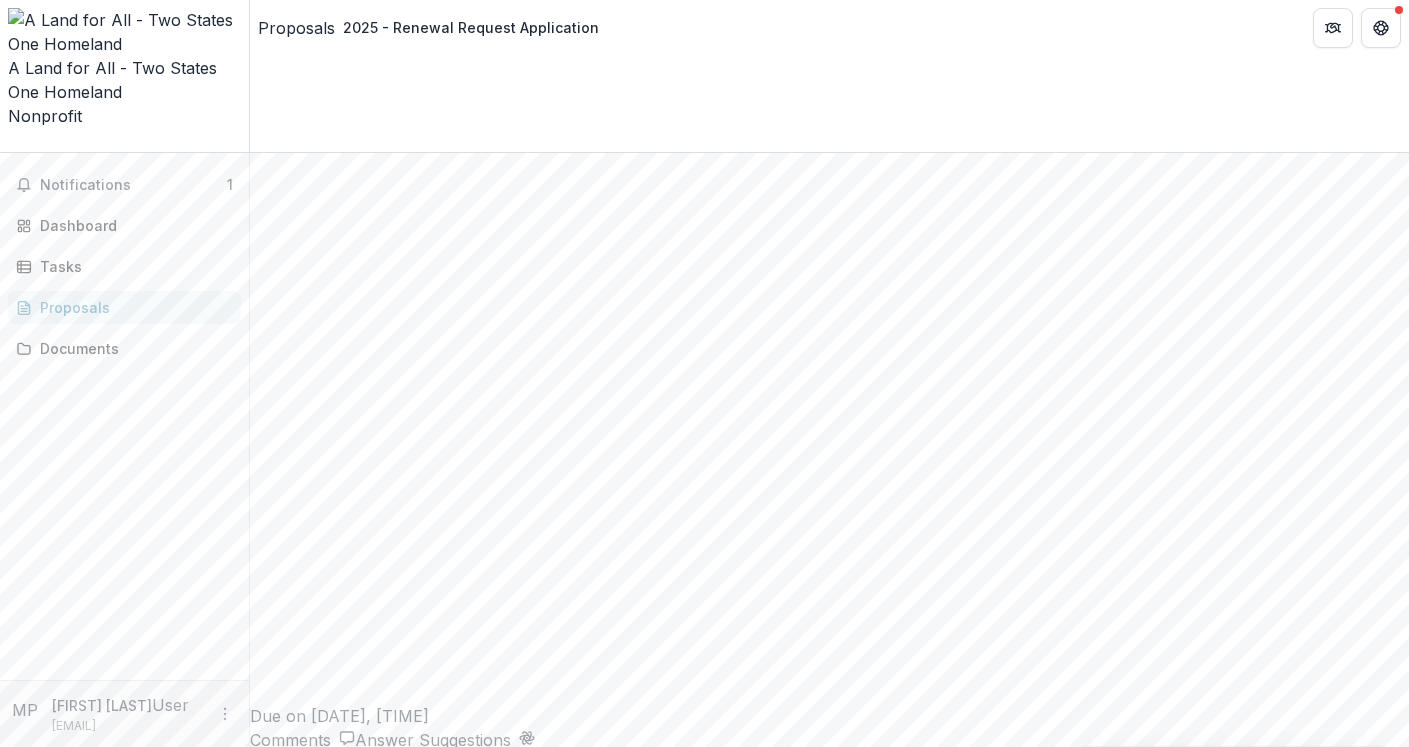 scroll, scrollTop: 3467, scrollLeft: 0, axis: vertical 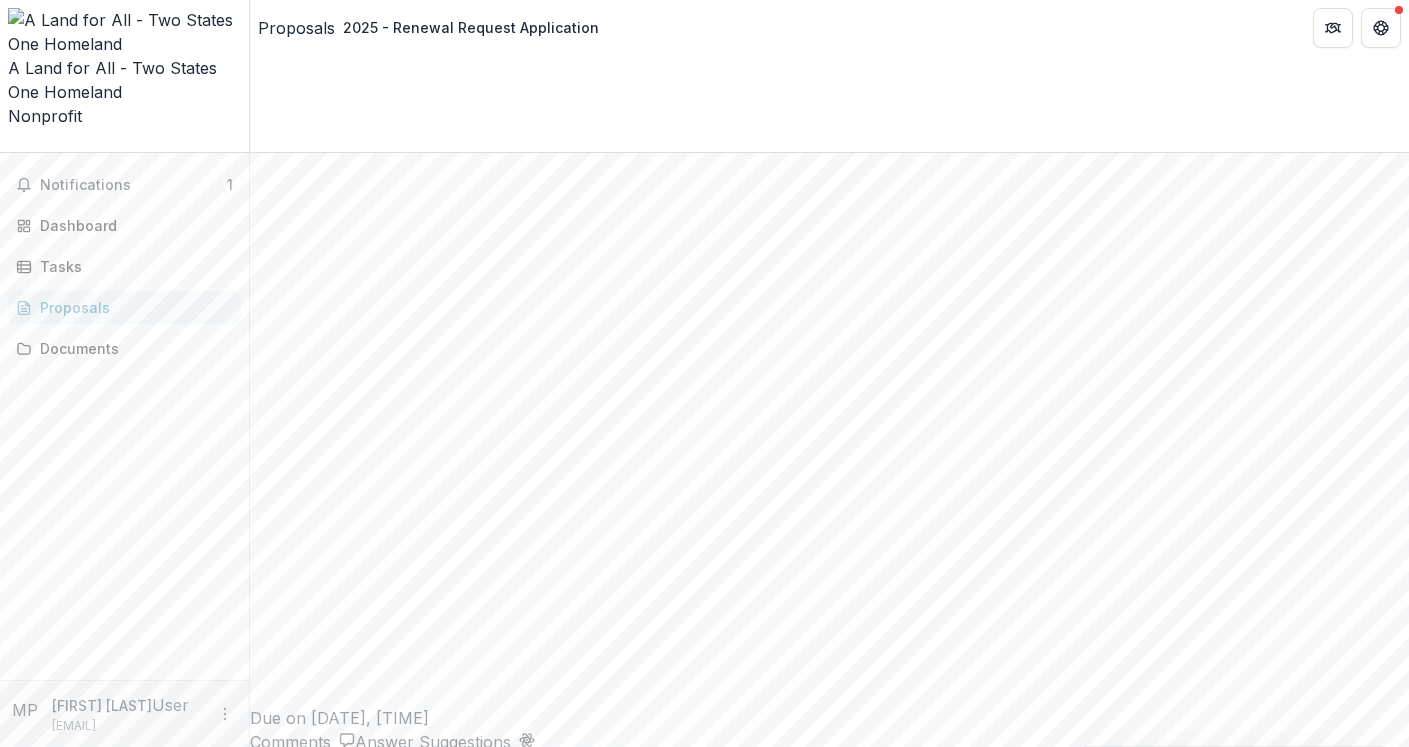 drag, startPoint x: 516, startPoint y: 539, endPoint x: 308, endPoint y: 143, distance: 447.30304 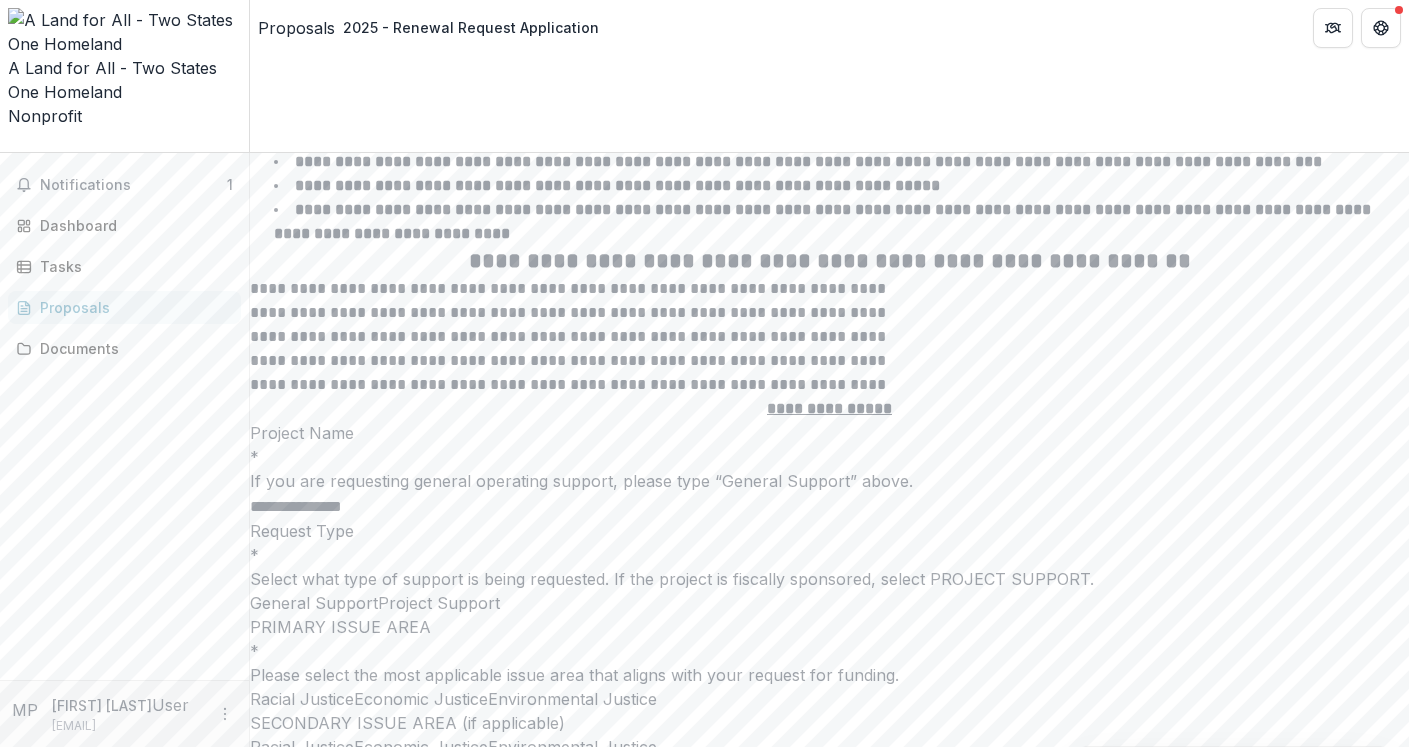 scroll, scrollTop: 4327, scrollLeft: 0, axis: vertical 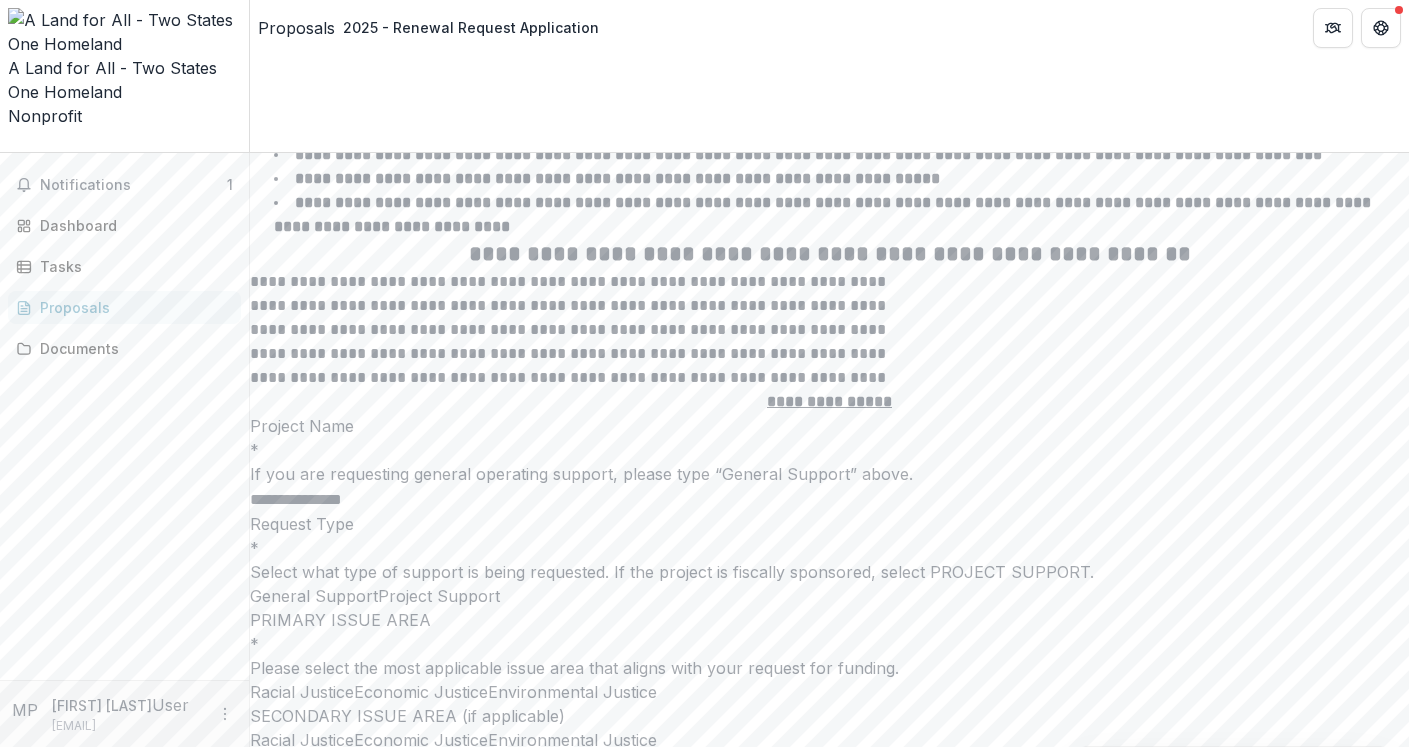 click on "What will NCF funding enable you to accomplish or implement?" at bounding box center (829, 7242) 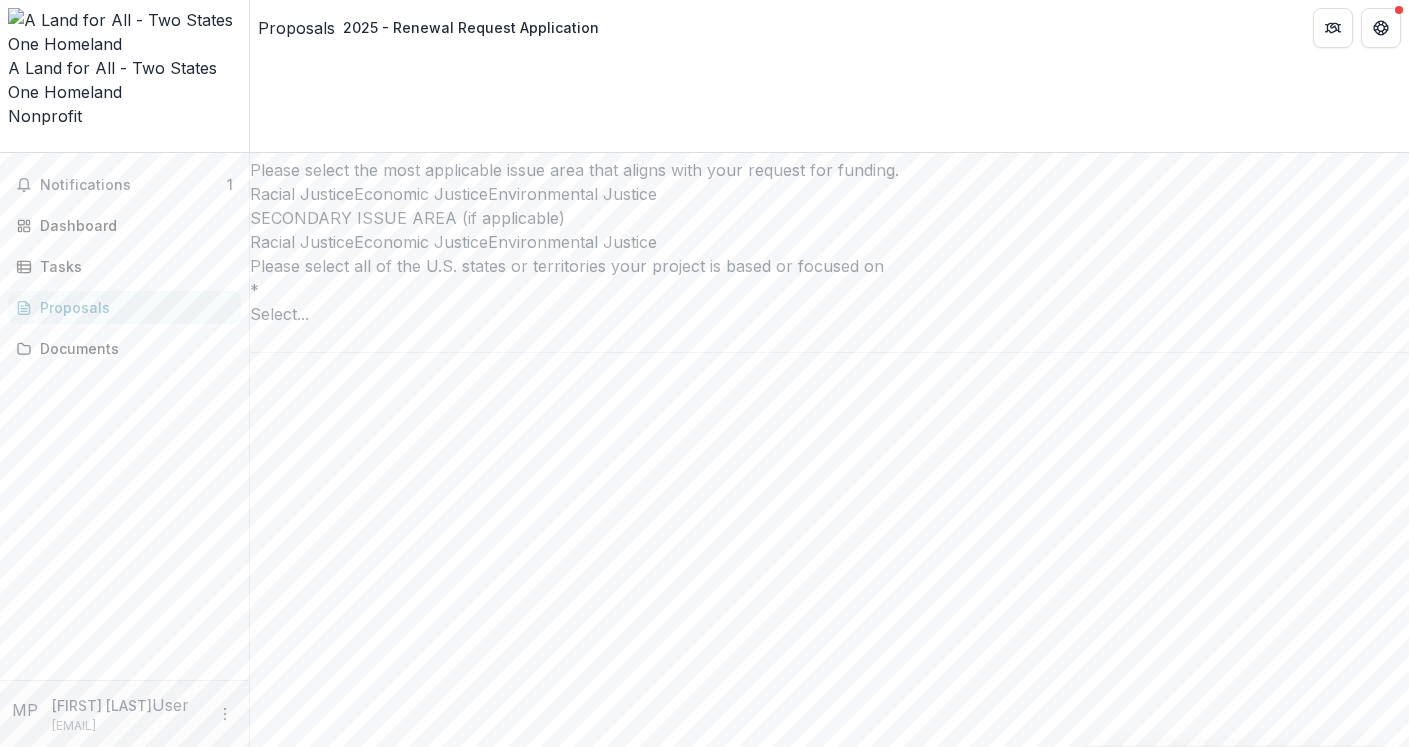 scroll, scrollTop: 4766, scrollLeft: 0, axis: vertical 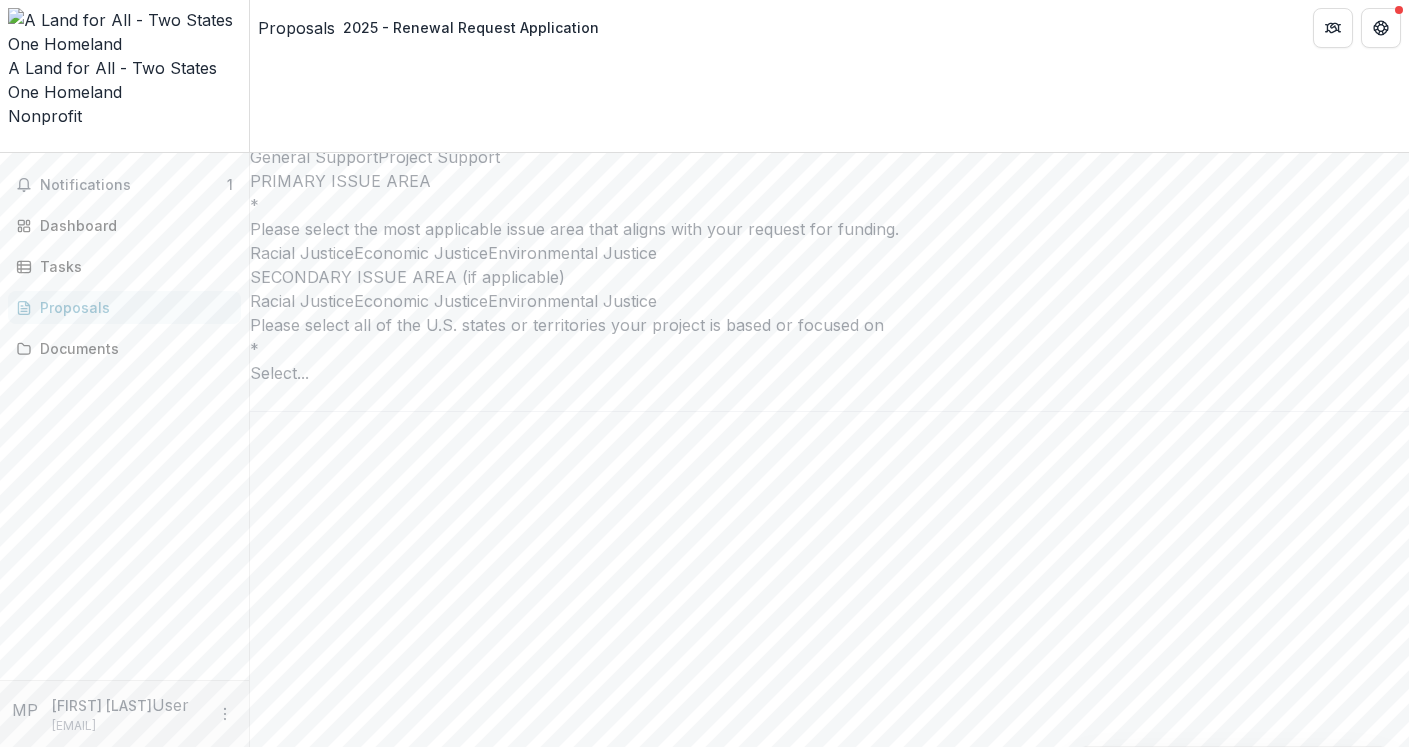 click on "**********" at bounding box center [561, 6918] 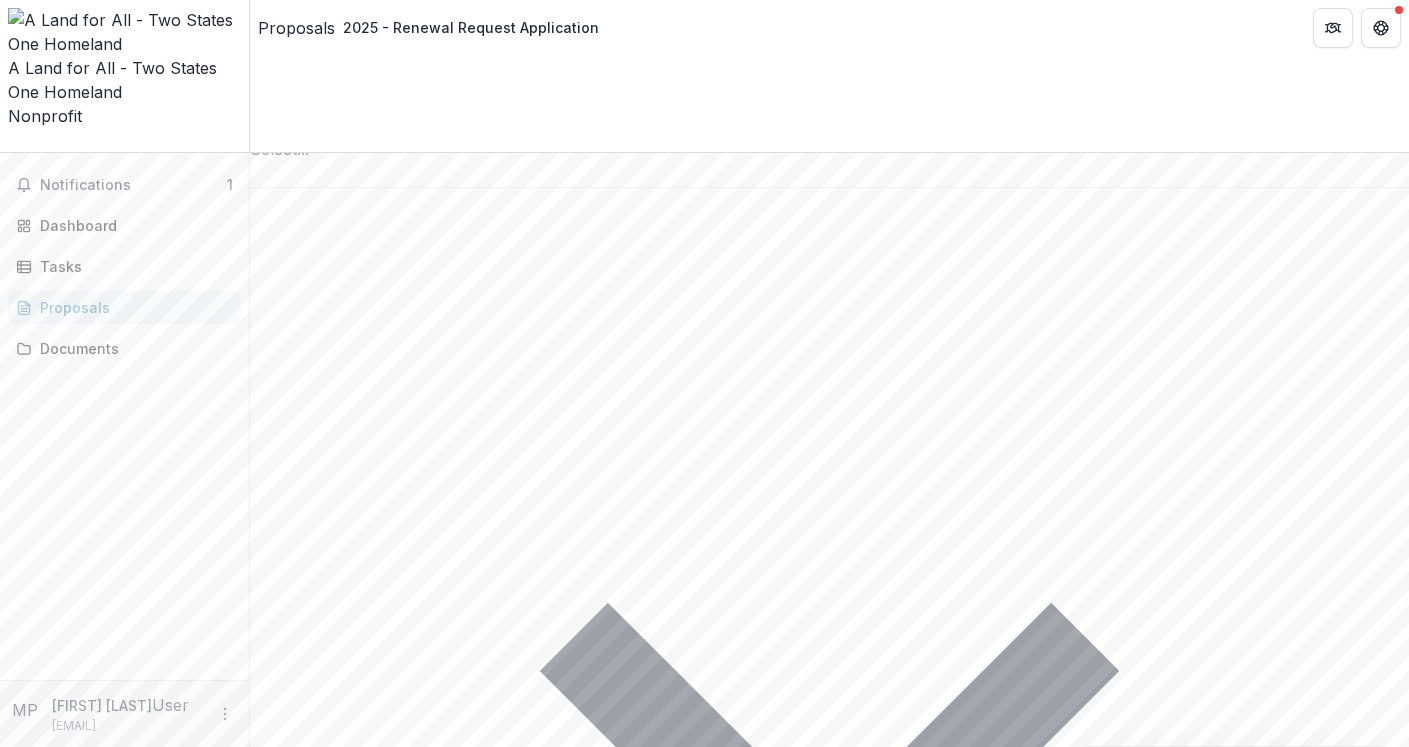 scroll, scrollTop: 4946, scrollLeft: 0, axis: vertical 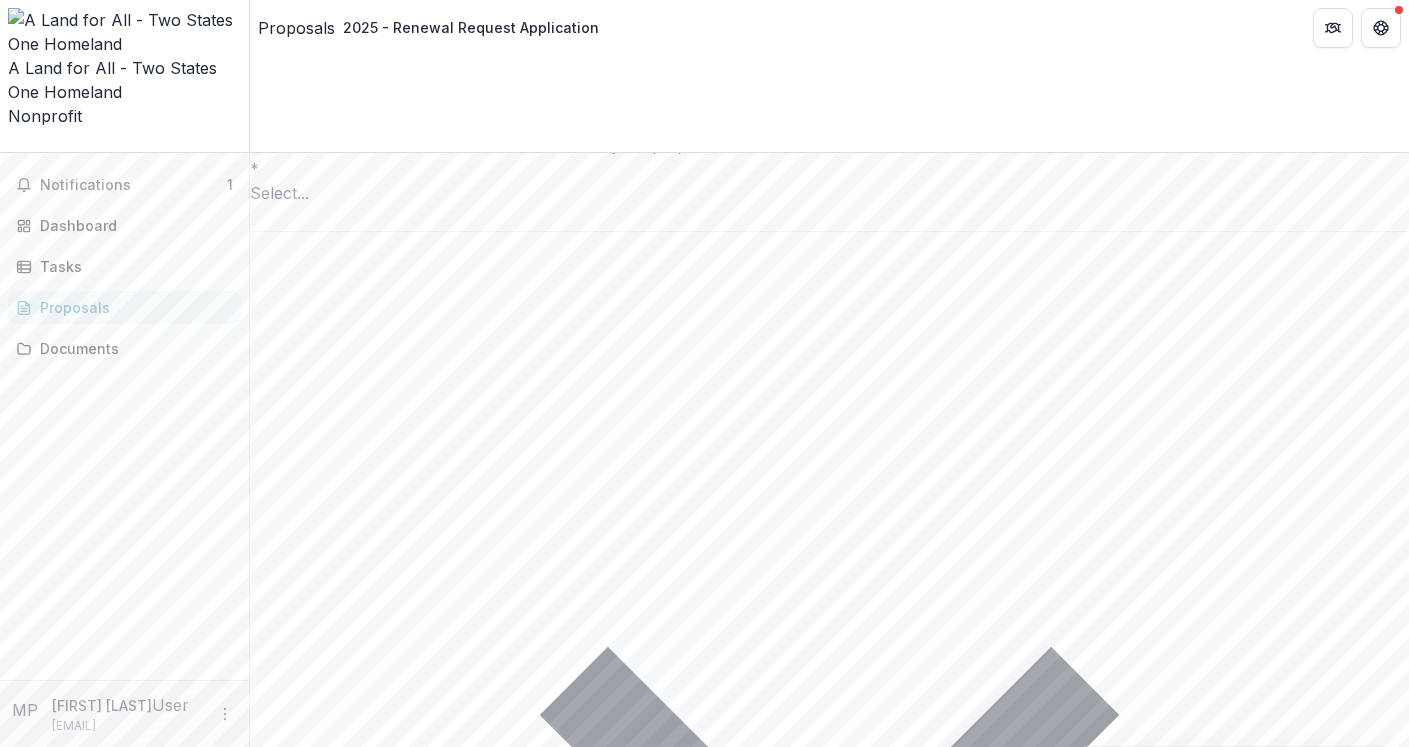 click at bounding box center [829, 7270] 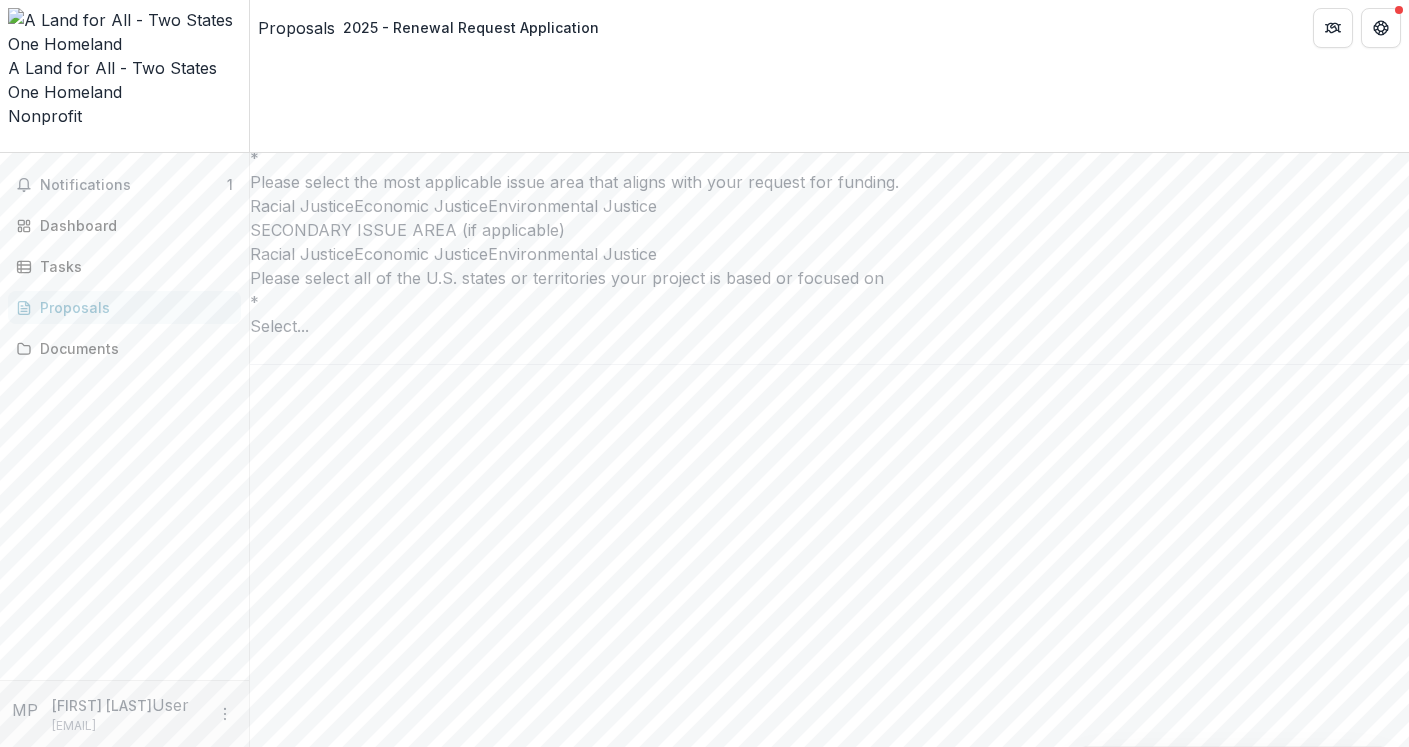 scroll, scrollTop: 4800, scrollLeft: 0, axis: vertical 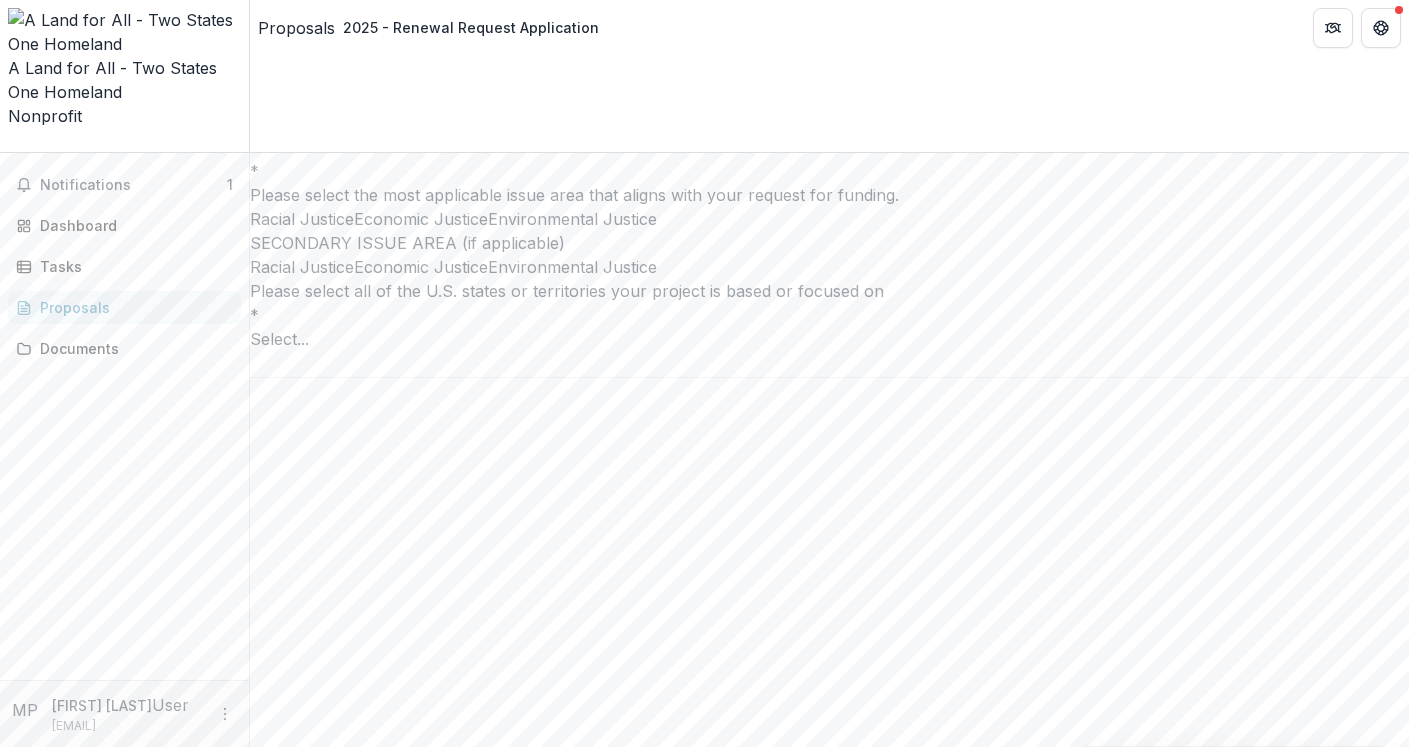 click on "What are the opportunities and/or challenges in the current context for your organization's work?" at bounding box center [829, 7344] 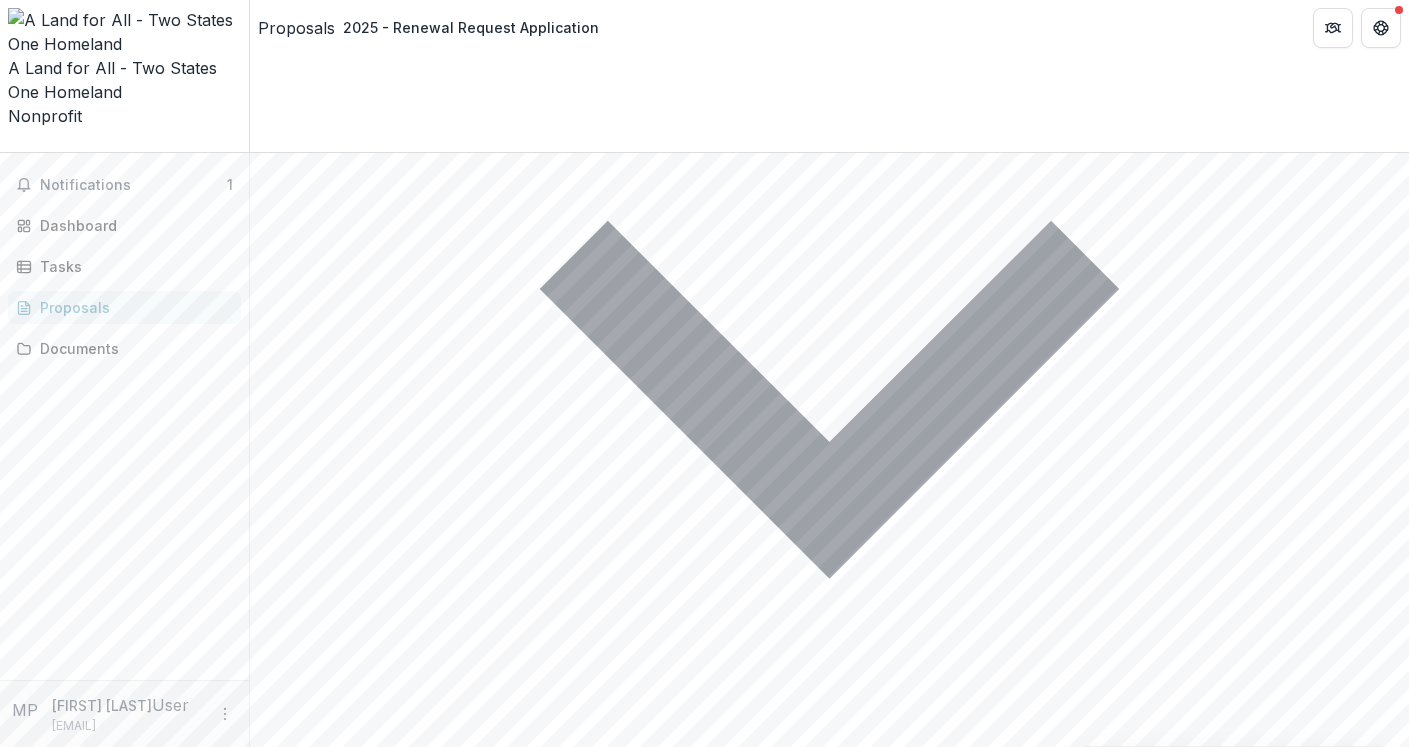 scroll, scrollTop: 5426, scrollLeft: 0, axis: vertical 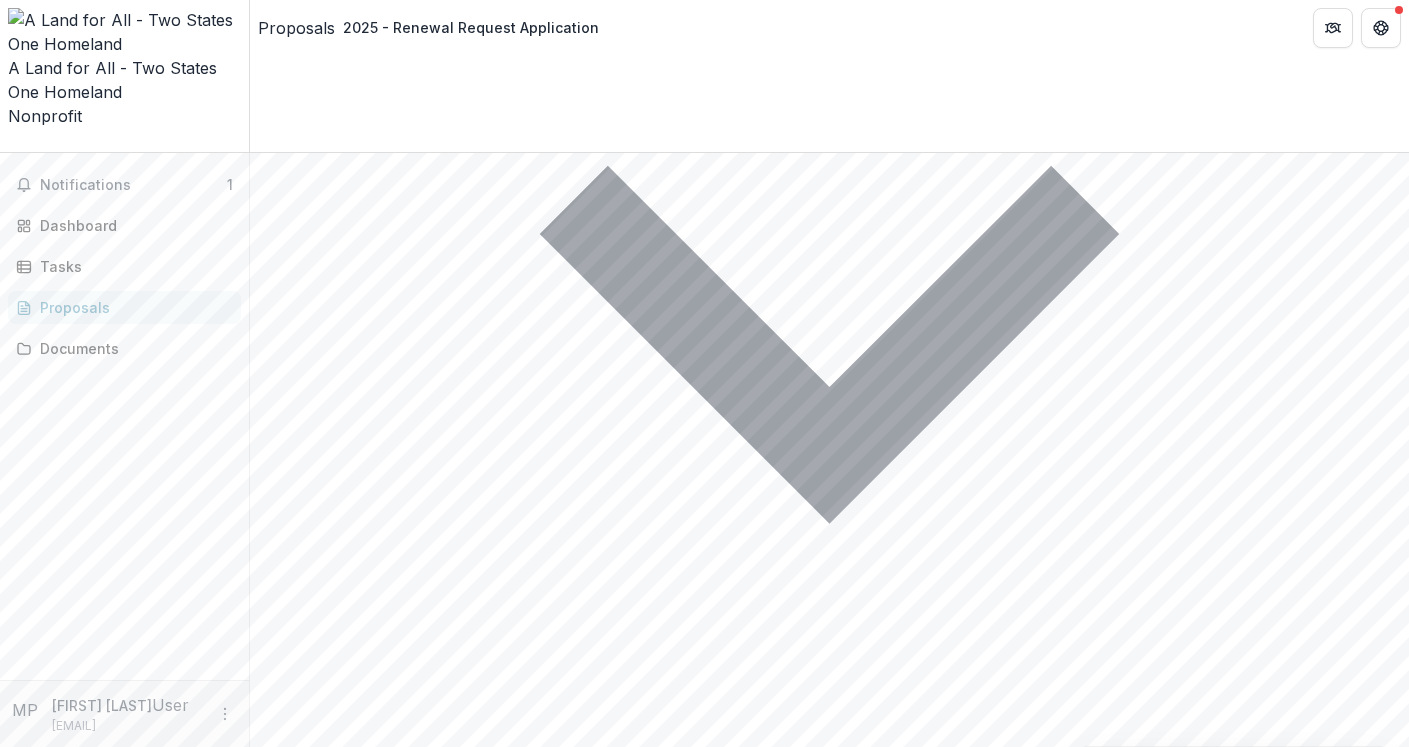 click on "Please describe the work you would like NCF to continue funding and define the problem or issue you are addressing." at bounding box center (829, 7344) 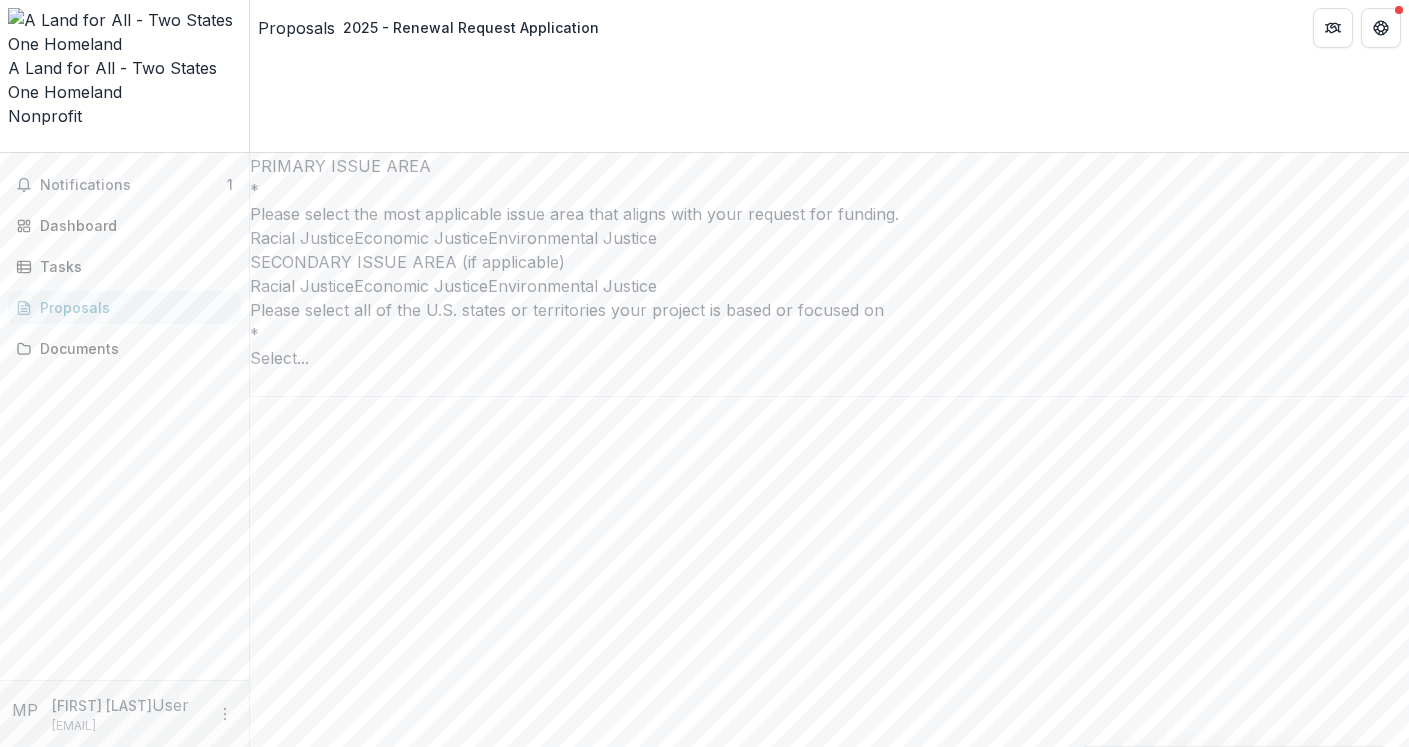 scroll, scrollTop: 4774, scrollLeft: 0, axis: vertical 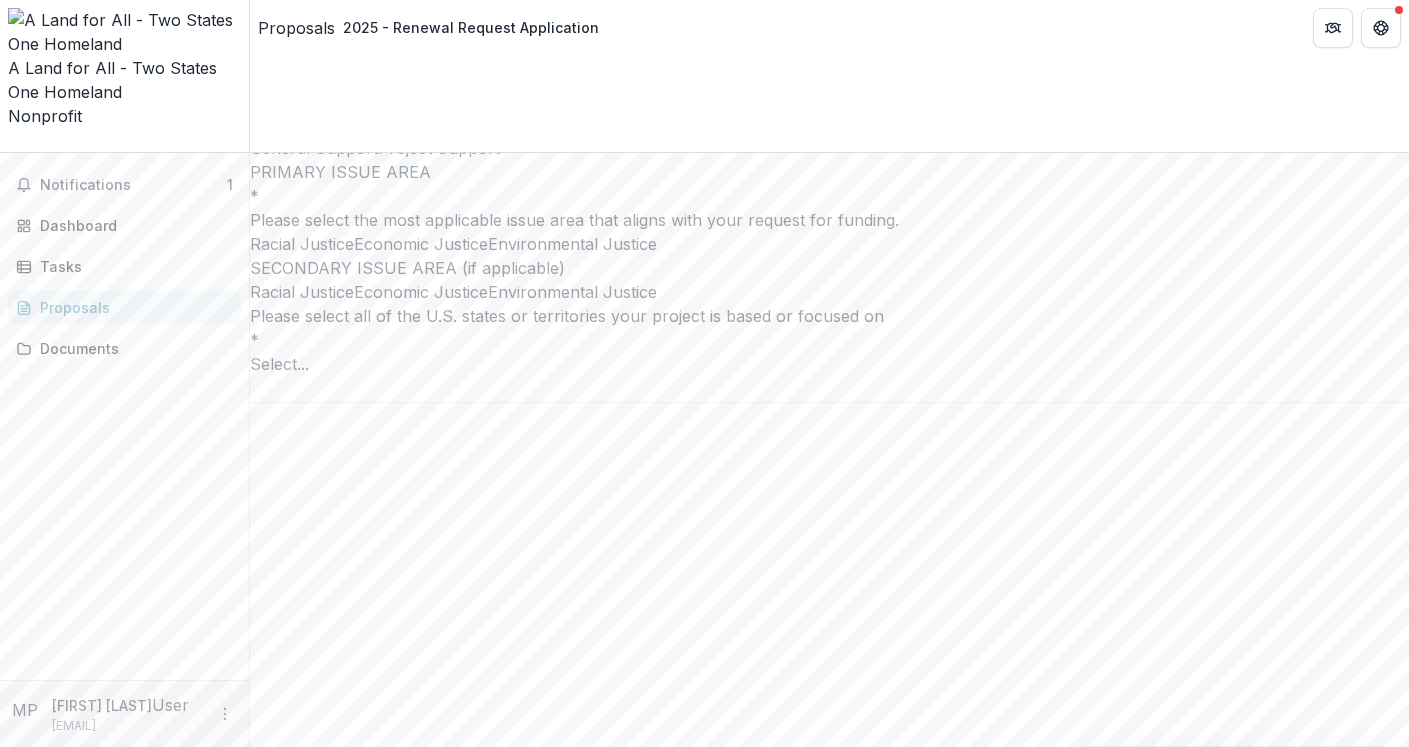 click on "**********" at bounding box center (829, 8403) 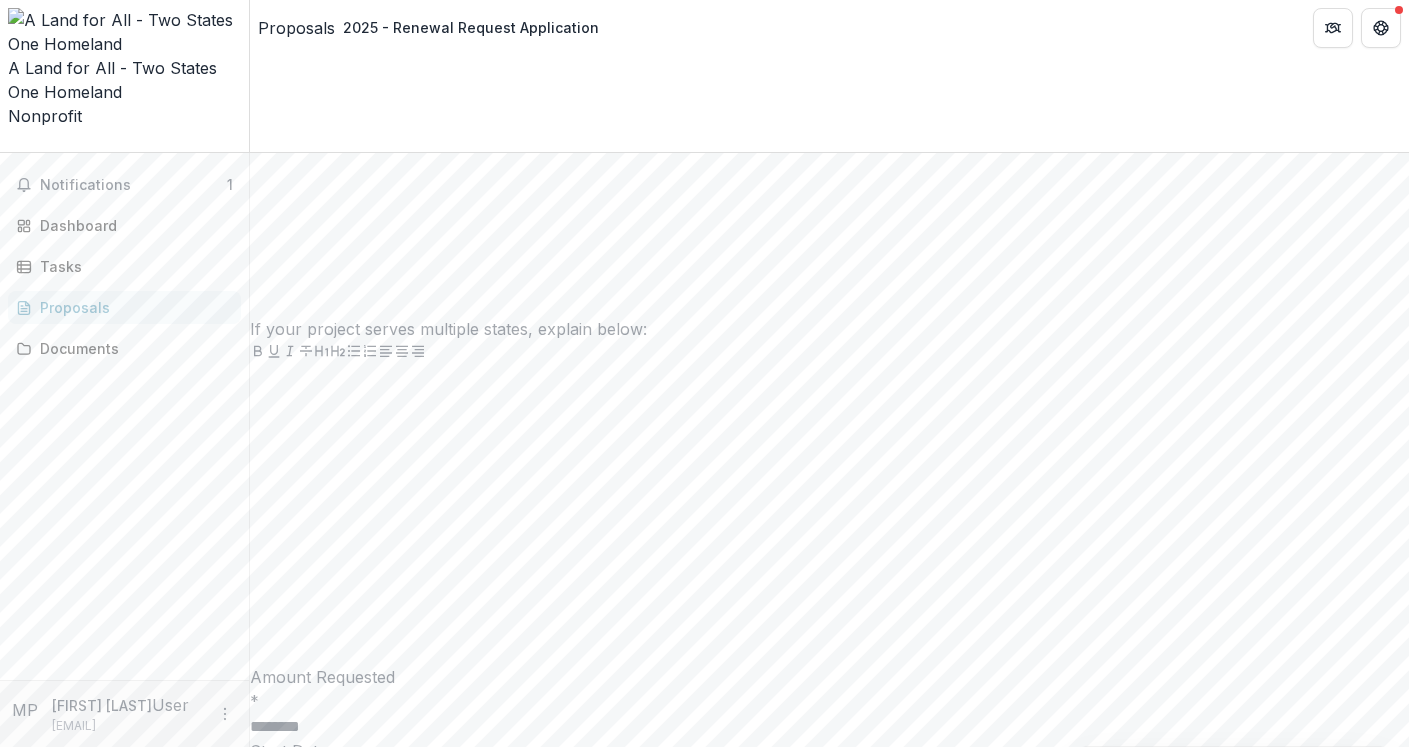 scroll, scrollTop: 6048, scrollLeft: 0, axis: vertical 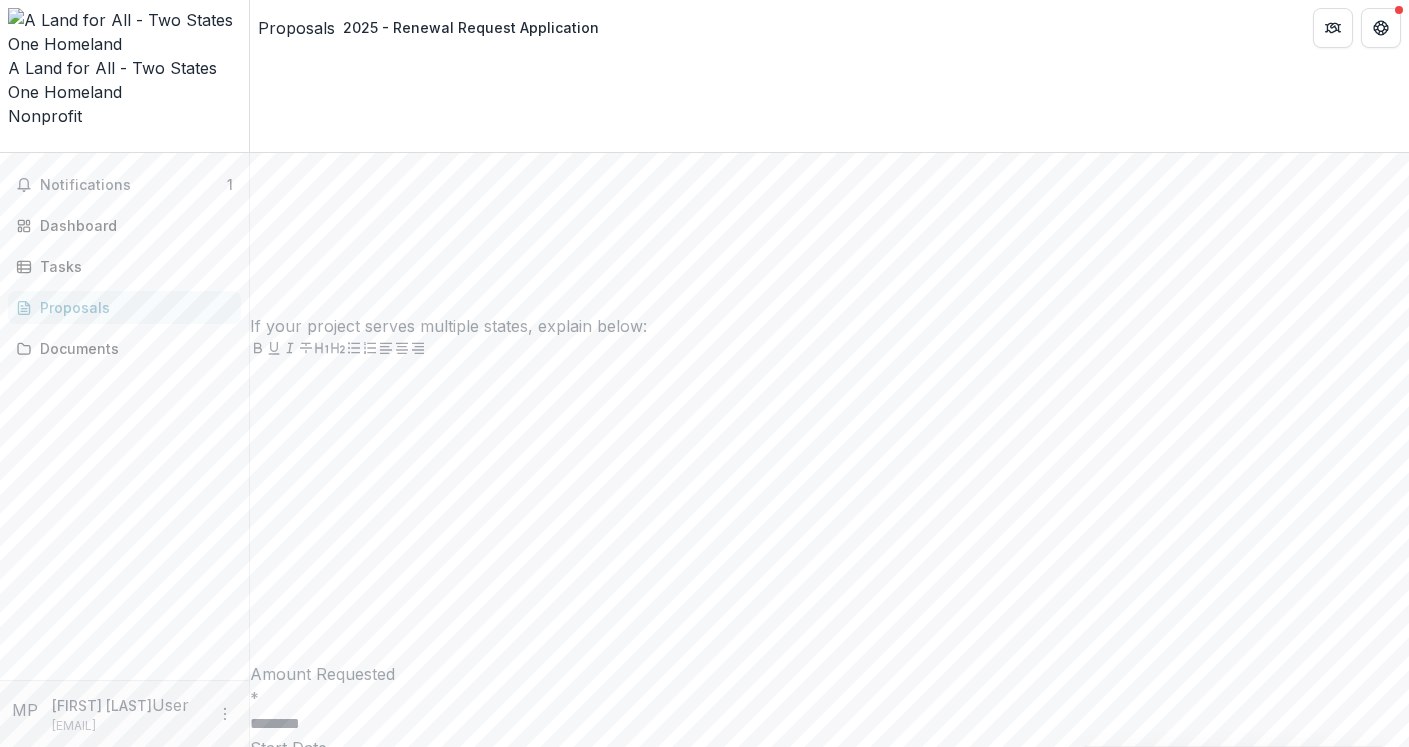 click on "**********" at bounding box center [561, 7057] 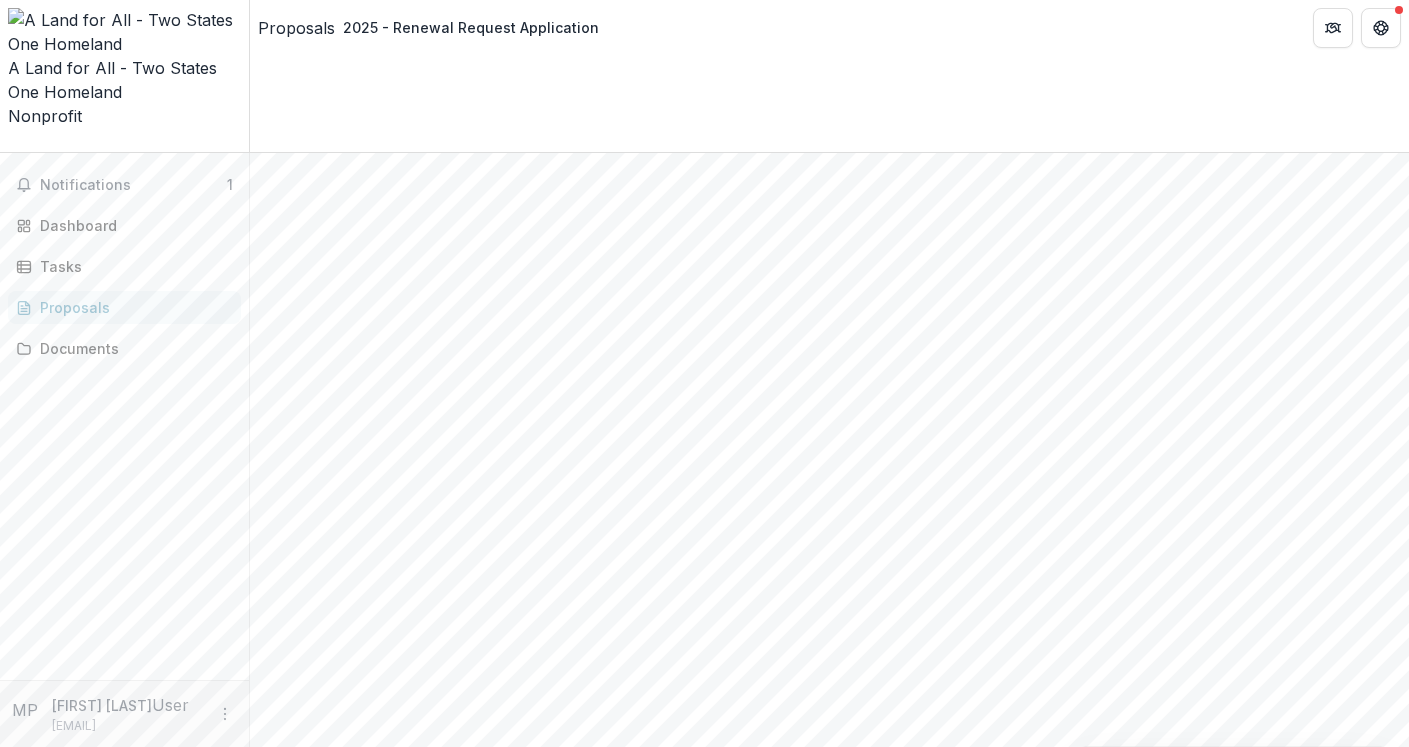 scroll, scrollTop: 2760, scrollLeft: 0, axis: vertical 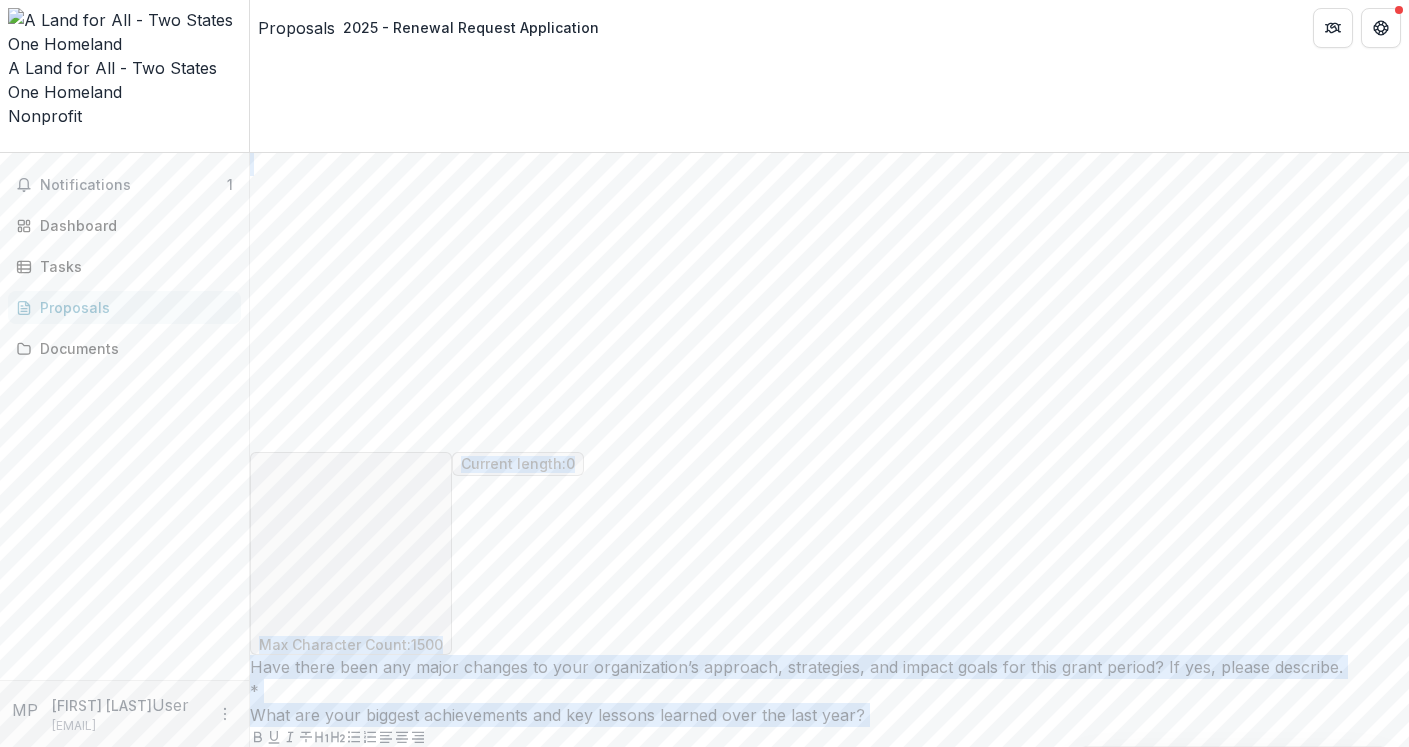 drag, startPoint x: 308, startPoint y: 159, endPoint x: 469, endPoint y: 190, distance: 163.9573 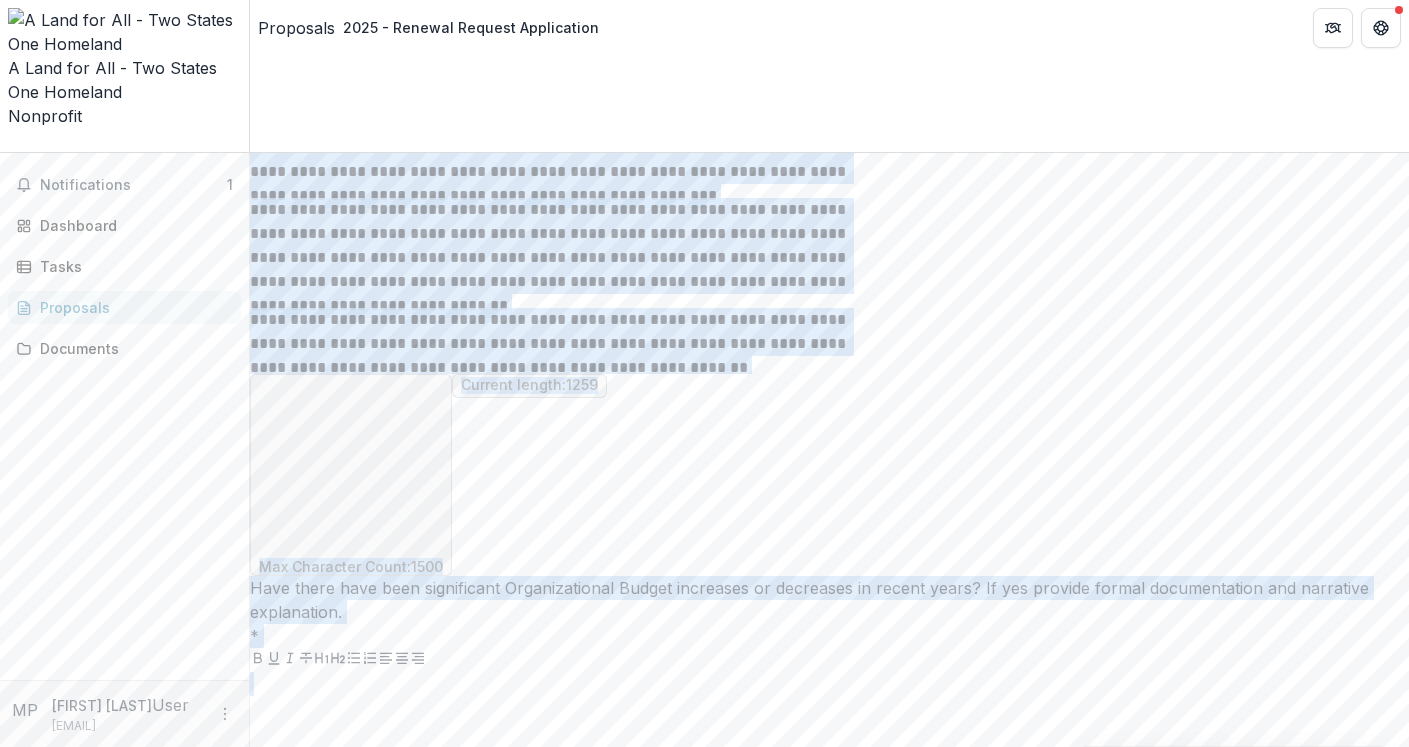 scroll, scrollTop: 12850, scrollLeft: 0, axis: vertical 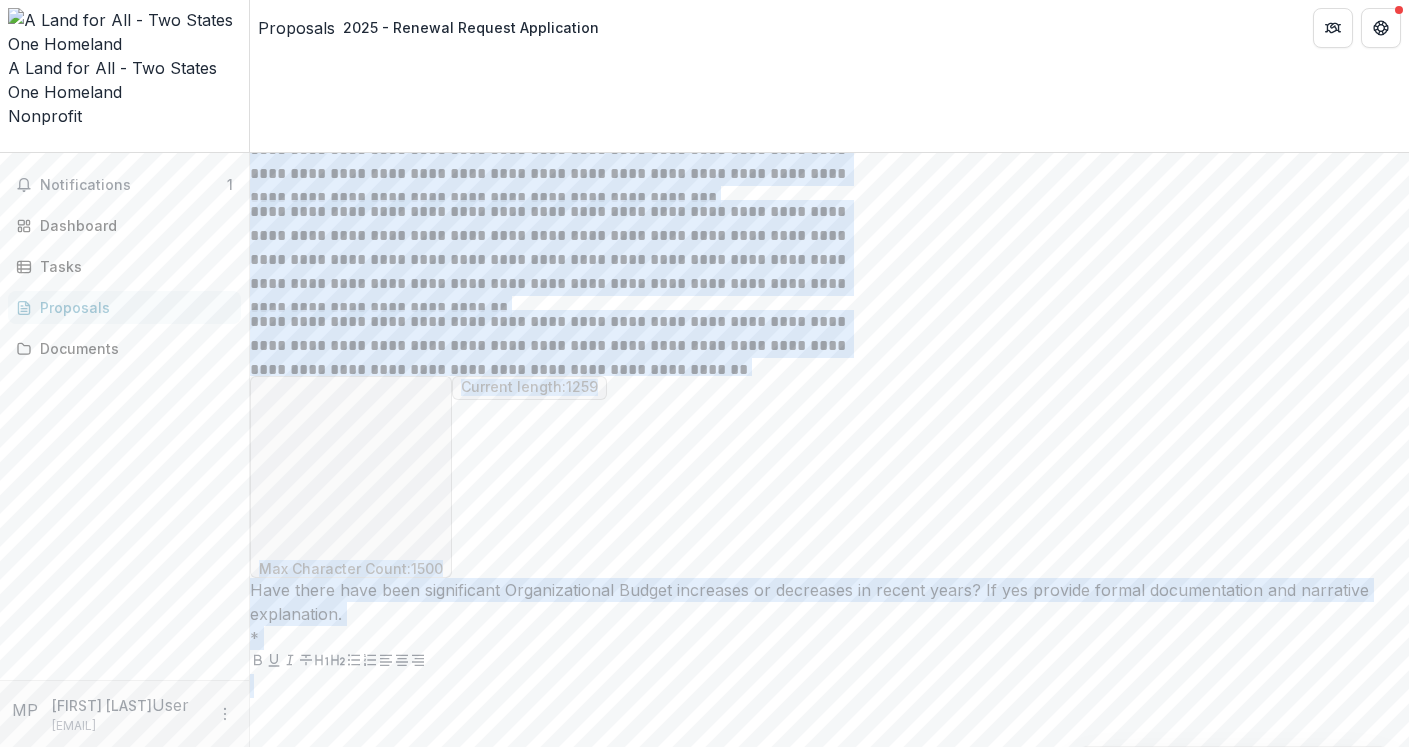copy on "**********" 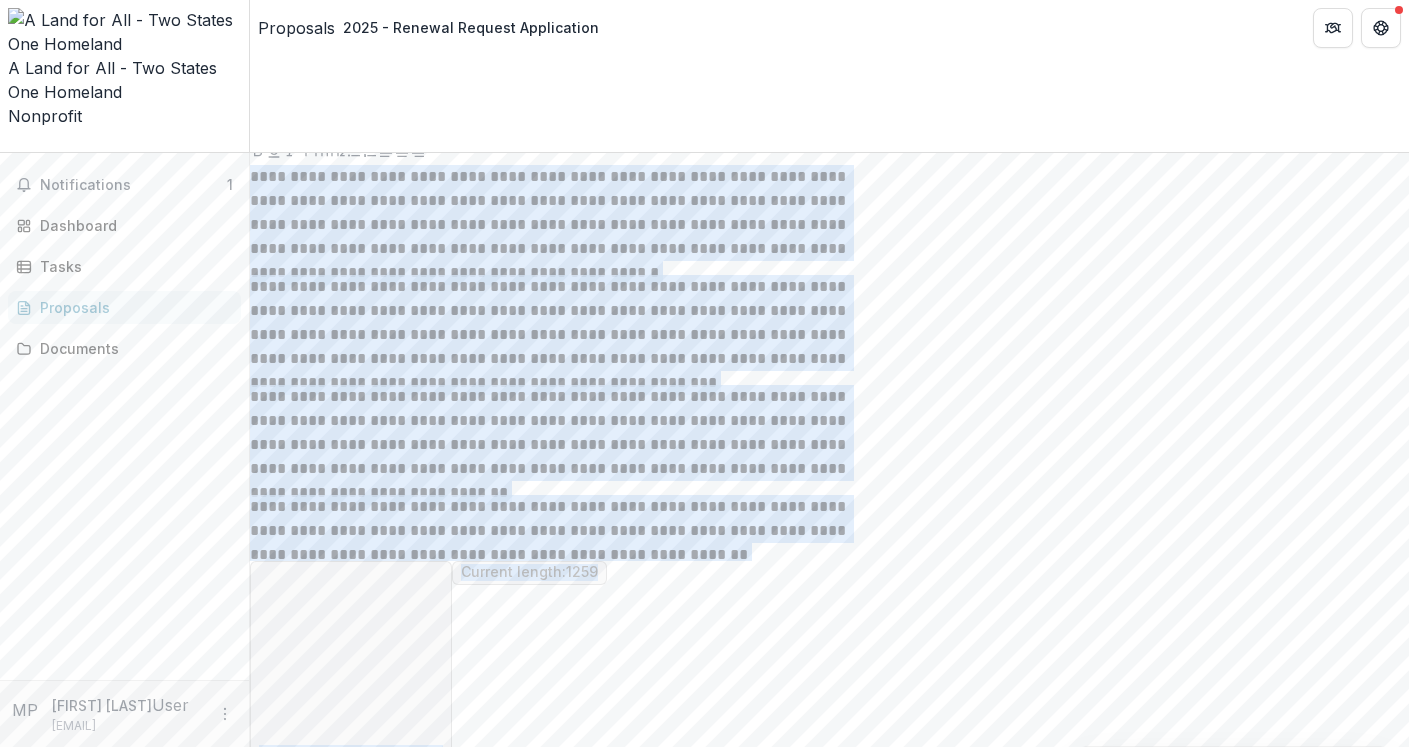 scroll, scrollTop: 12663, scrollLeft: 0, axis: vertical 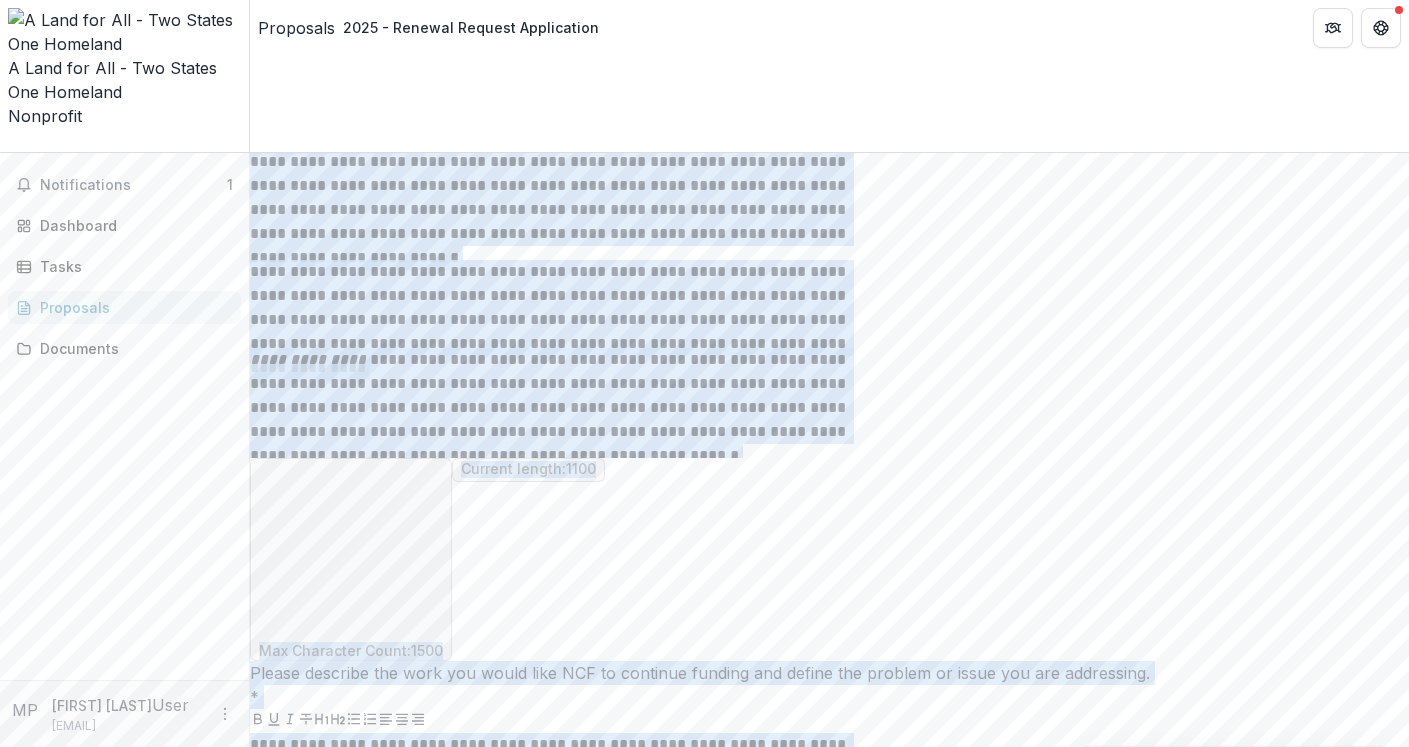 copy on "**********" 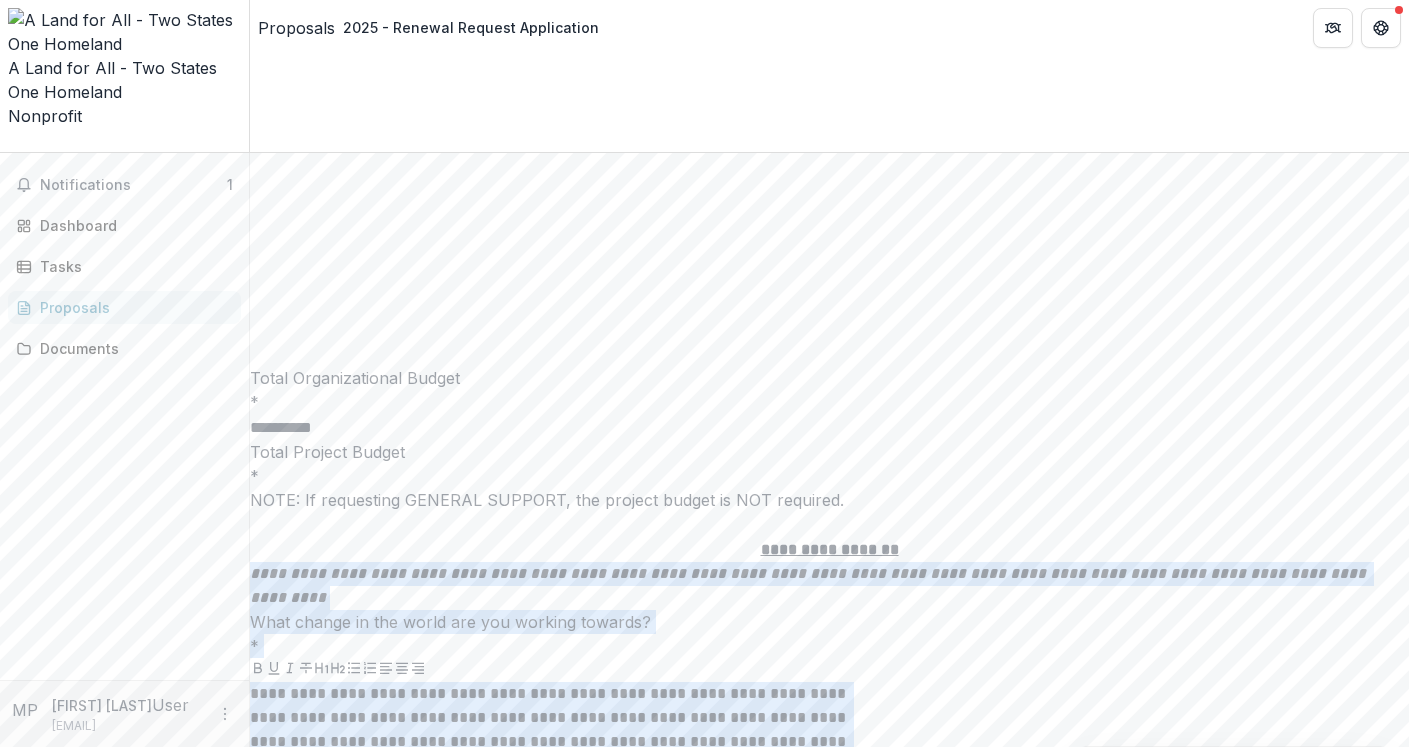 scroll, scrollTop: 8889, scrollLeft: 0, axis: vertical 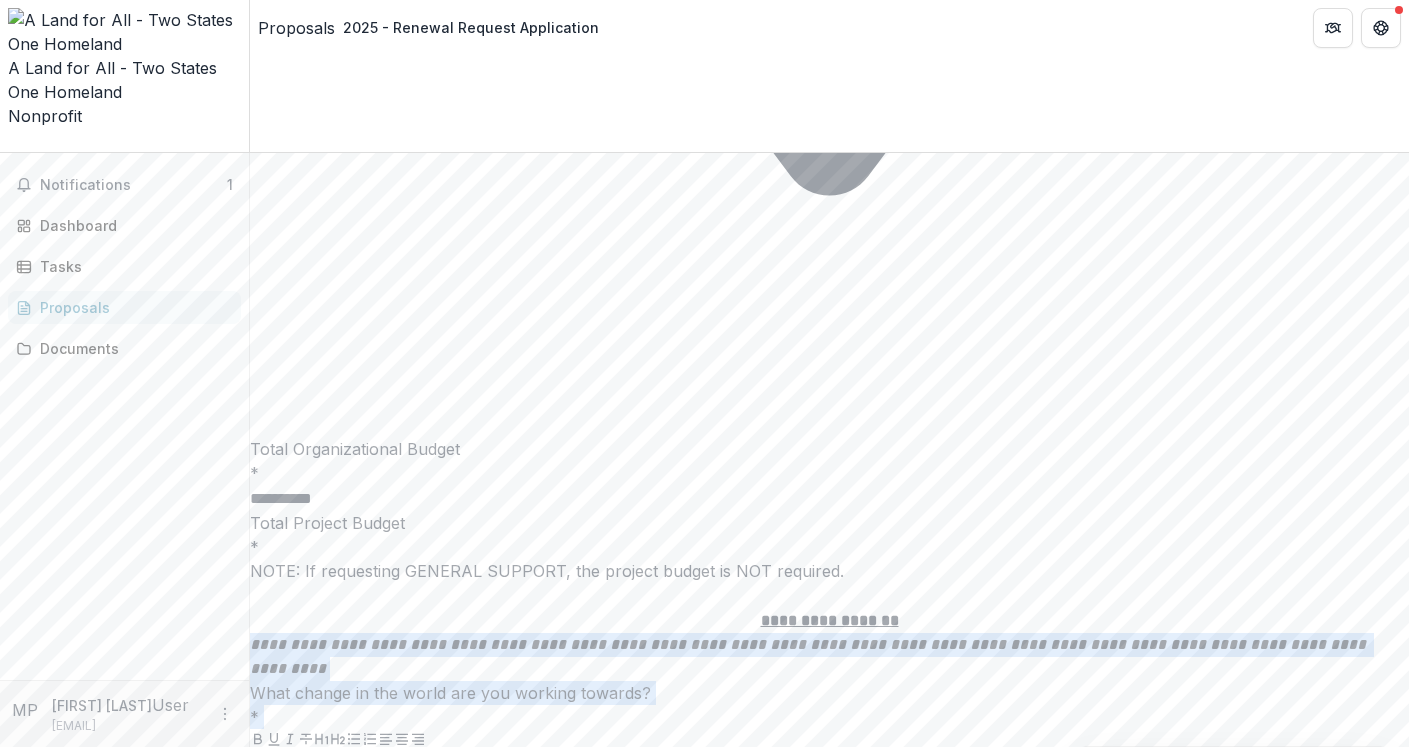 copy on "**********" 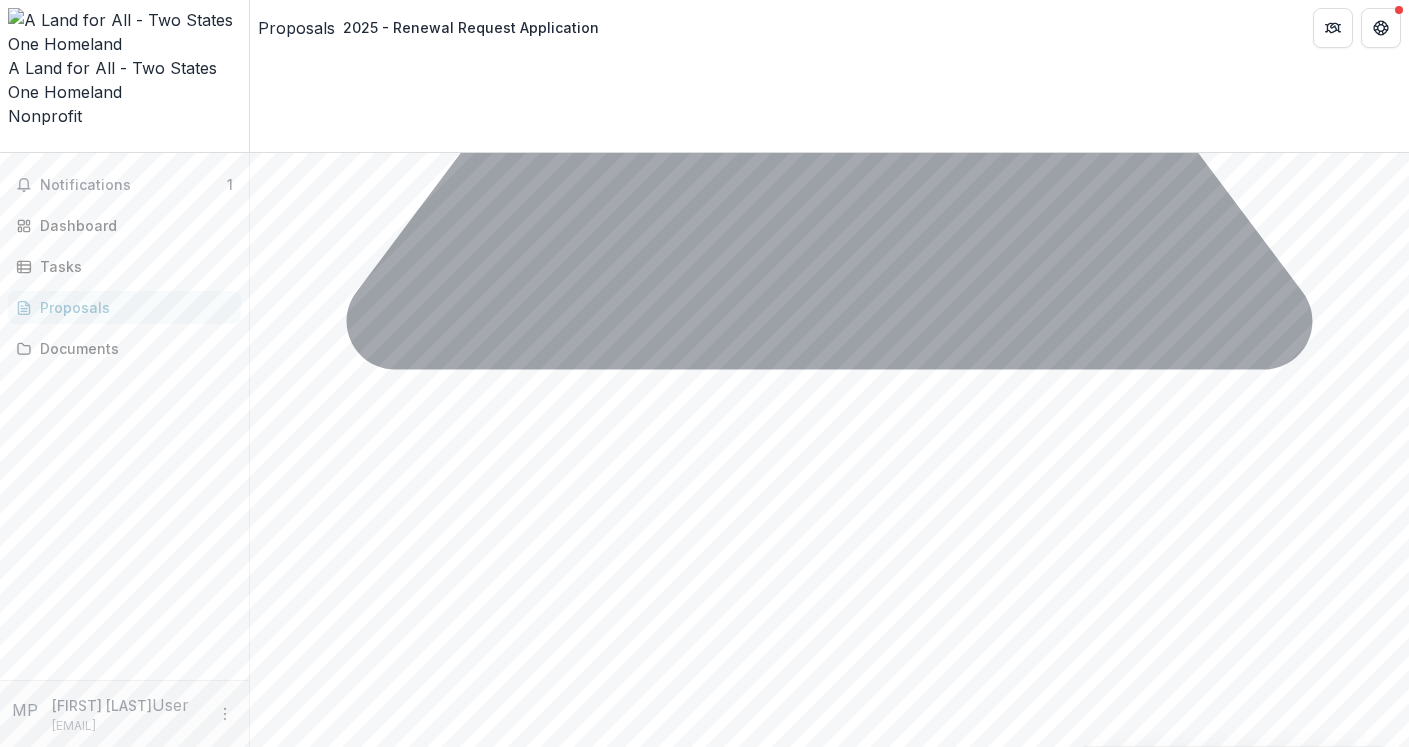click on "Send comments or questions to   Nathan Cummings Foundation Workflow Sandbox   in the box below.   Nathan Cummings Foundation Workflow Sandbox   will be notified via email of your comment. MP May P Add Comment Comments 0 No comments yet No comments for this proposal" at bounding box center (829, 14721) 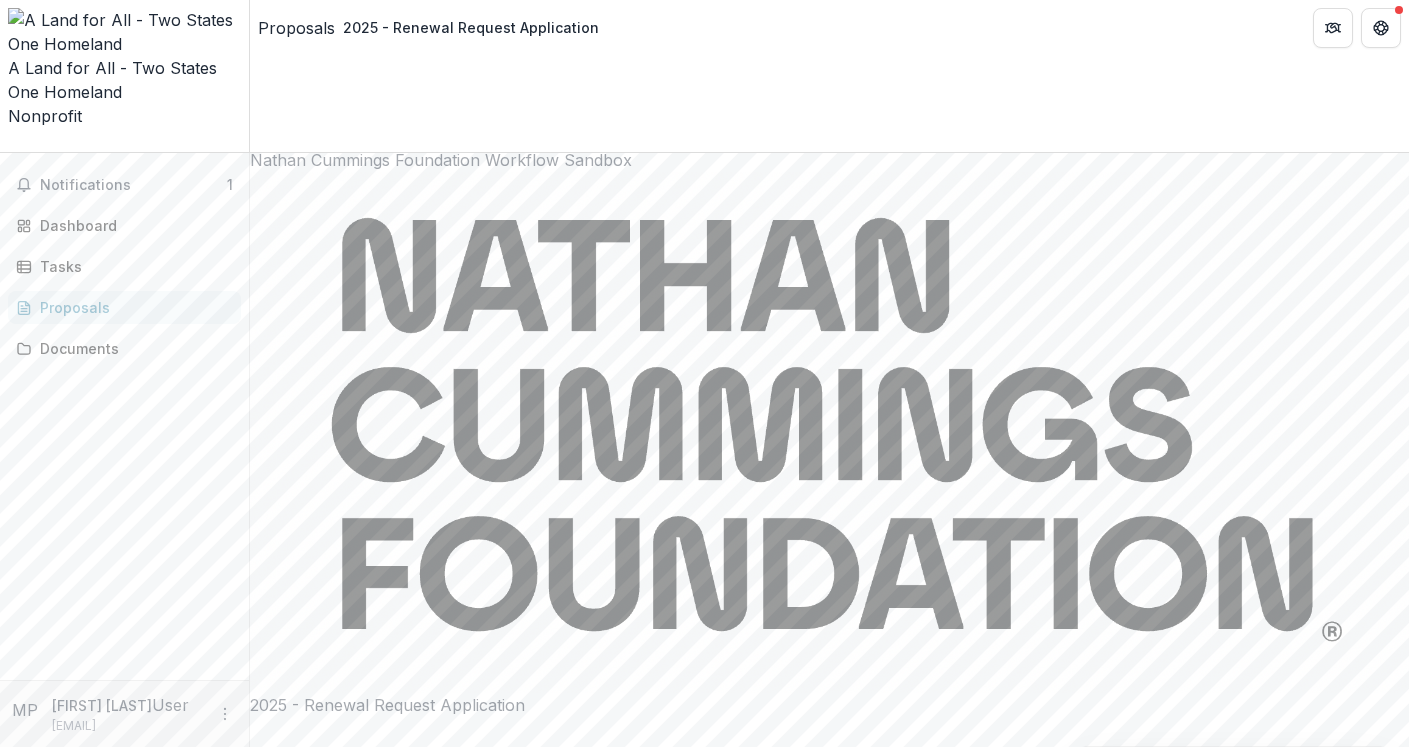 scroll, scrollTop: 0, scrollLeft: 0, axis: both 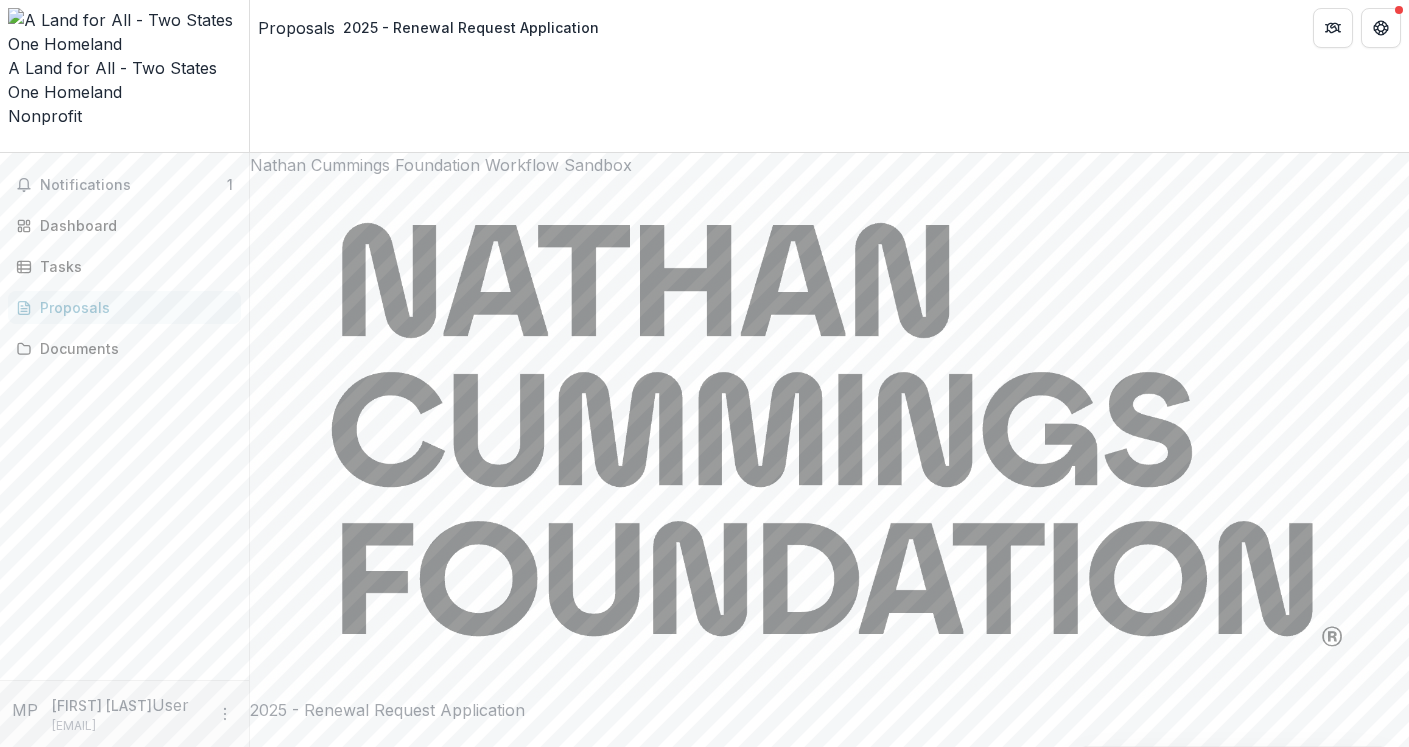 click on "Draft" at bounding box center [498, 4232] 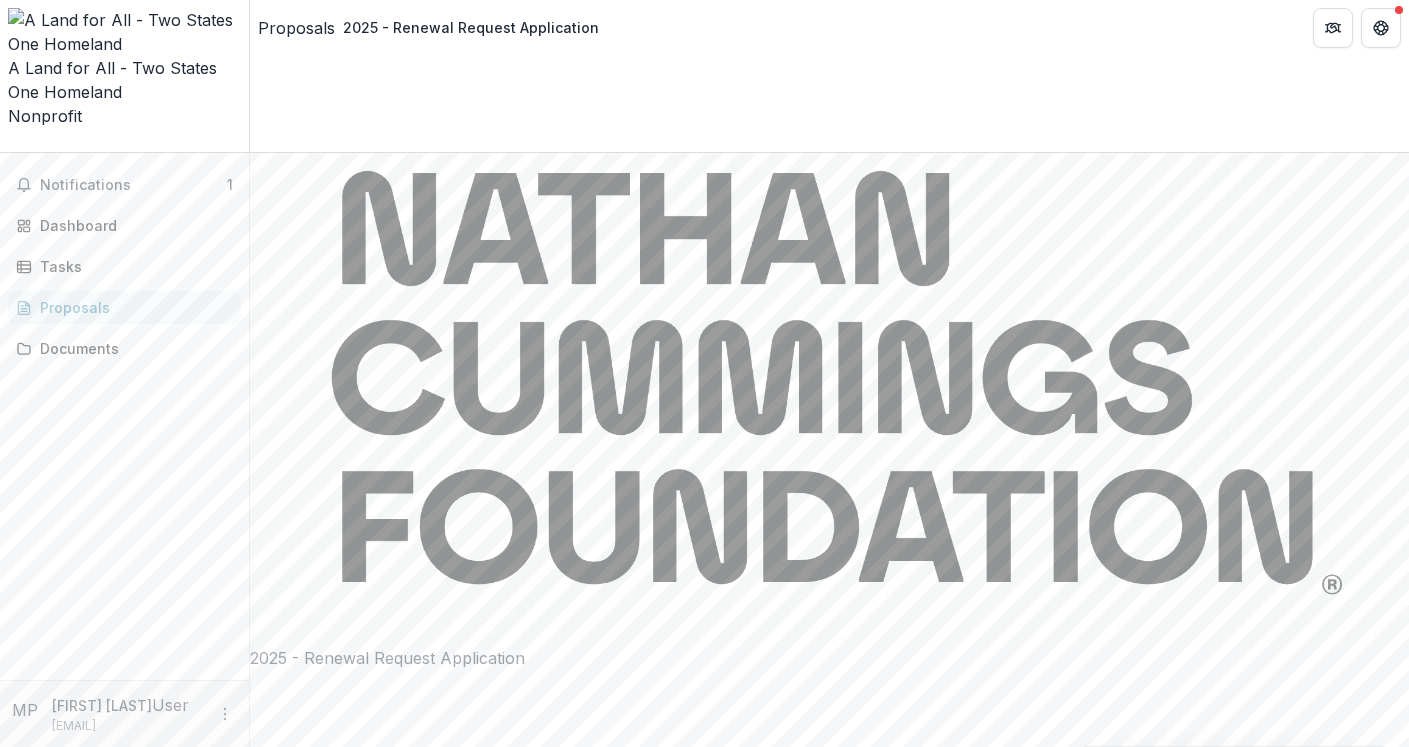 scroll, scrollTop: 57, scrollLeft: 0, axis: vertical 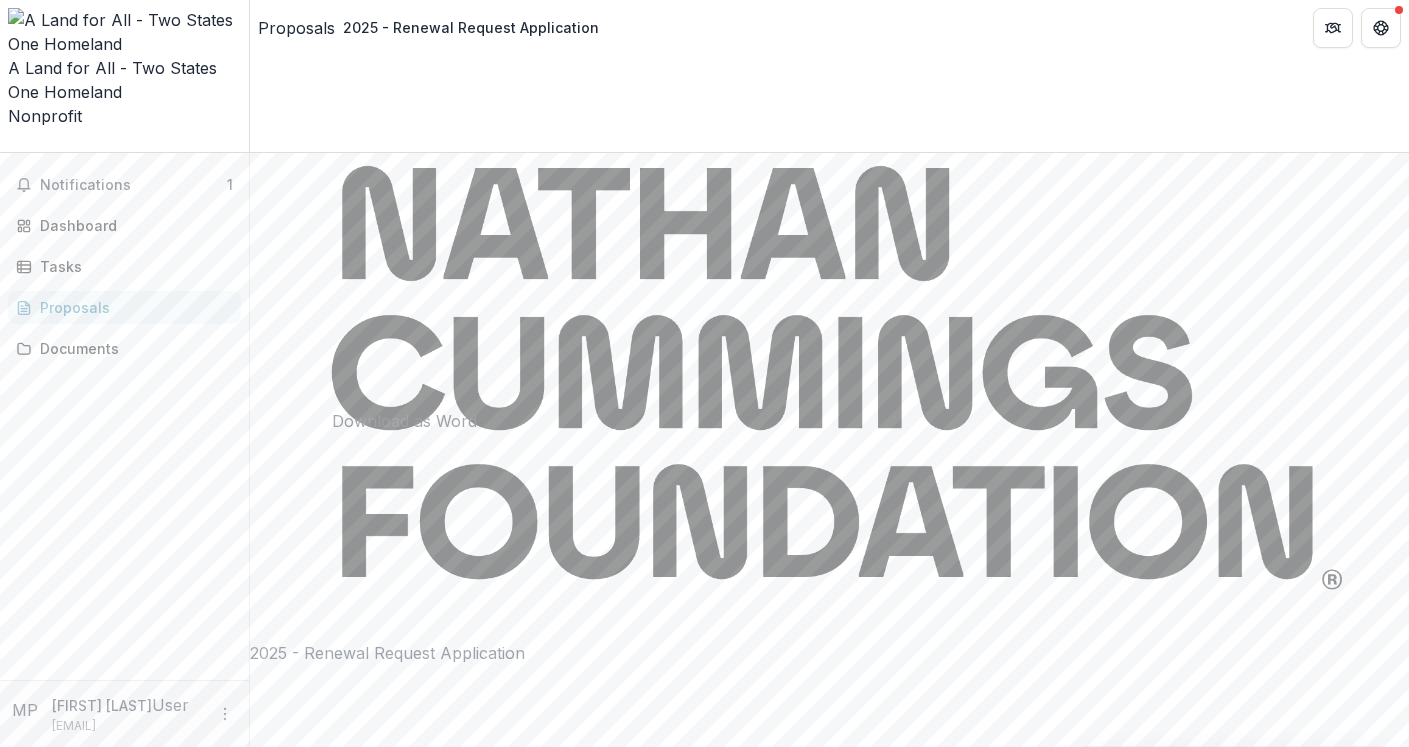 click 